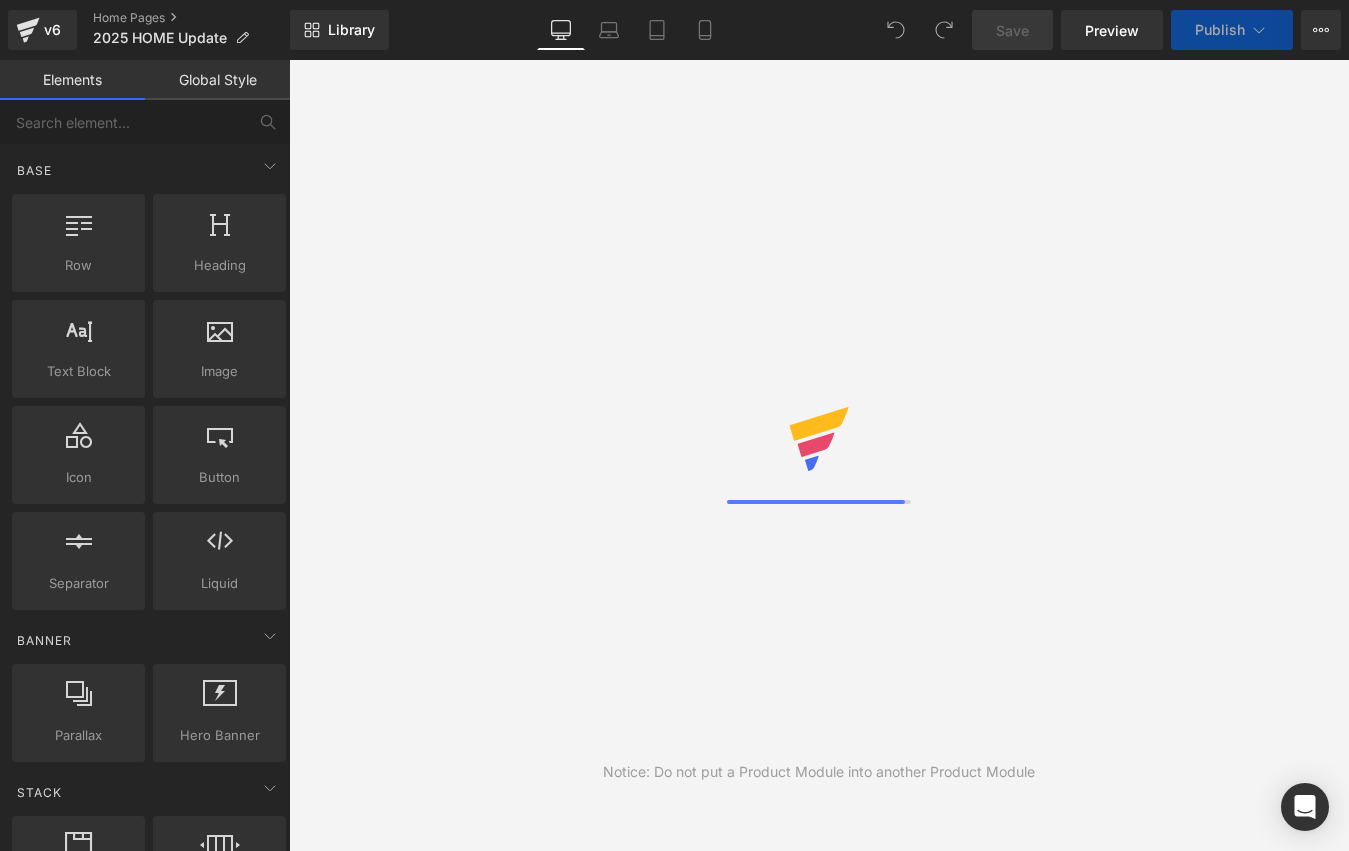 scroll, scrollTop: 0, scrollLeft: 0, axis: both 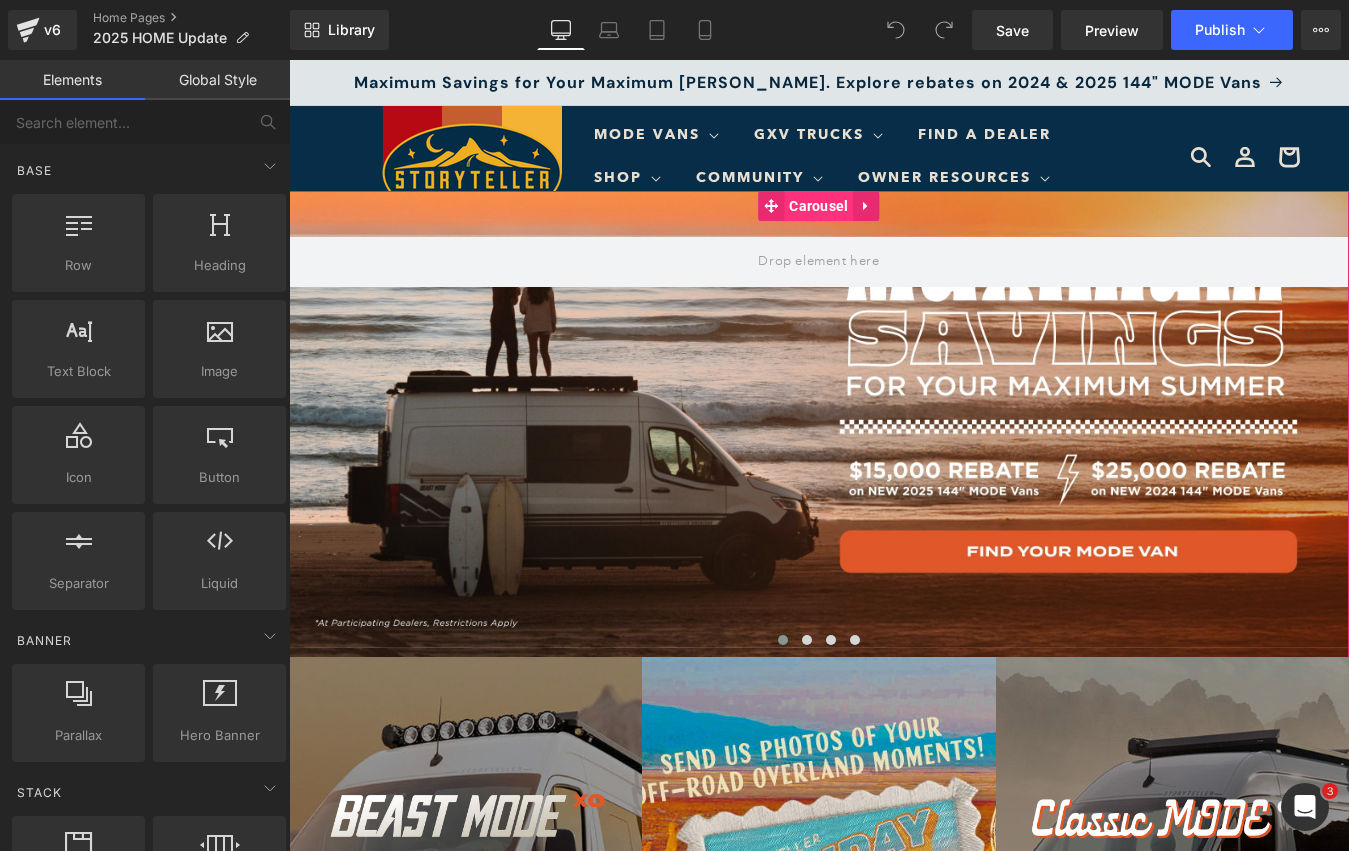 click on "Carousel" at bounding box center (818, 206) 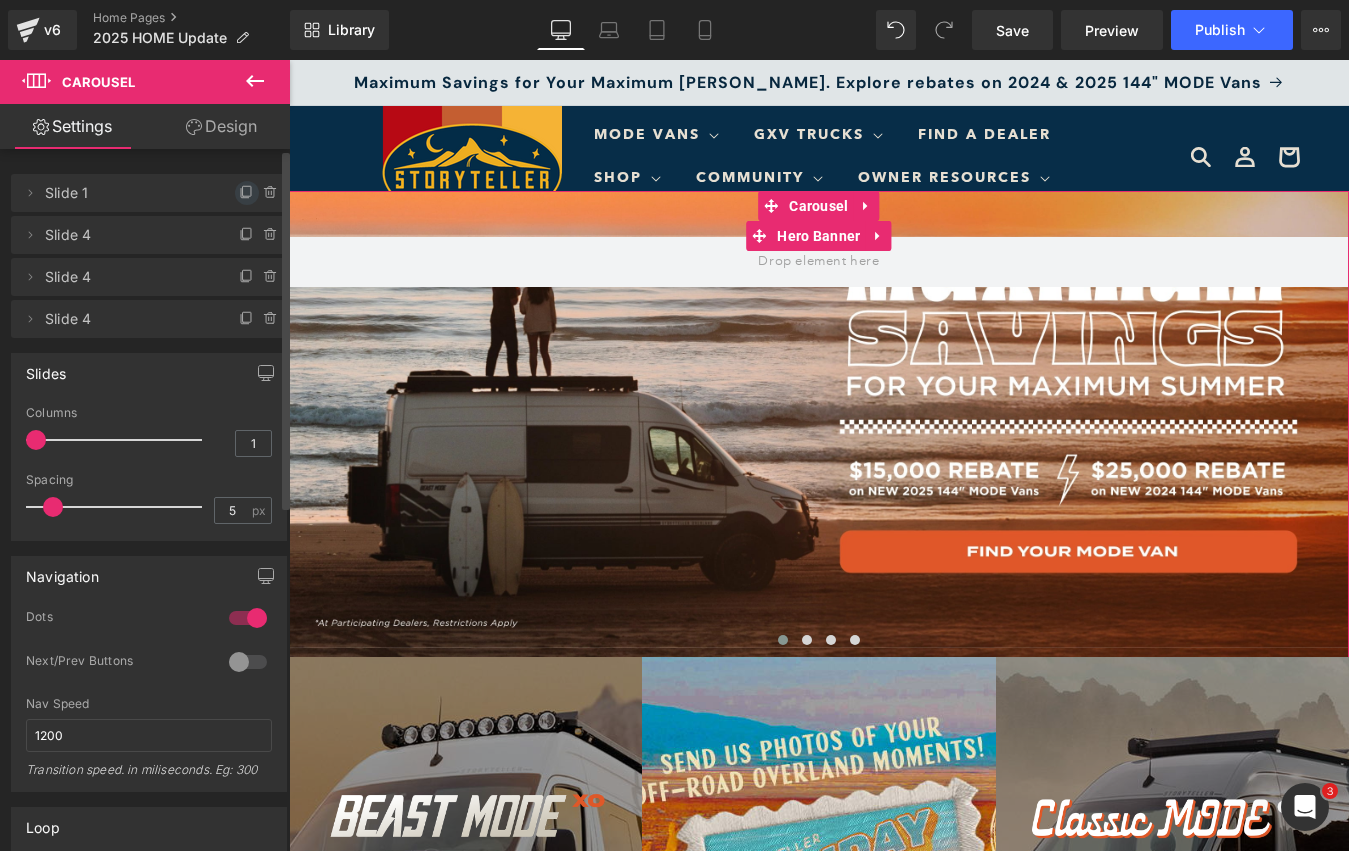 click 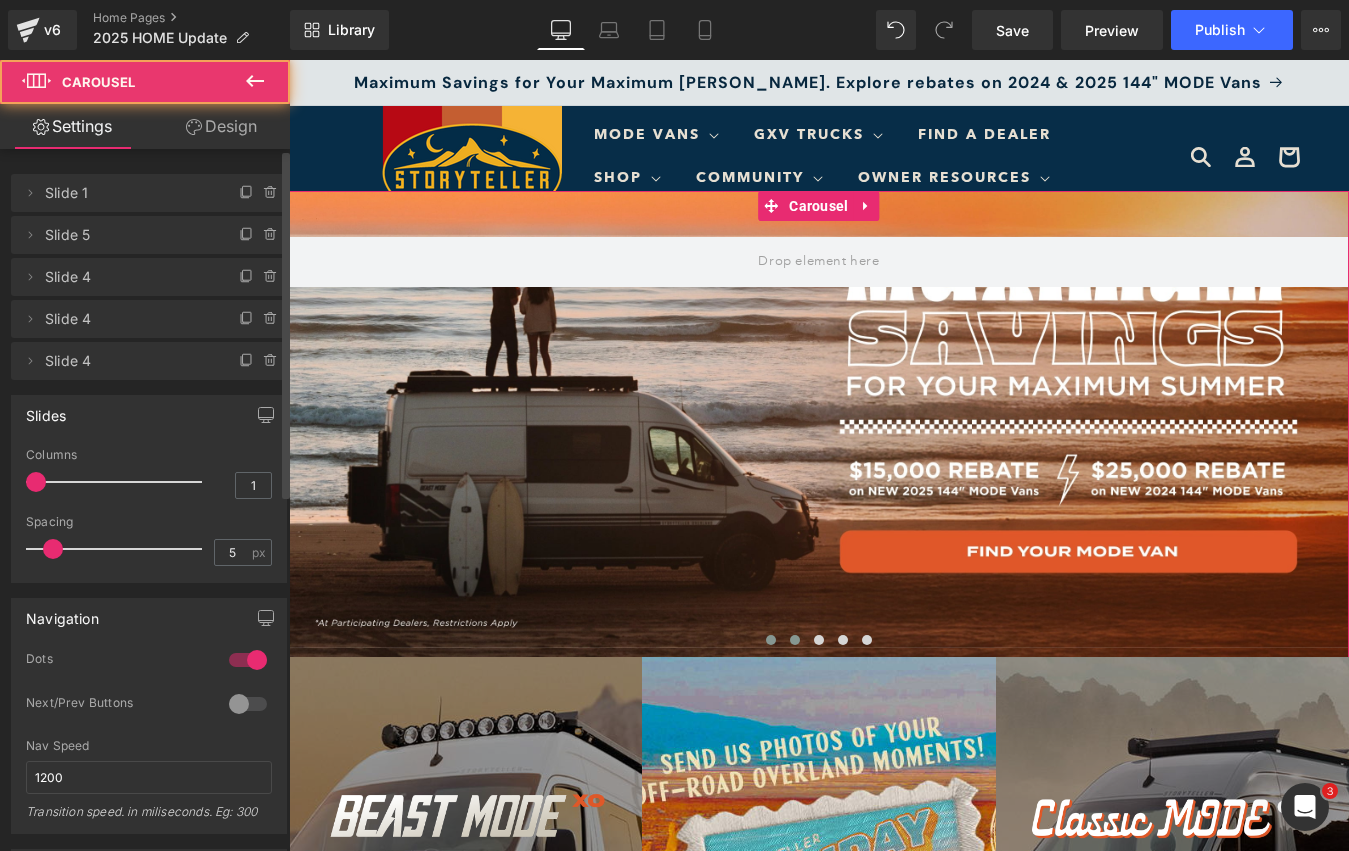 click at bounding box center [795, 640] 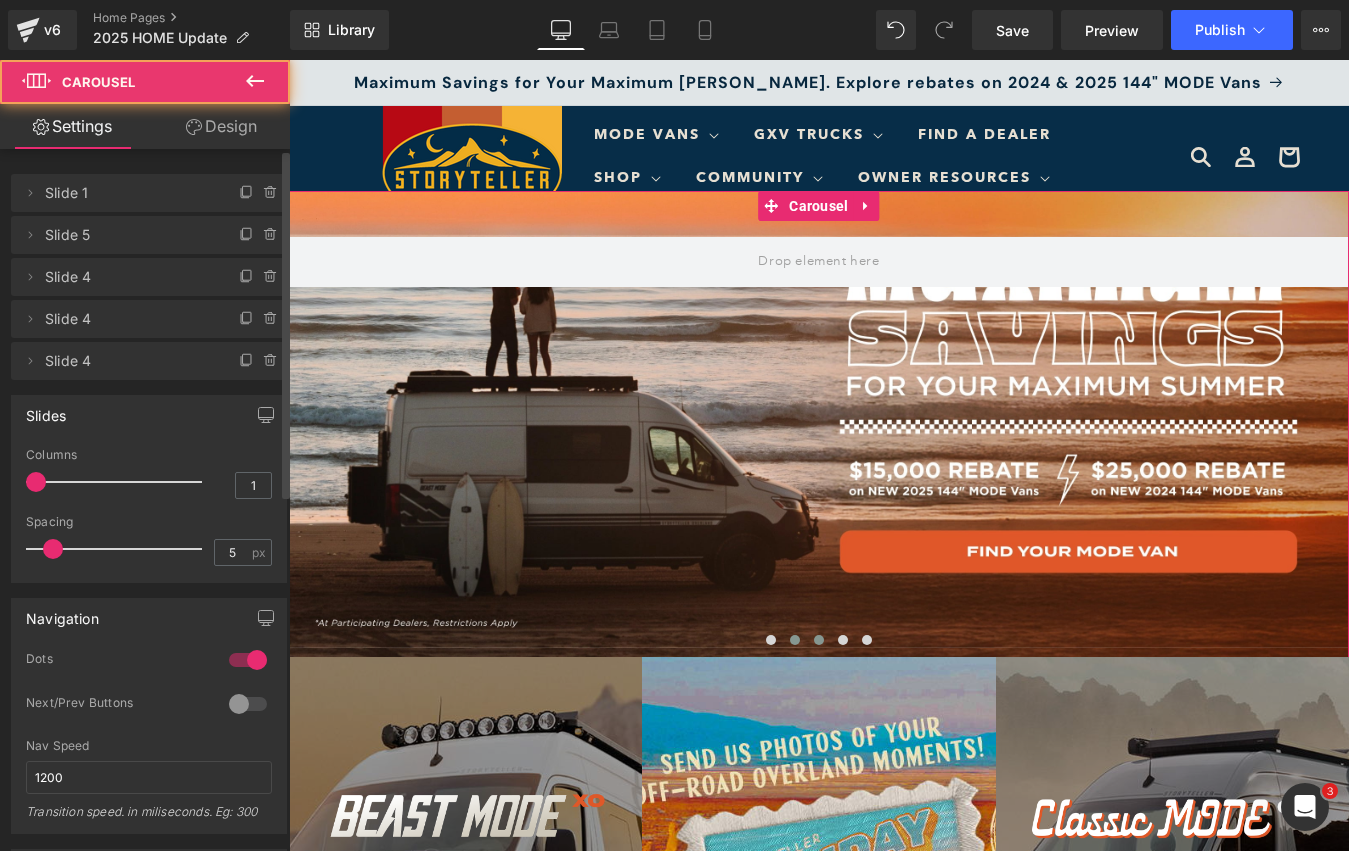 click at bounding box center (819, 640) 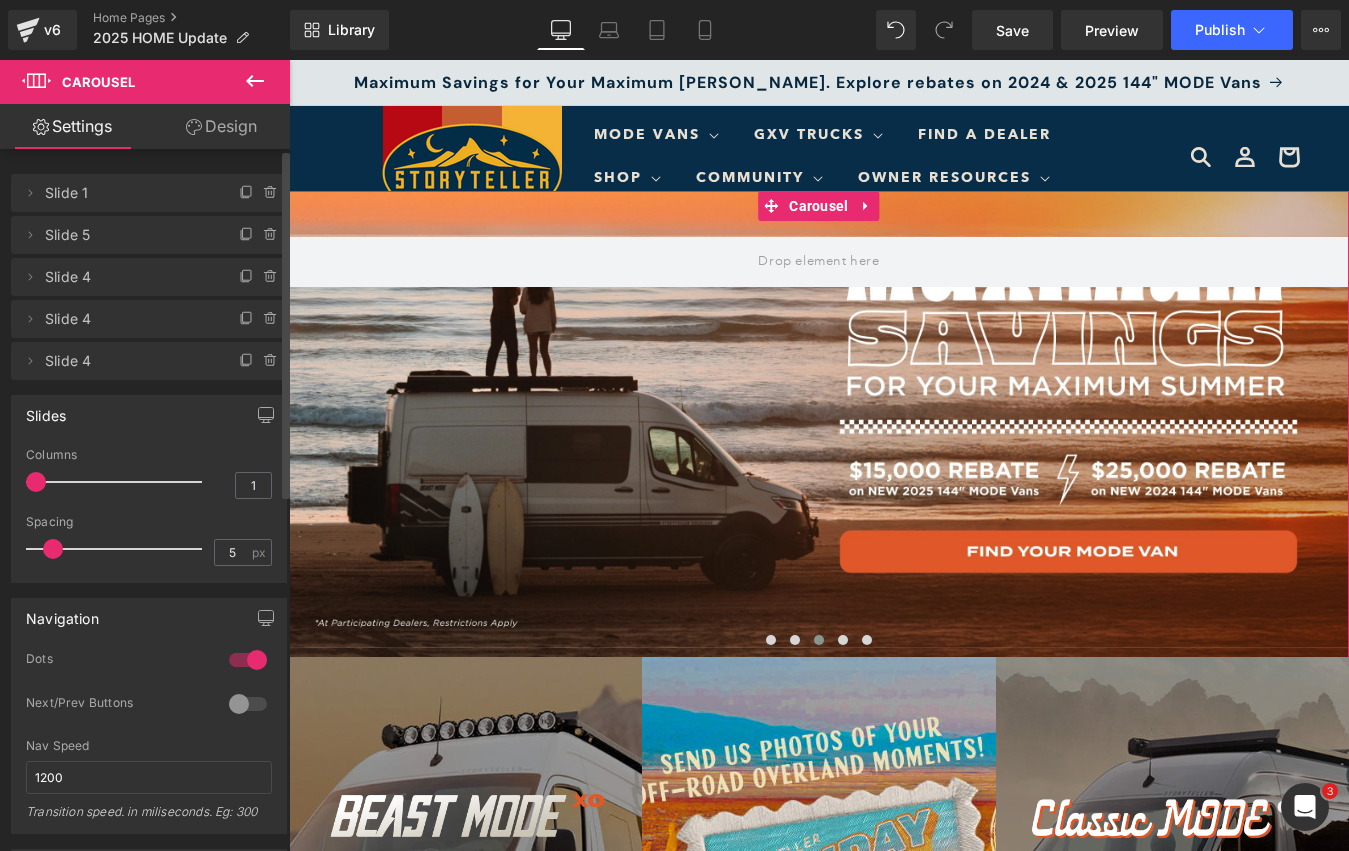 click at bounding box center (819, 640) 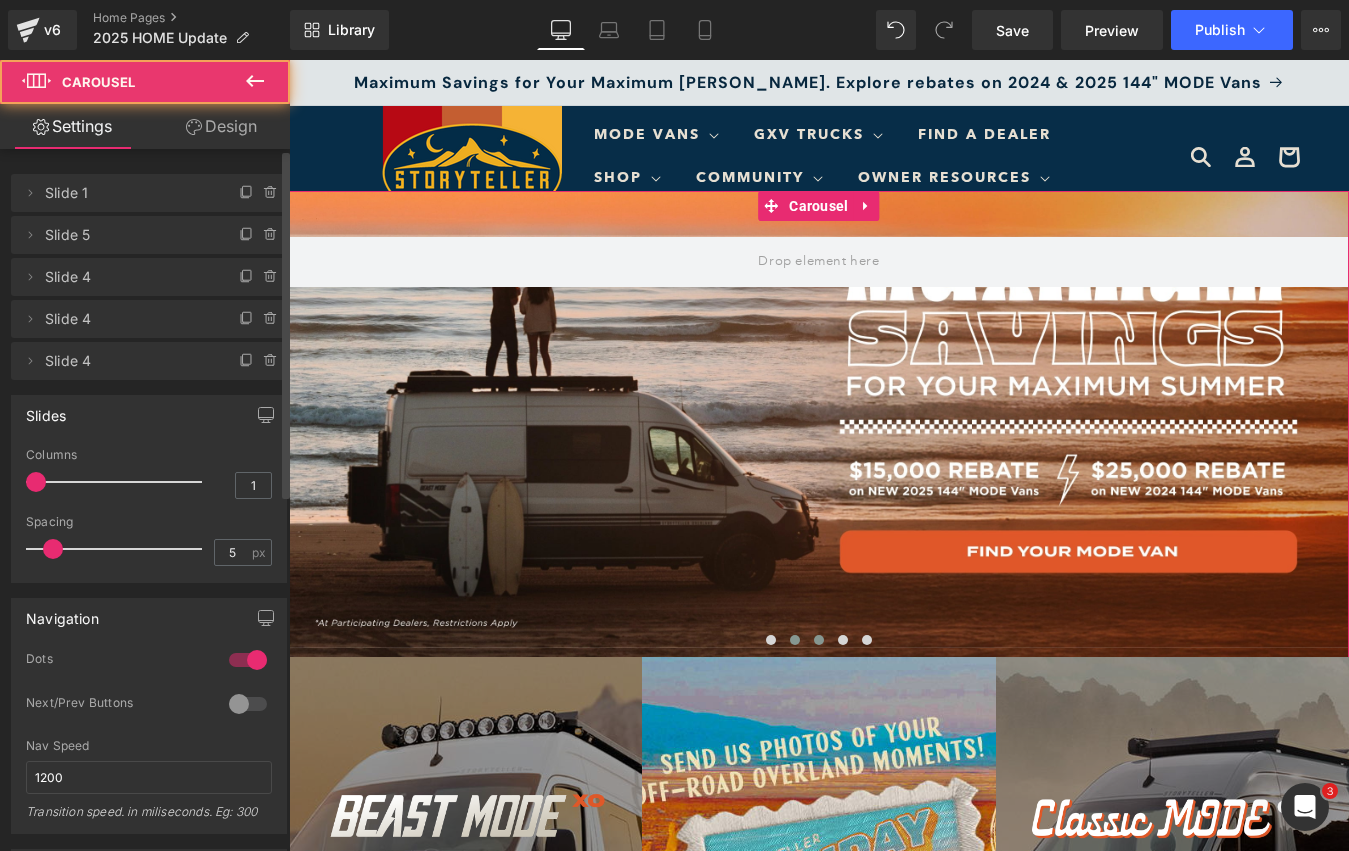 click at bounding box center [795, 640] 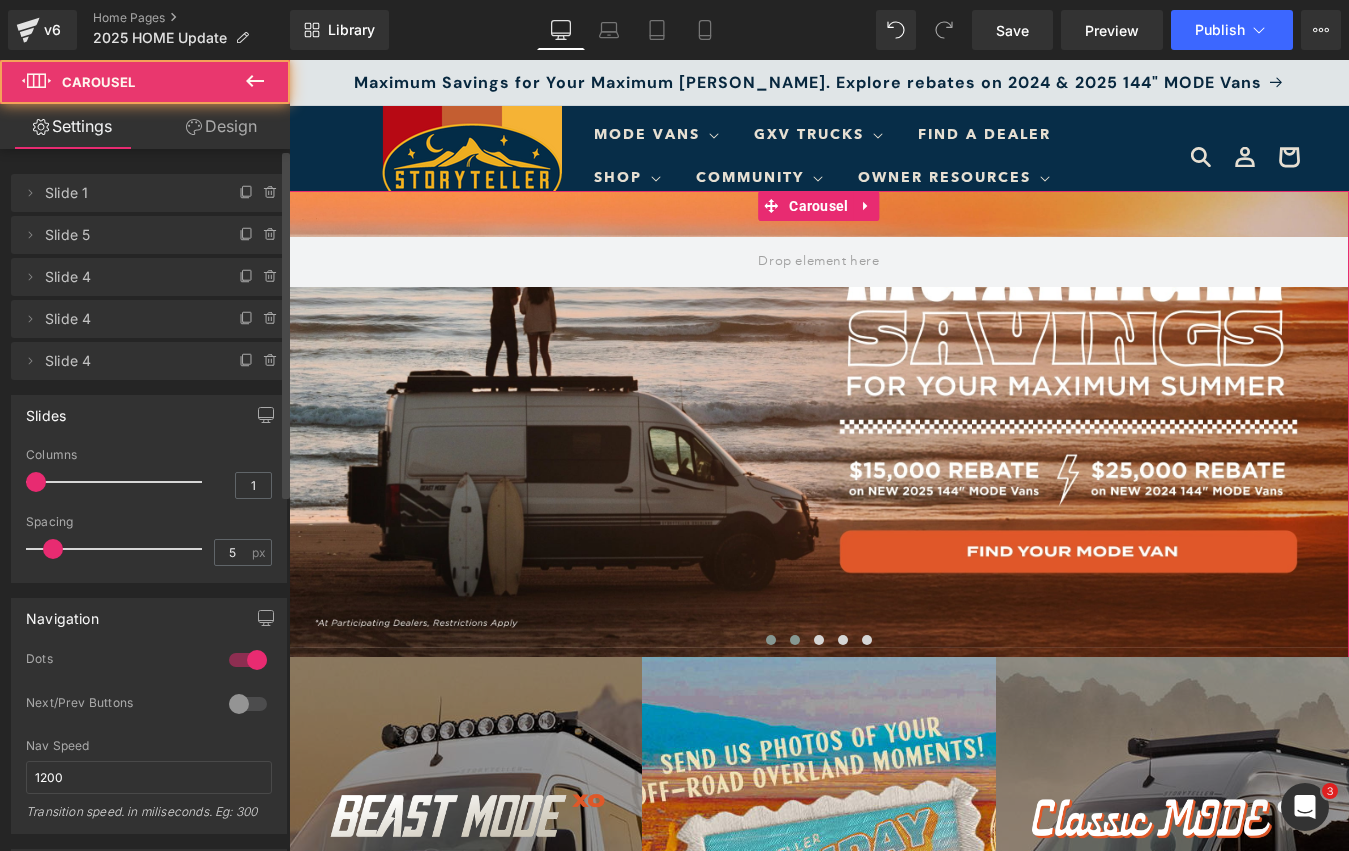 click at bounding box center (771, 640) 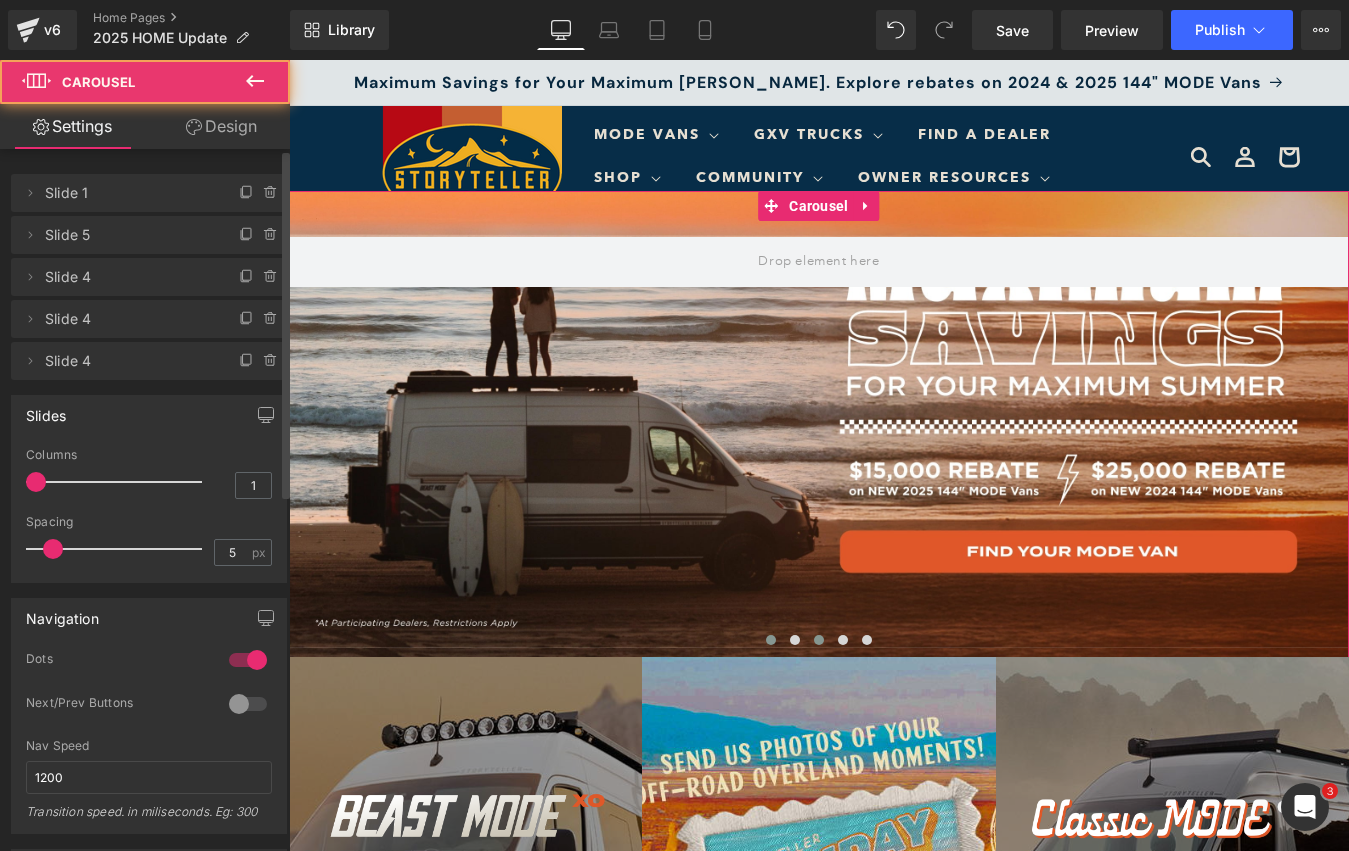 click at bounding box center (819, 640) 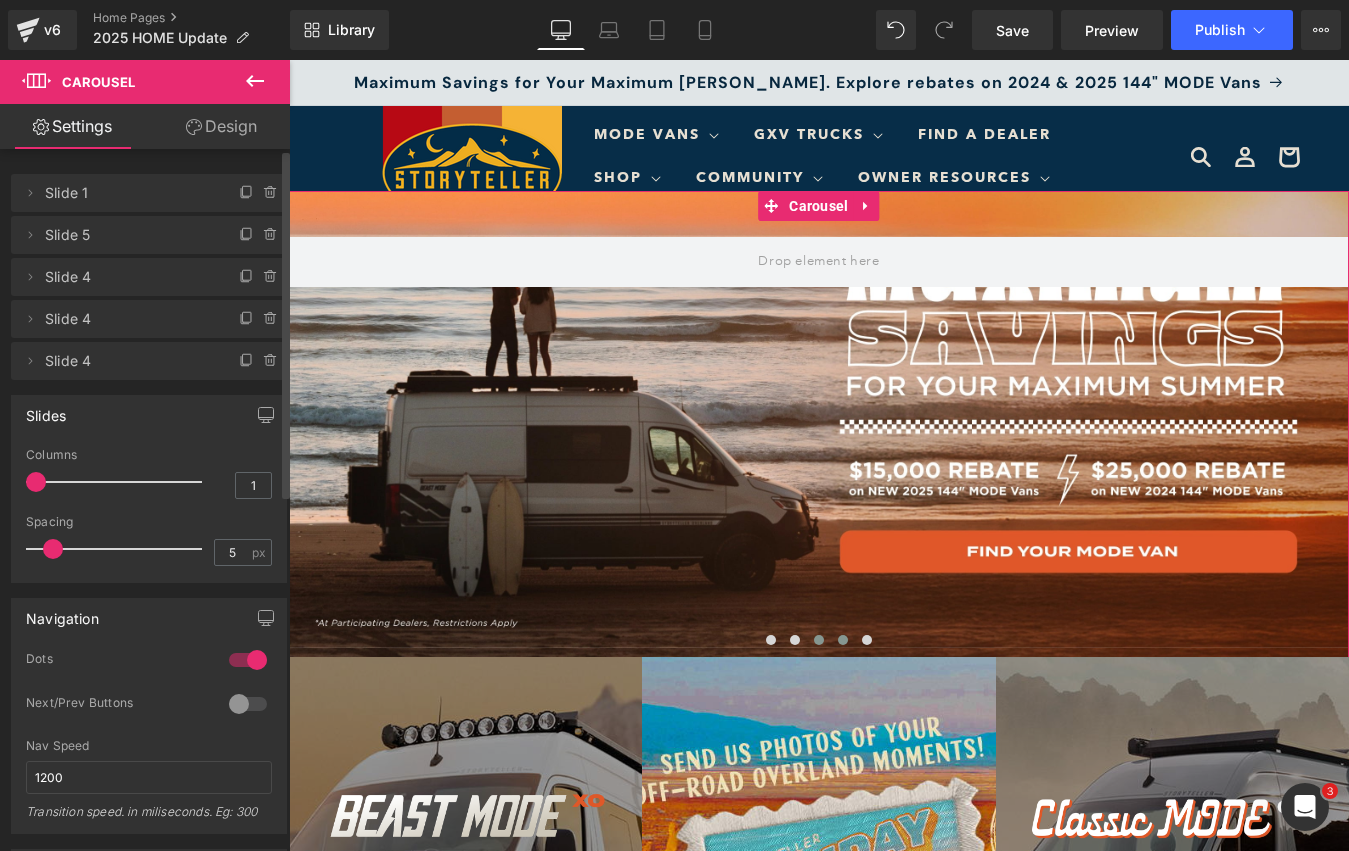 click at bounding box center (843, 640) 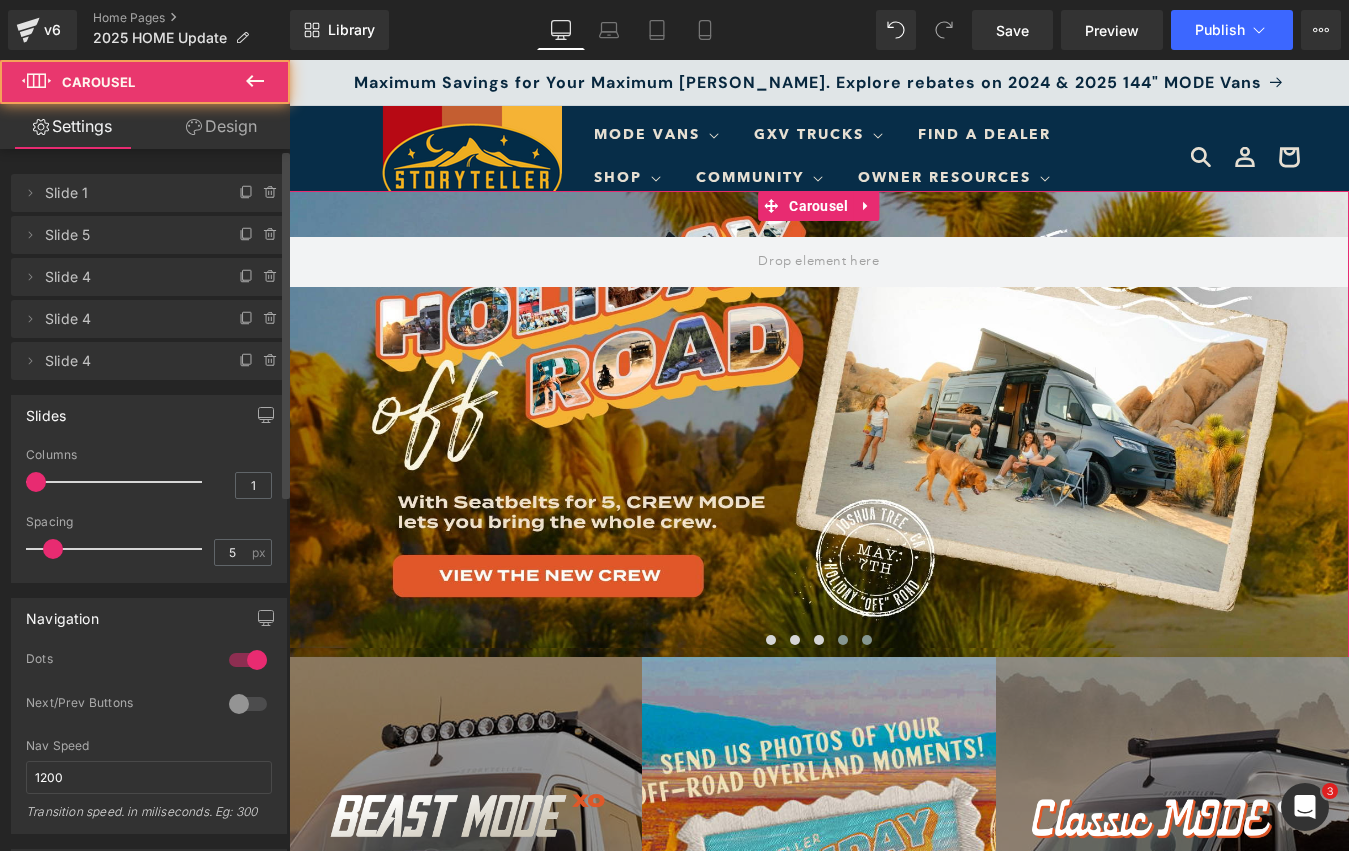 click at bounding box center [867, 640] 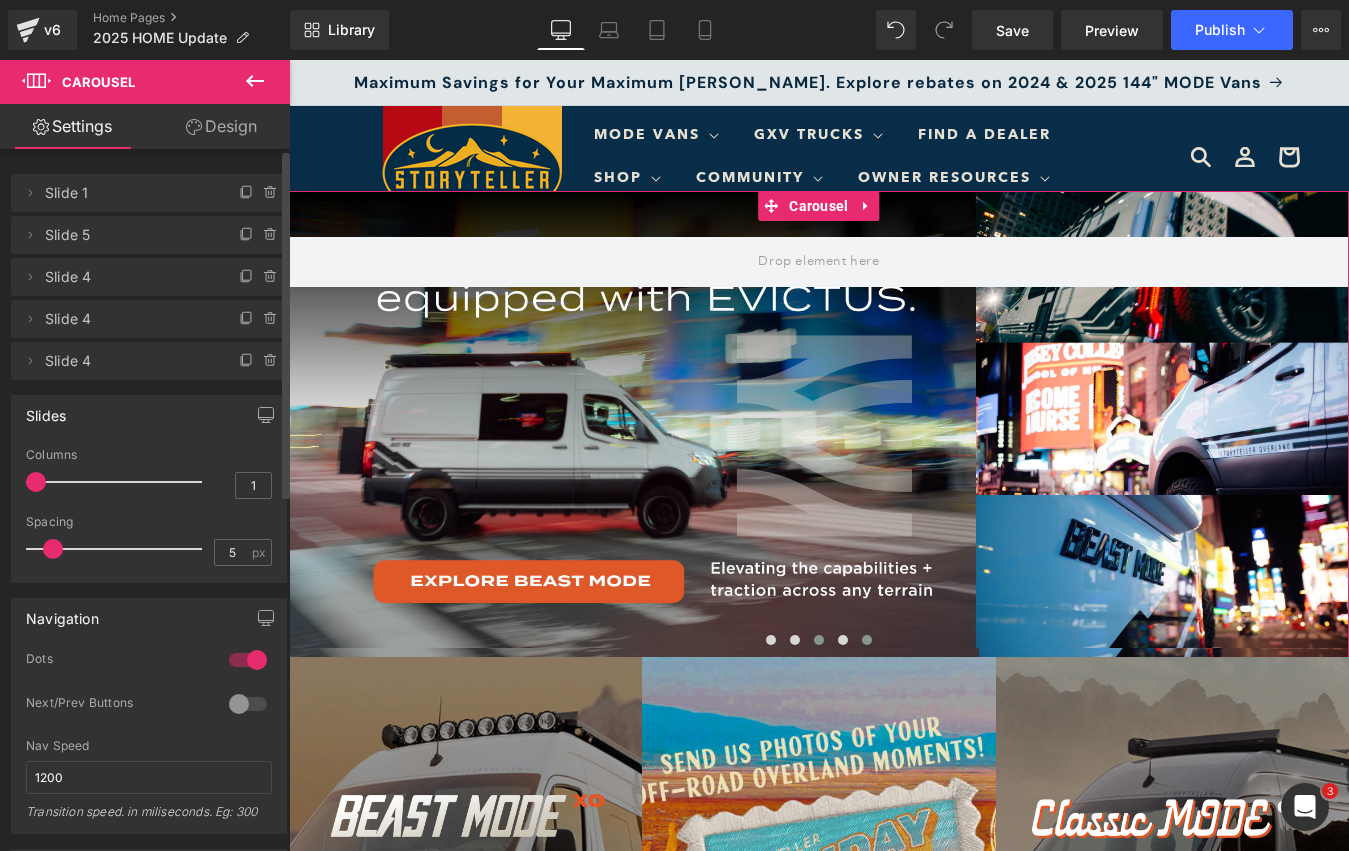 click at bounding box center [819, 640] 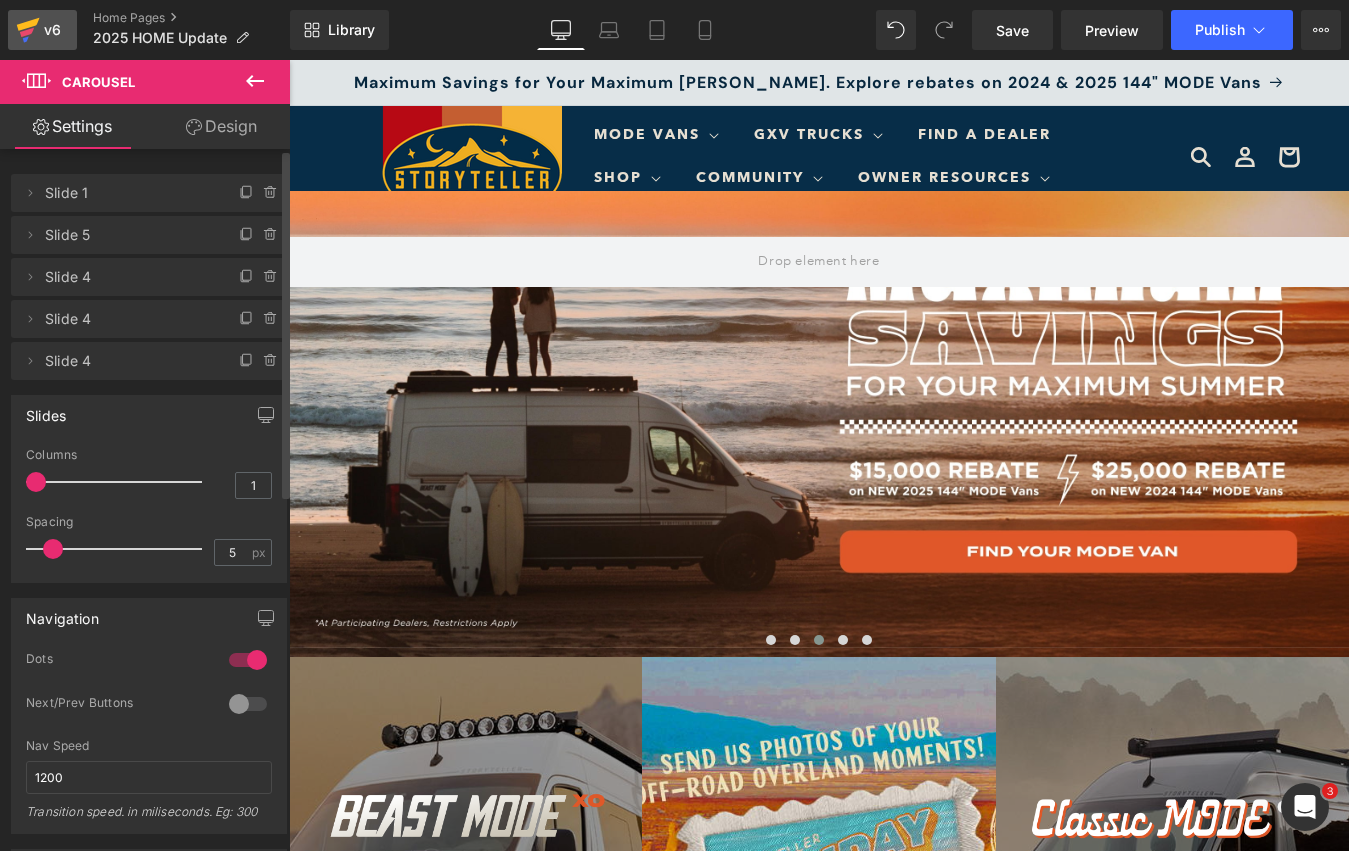 click 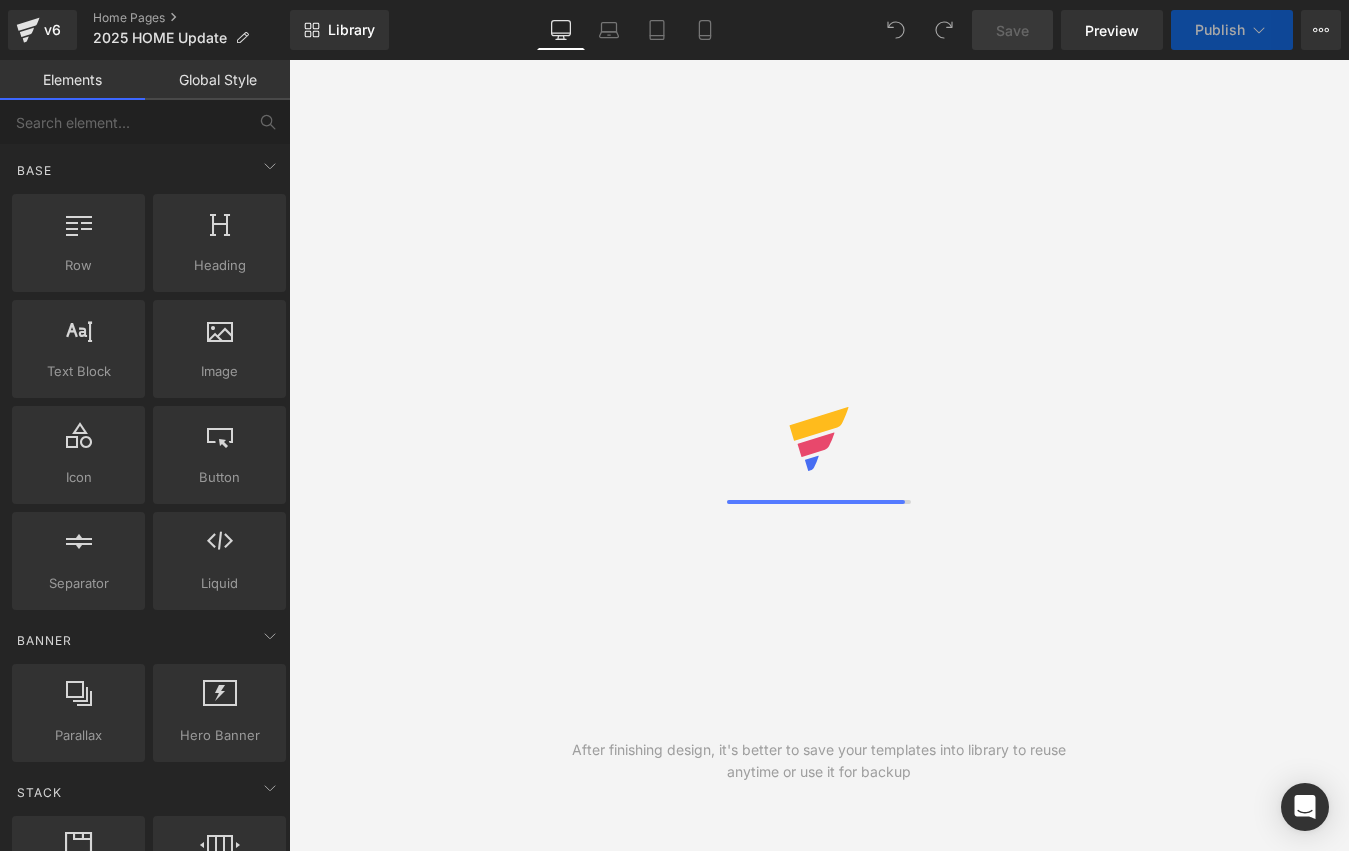 scroll, scrollTop: 0, scrollLeft: 0, axis: both 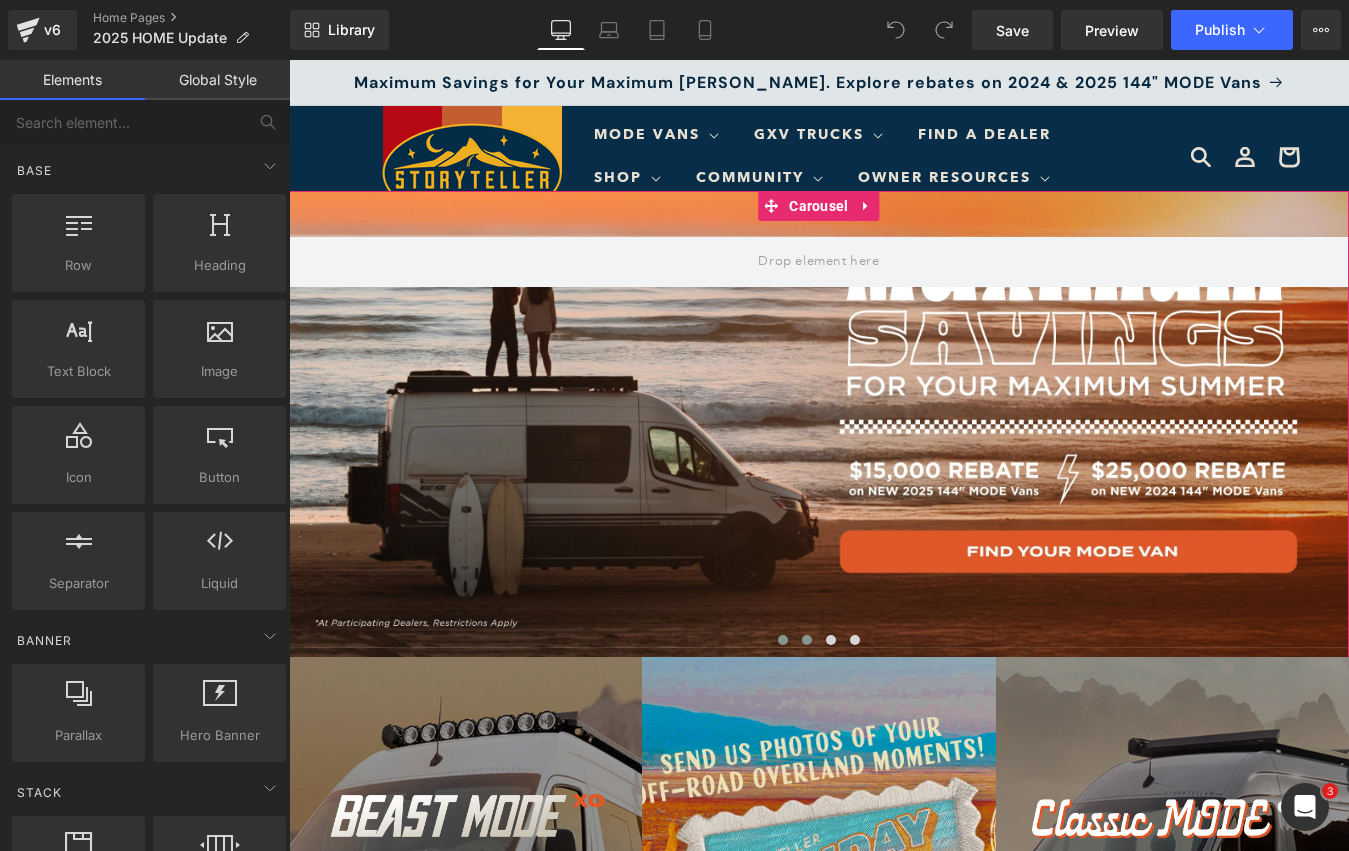 click at bounding box center (807, 640) 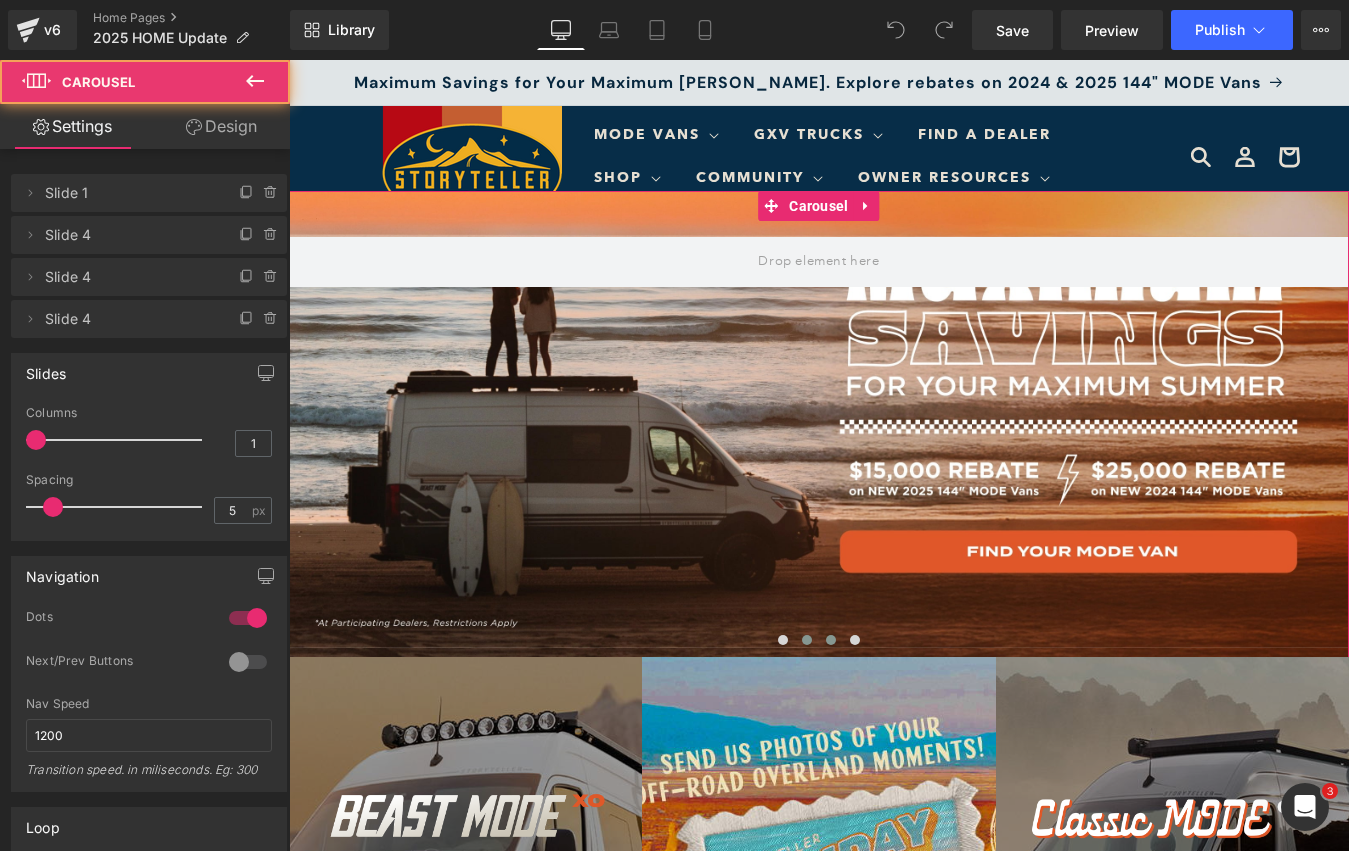 click at bounding box center (831, 640) 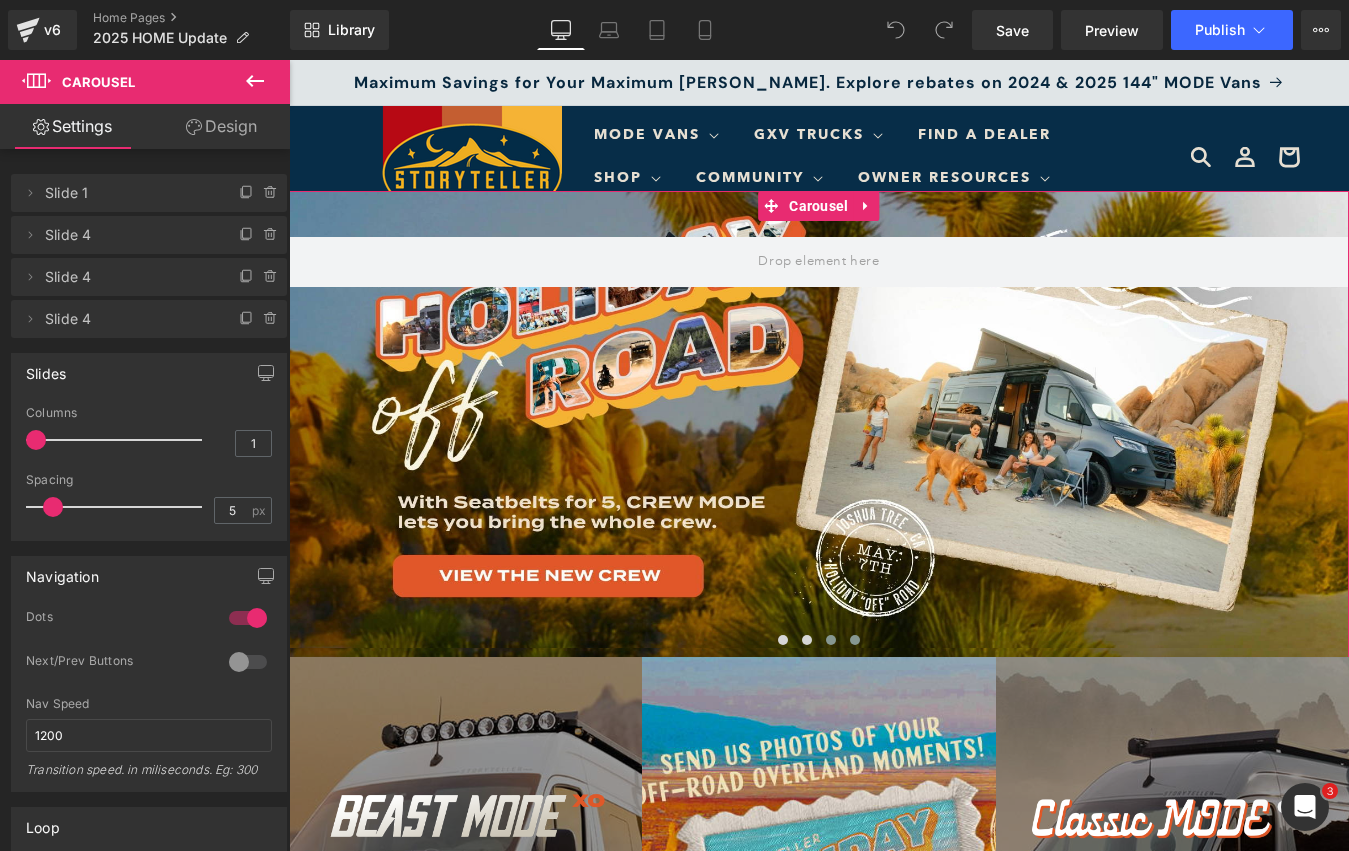 click at bounding box center (855, 640) 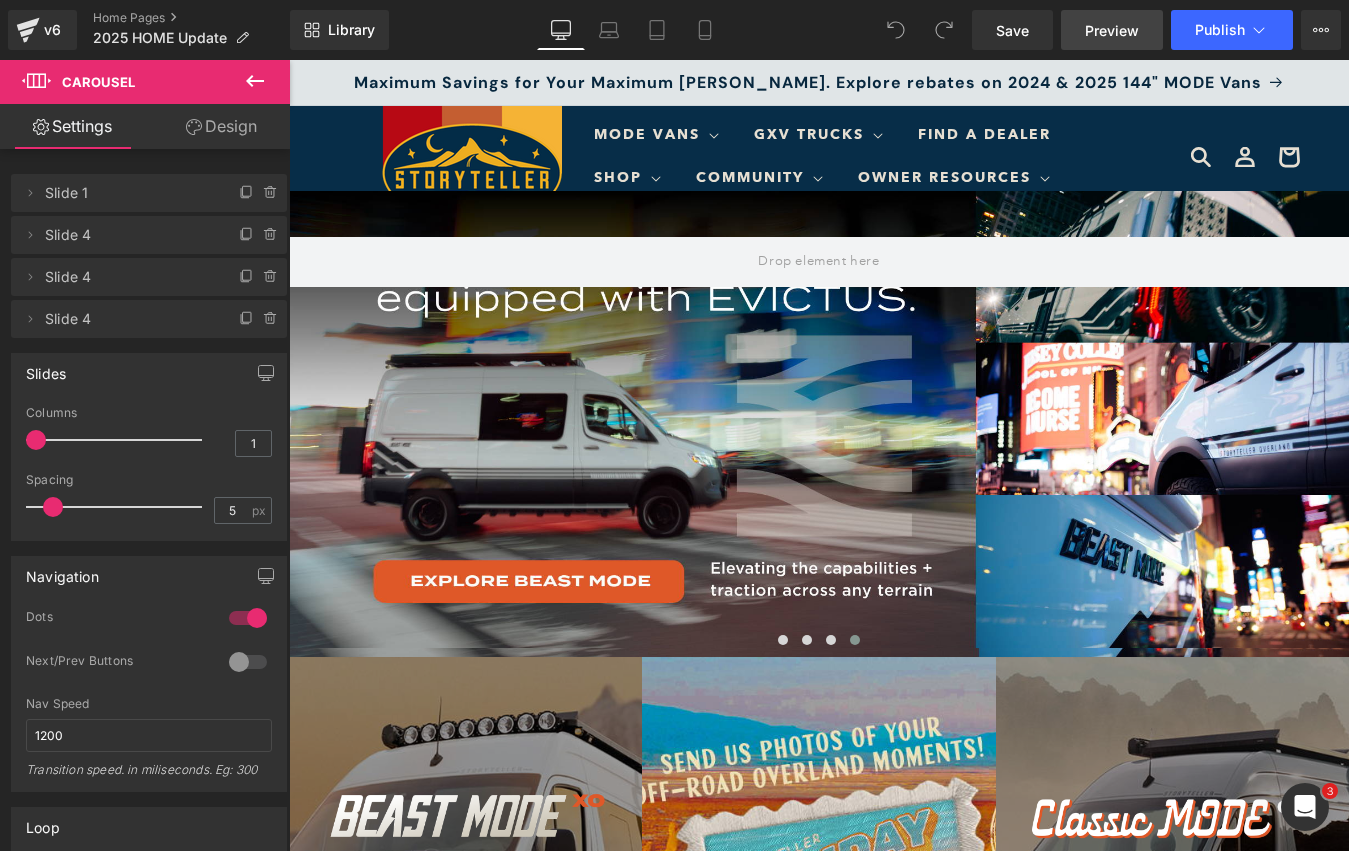 type 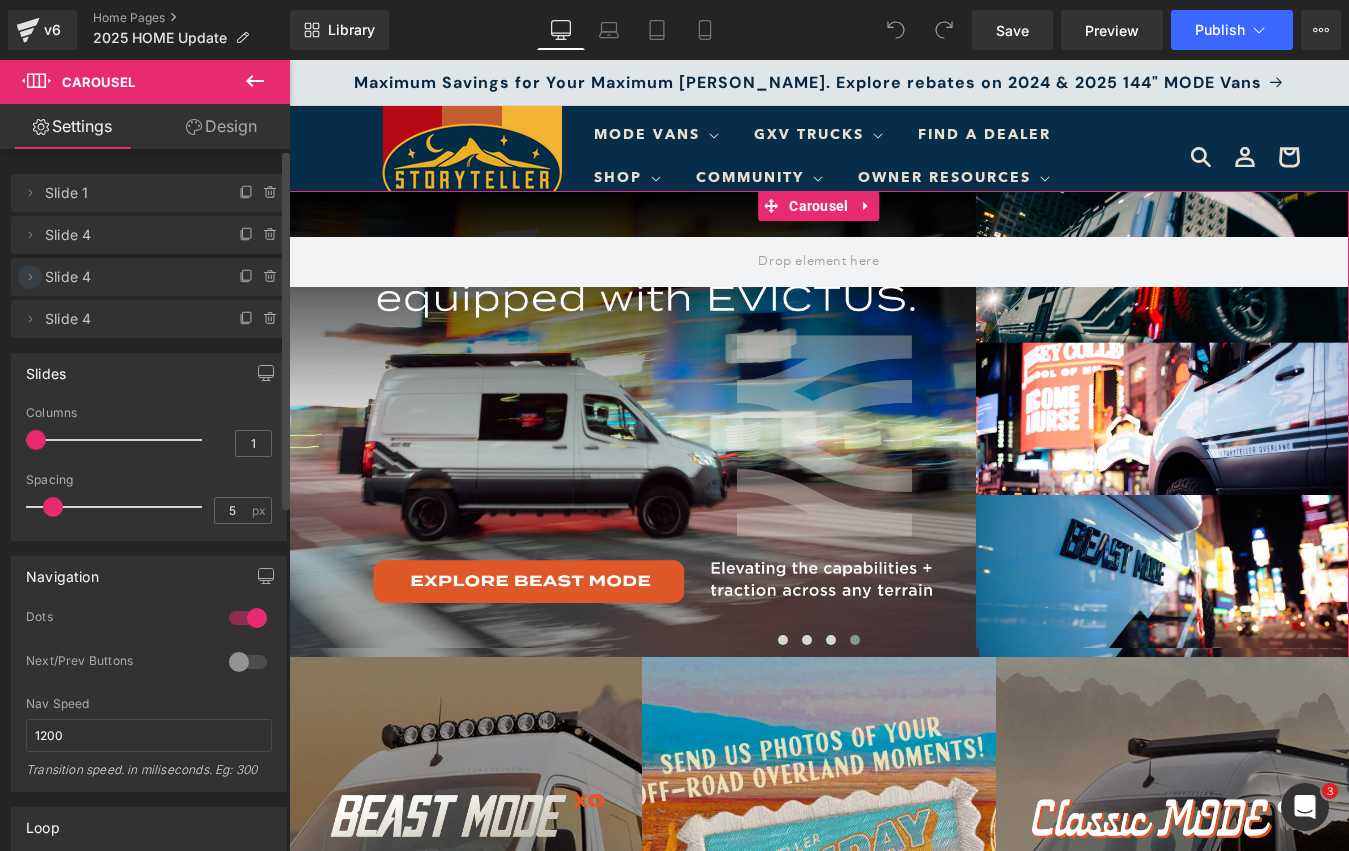 click 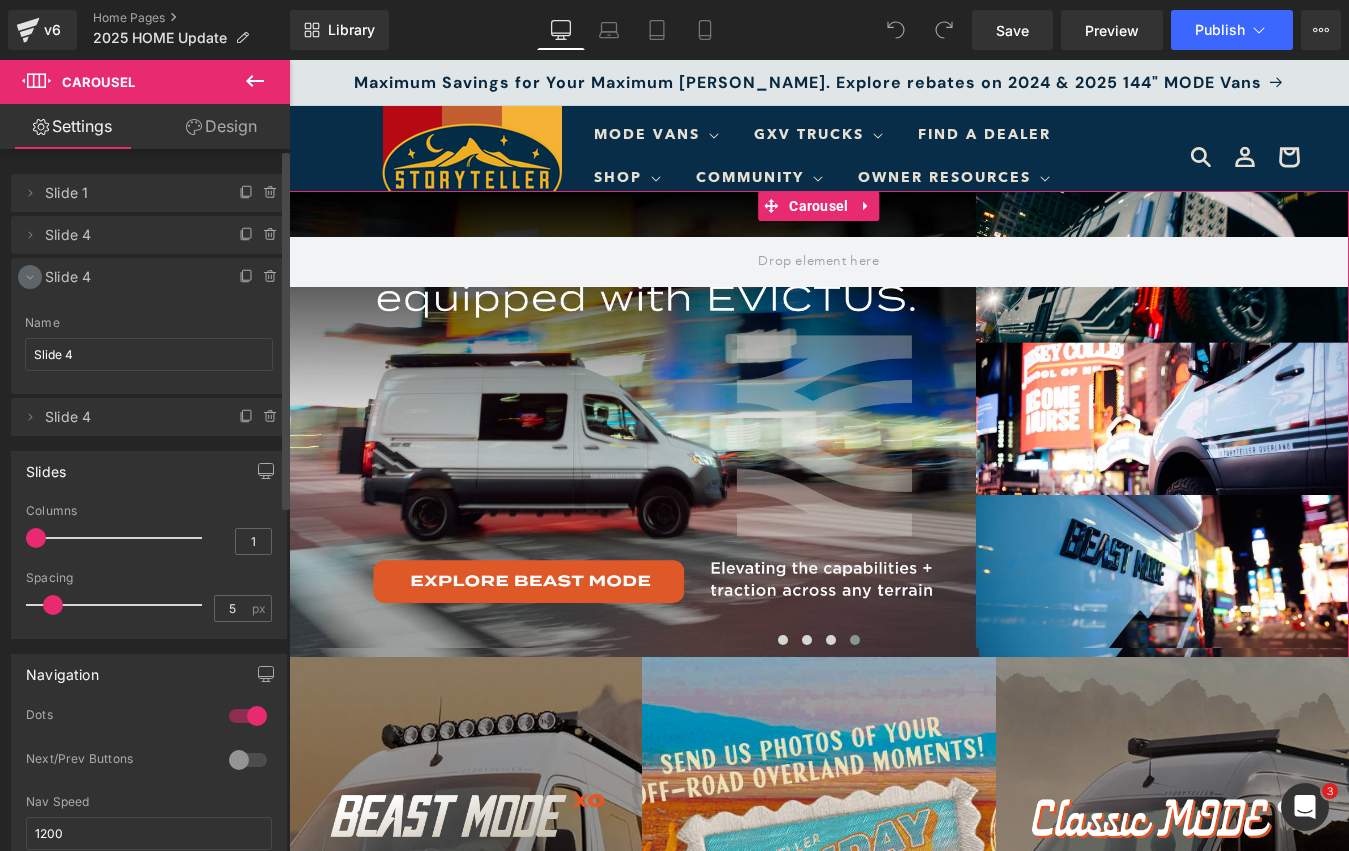 click 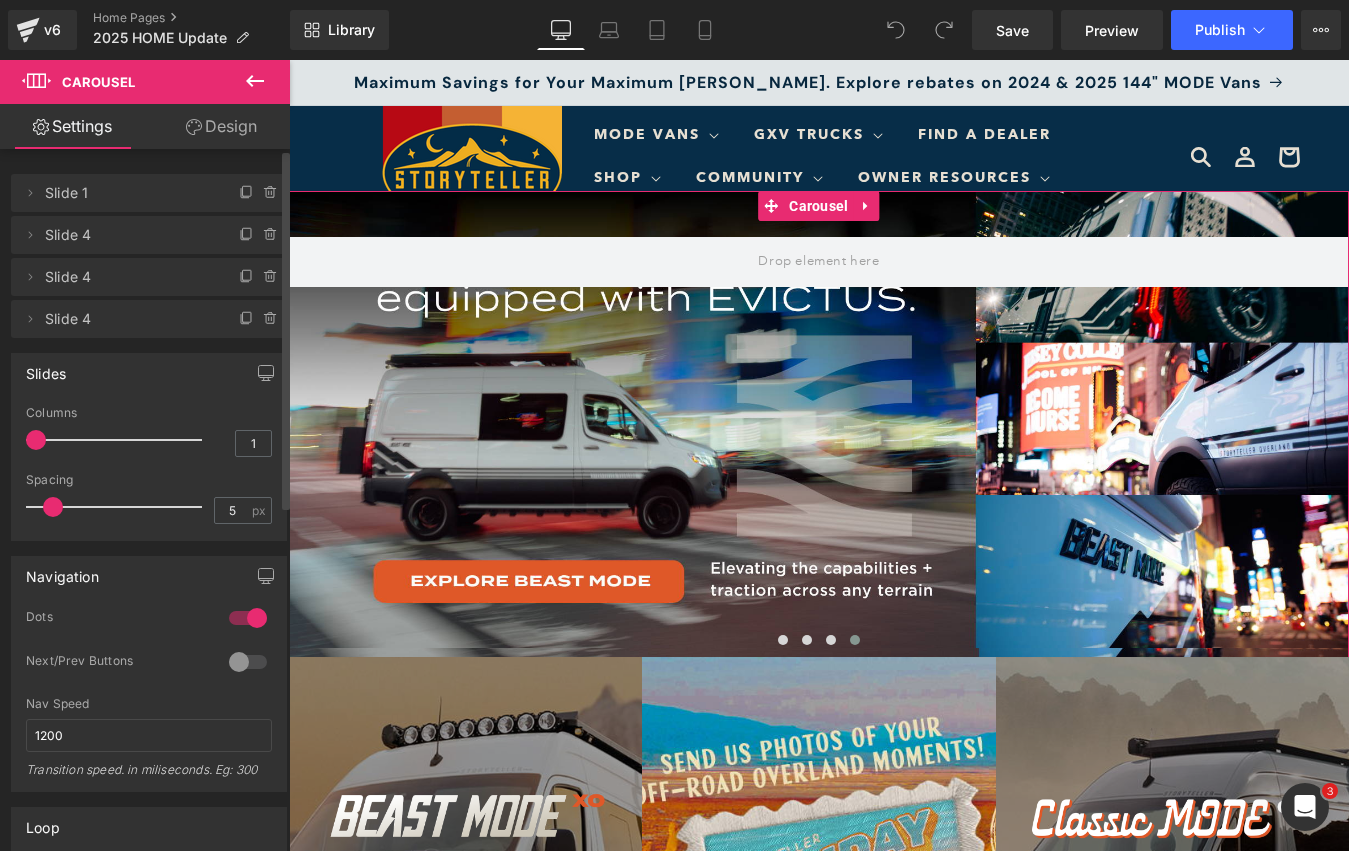click on "Slide 4" at bounding box center [129, 235] 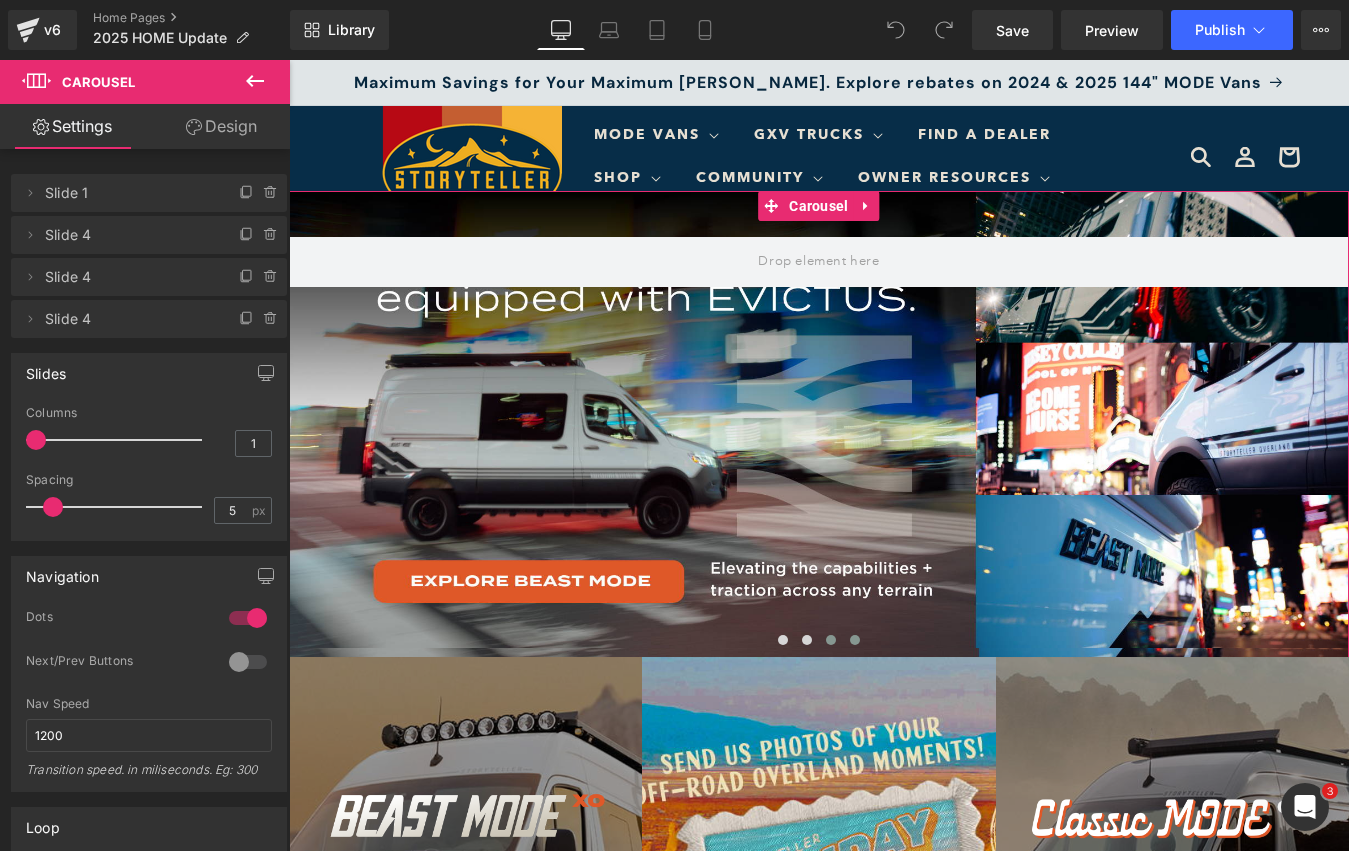 click at bounding box center [831, 640] 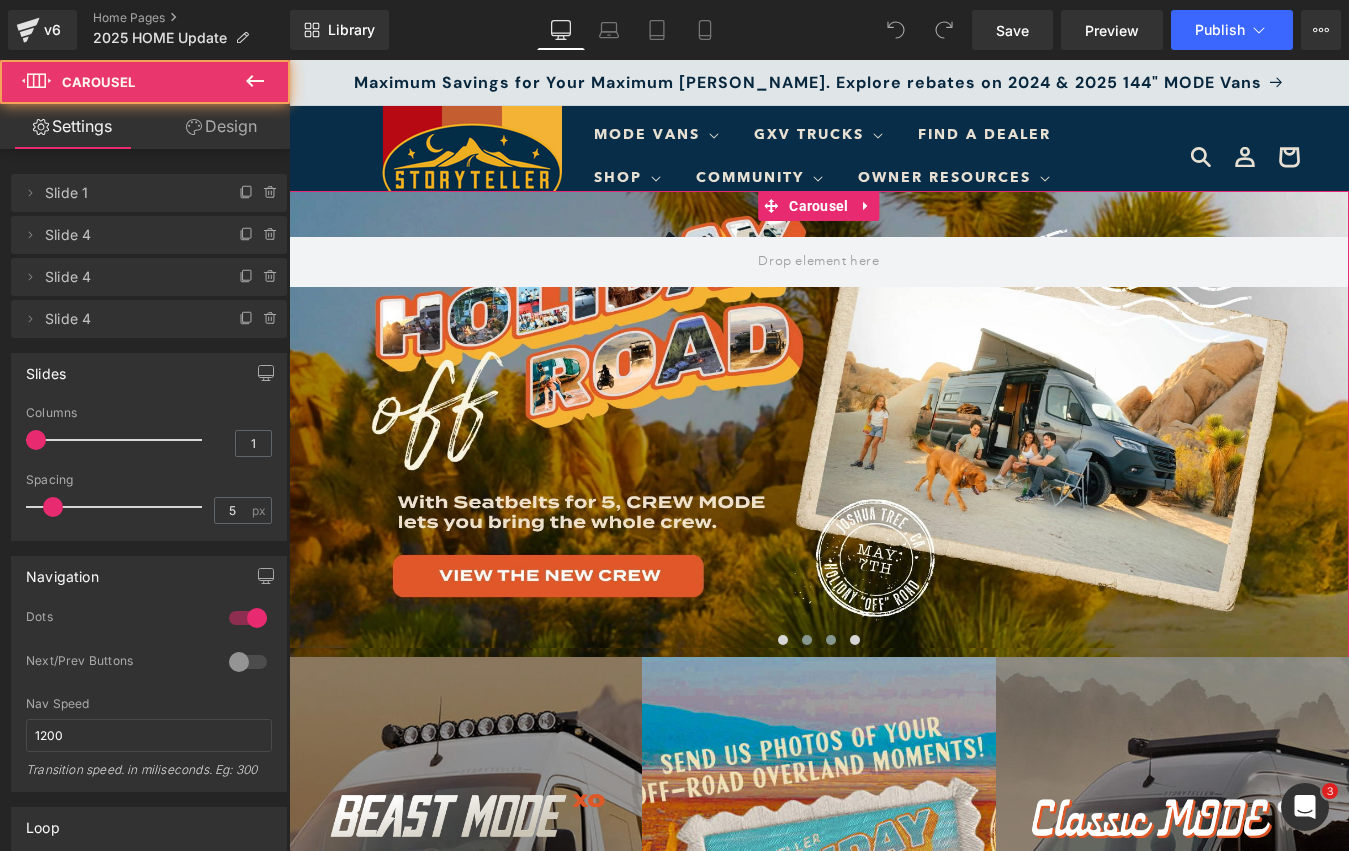 click at bounding box center (807, 640) 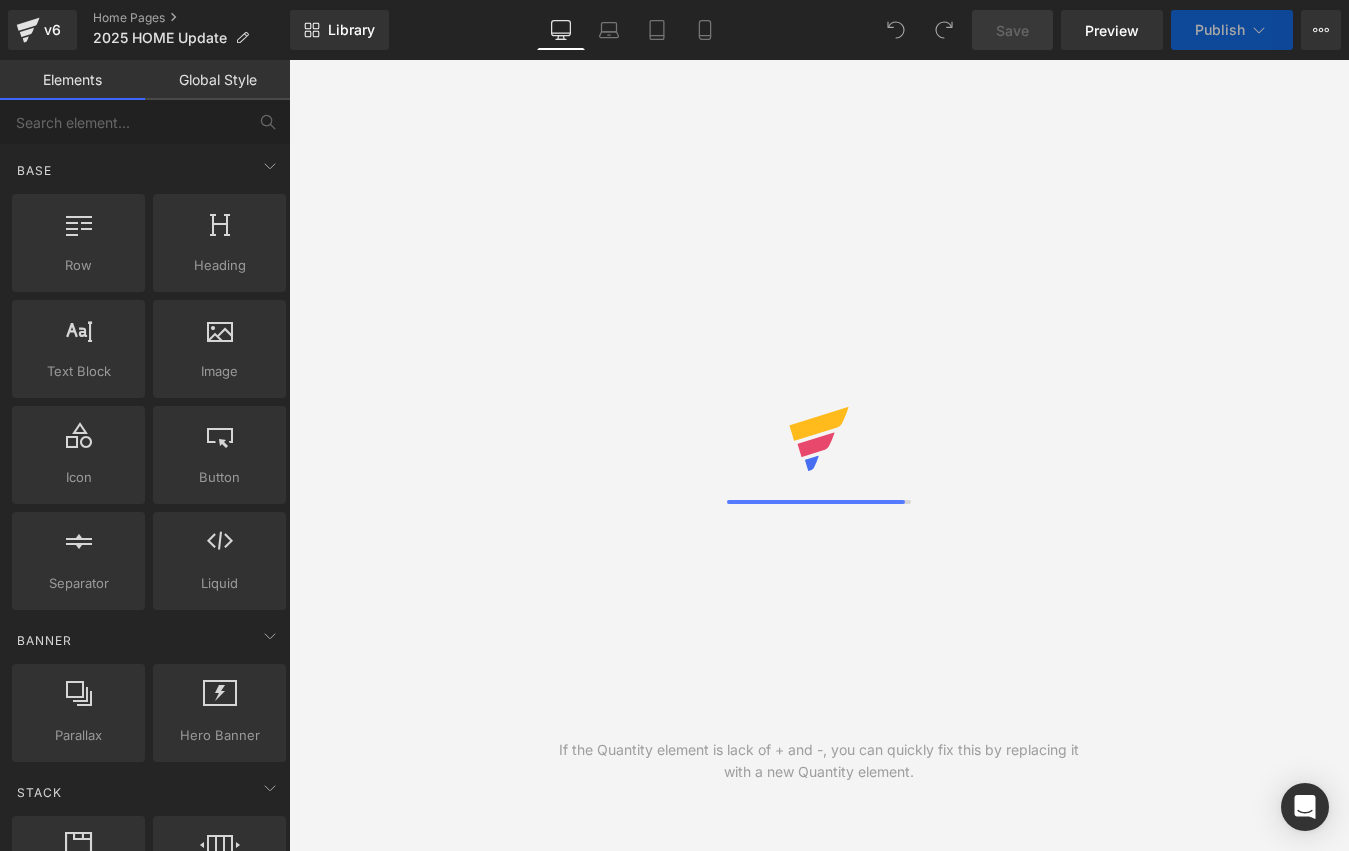 scroll, scrollTop: 0, scrollLeft: 0, axis: both 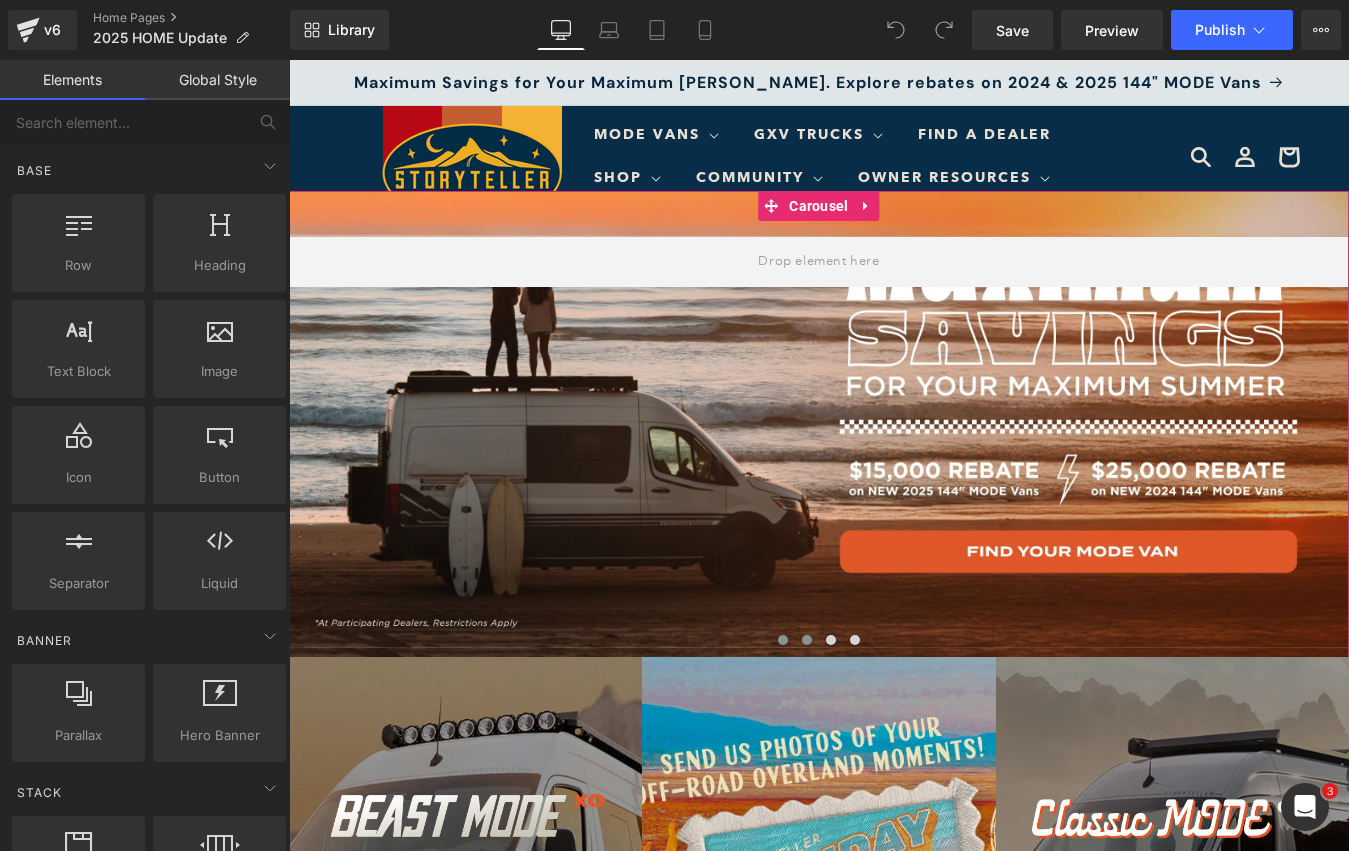 click at bounding box center (807, 640) 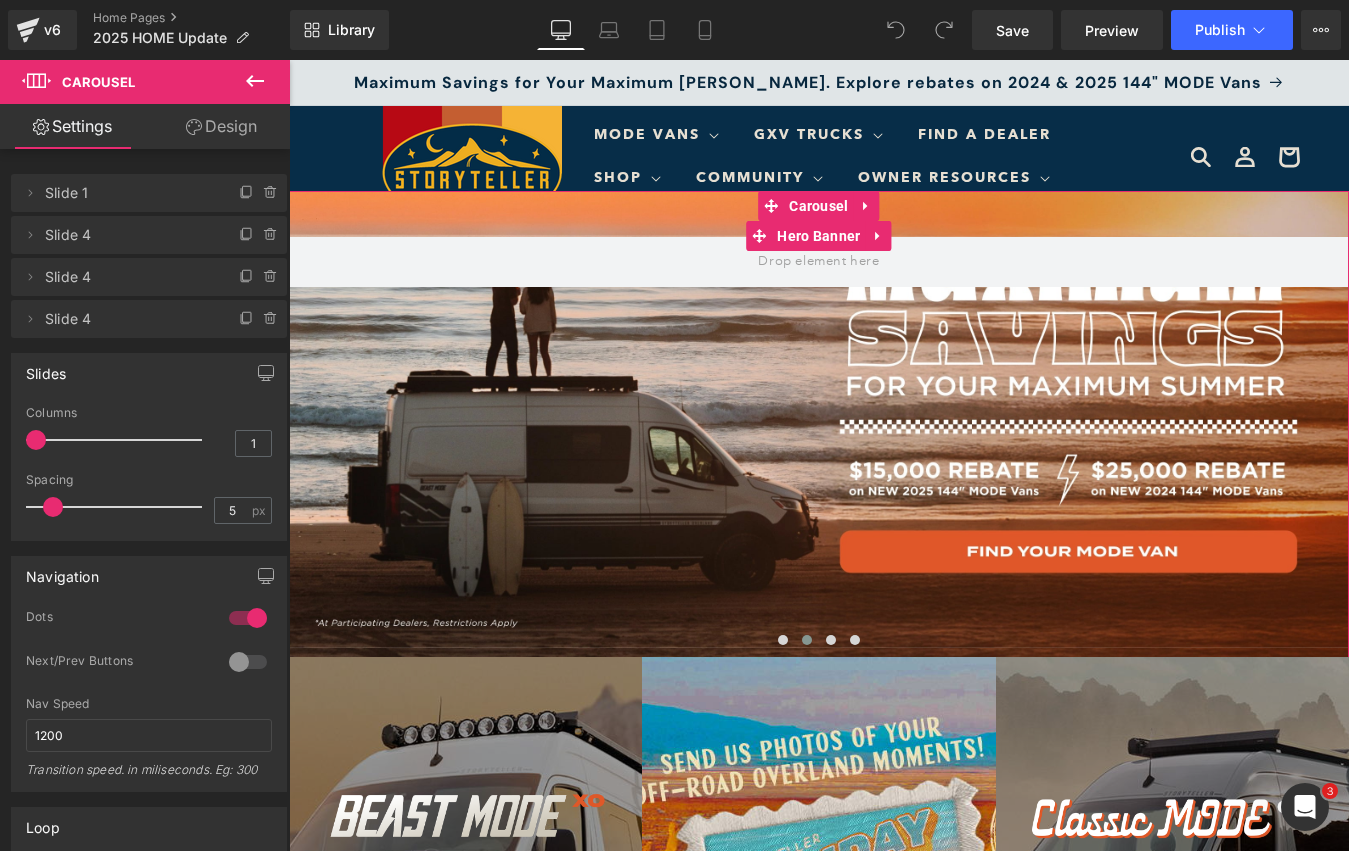 click at bounding box center (819, 425) 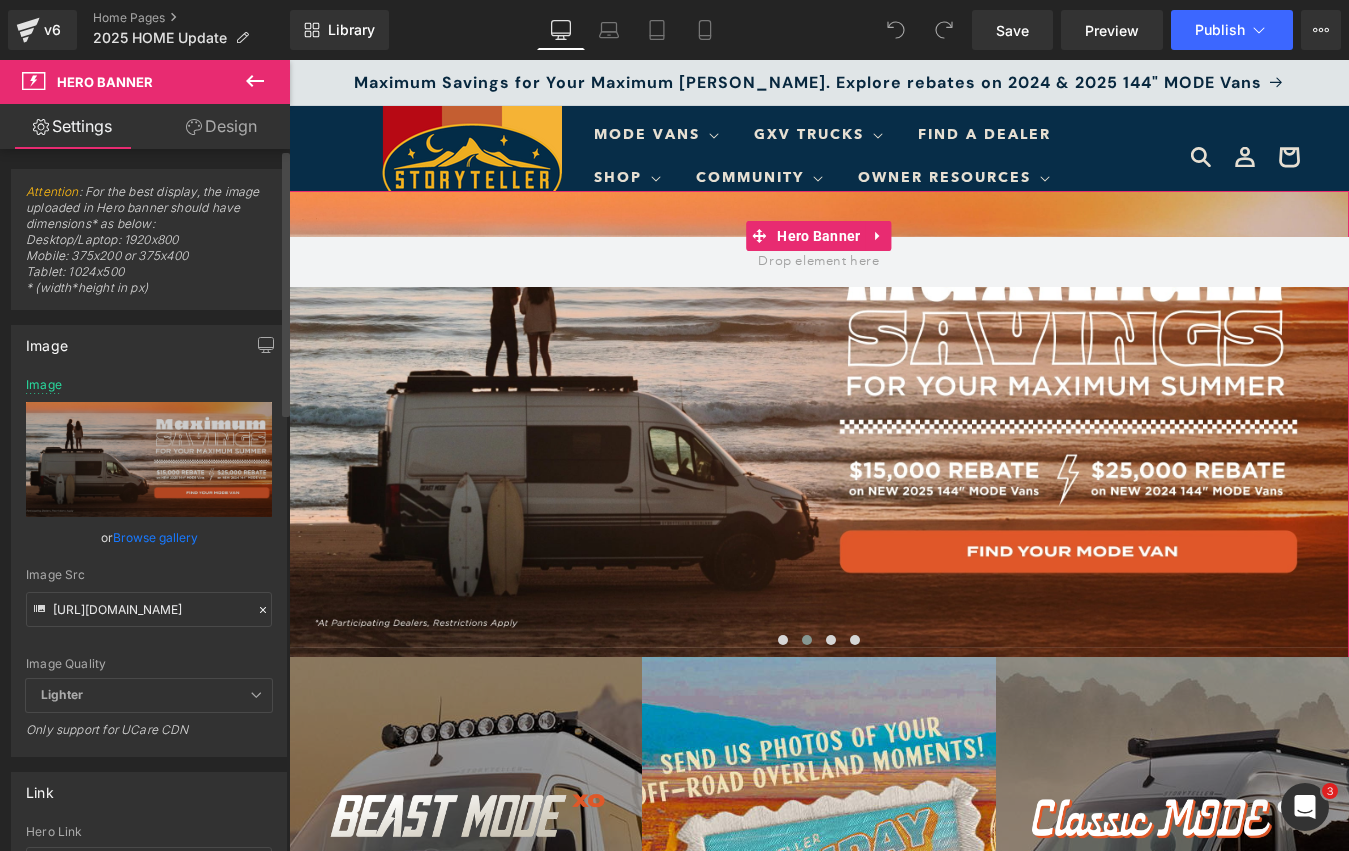 click on "Browse gallery" at bounding box center [155, 537] 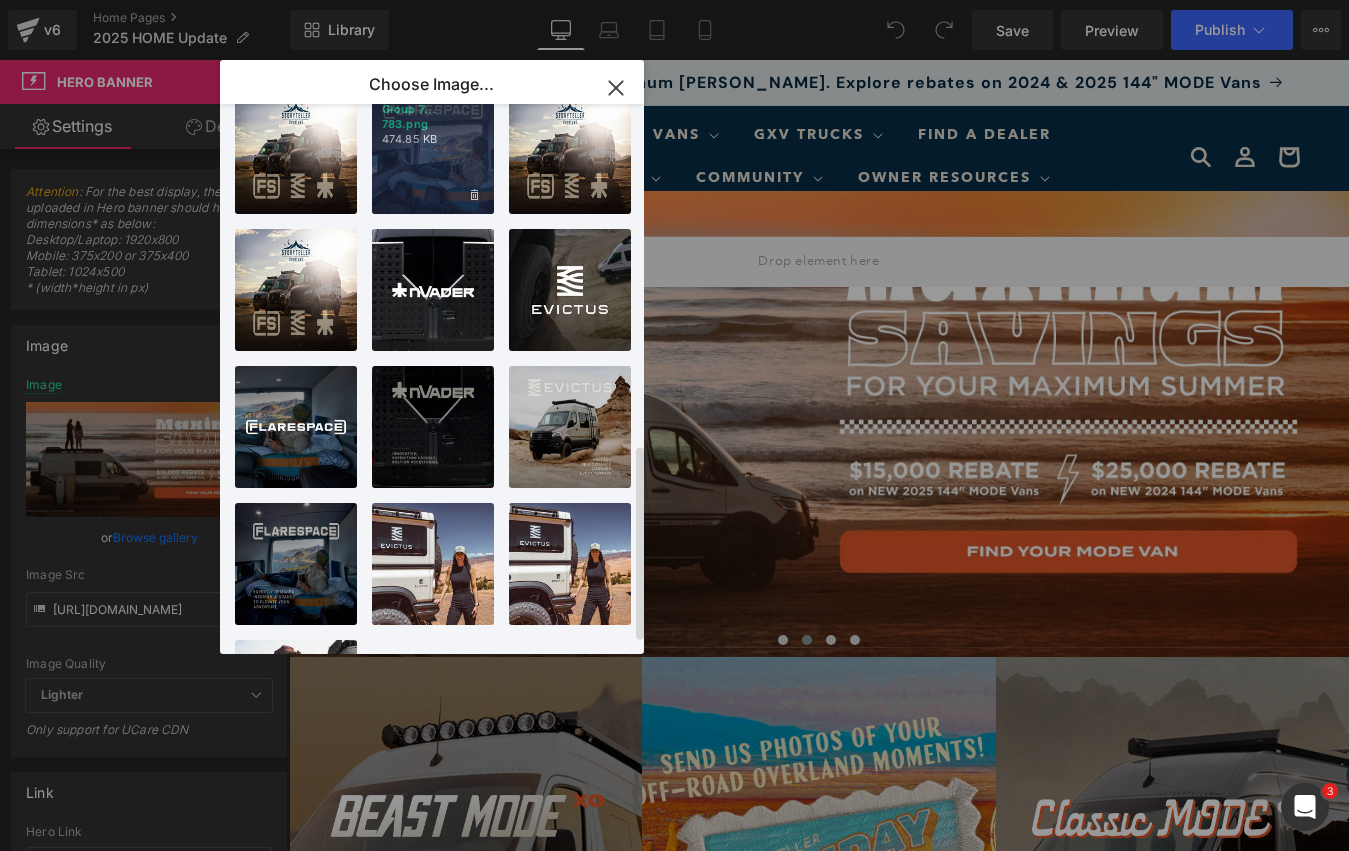 scroll, scrollTop: 988, scrollLeft: 0, axis: vertical 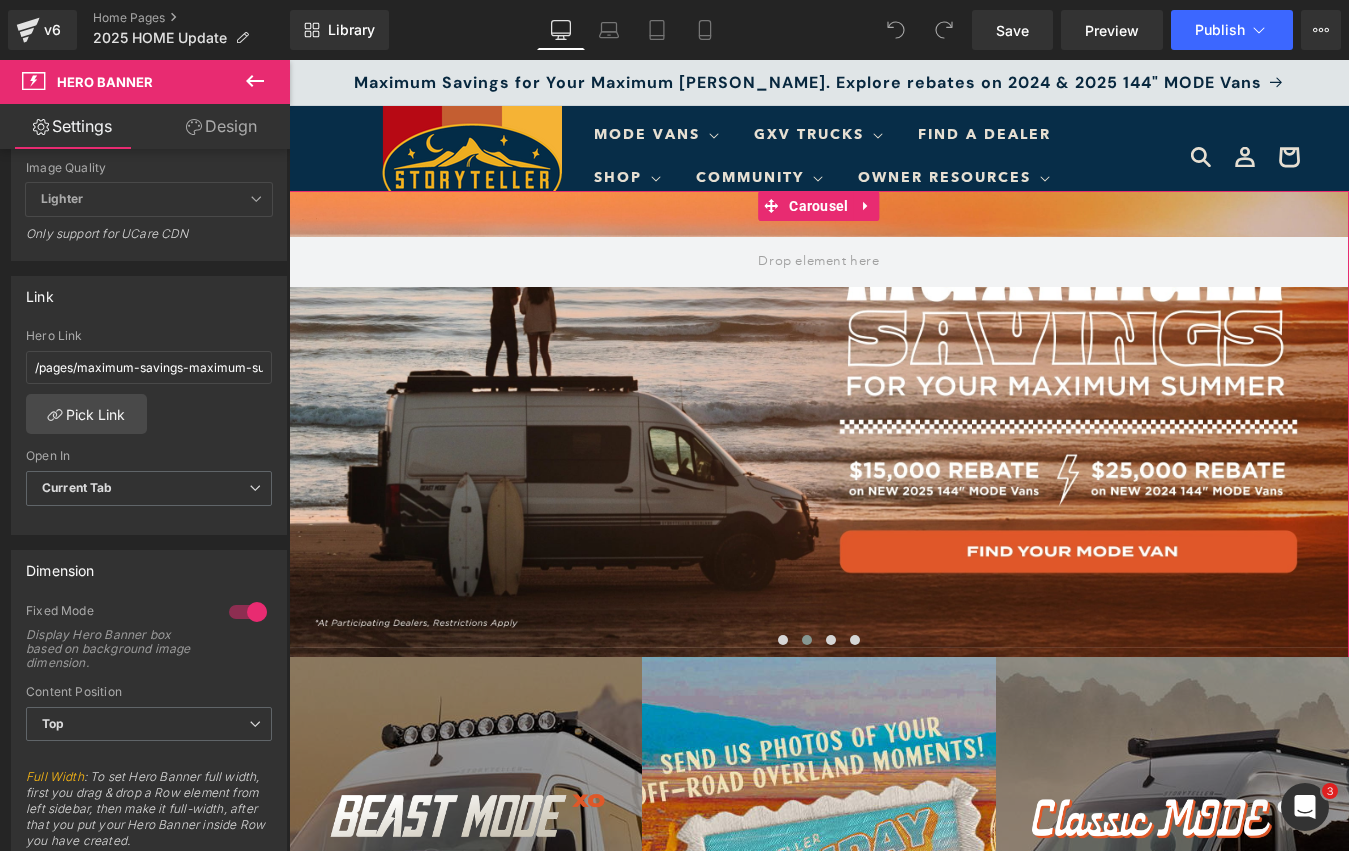 click at bounding box center [807, 640] 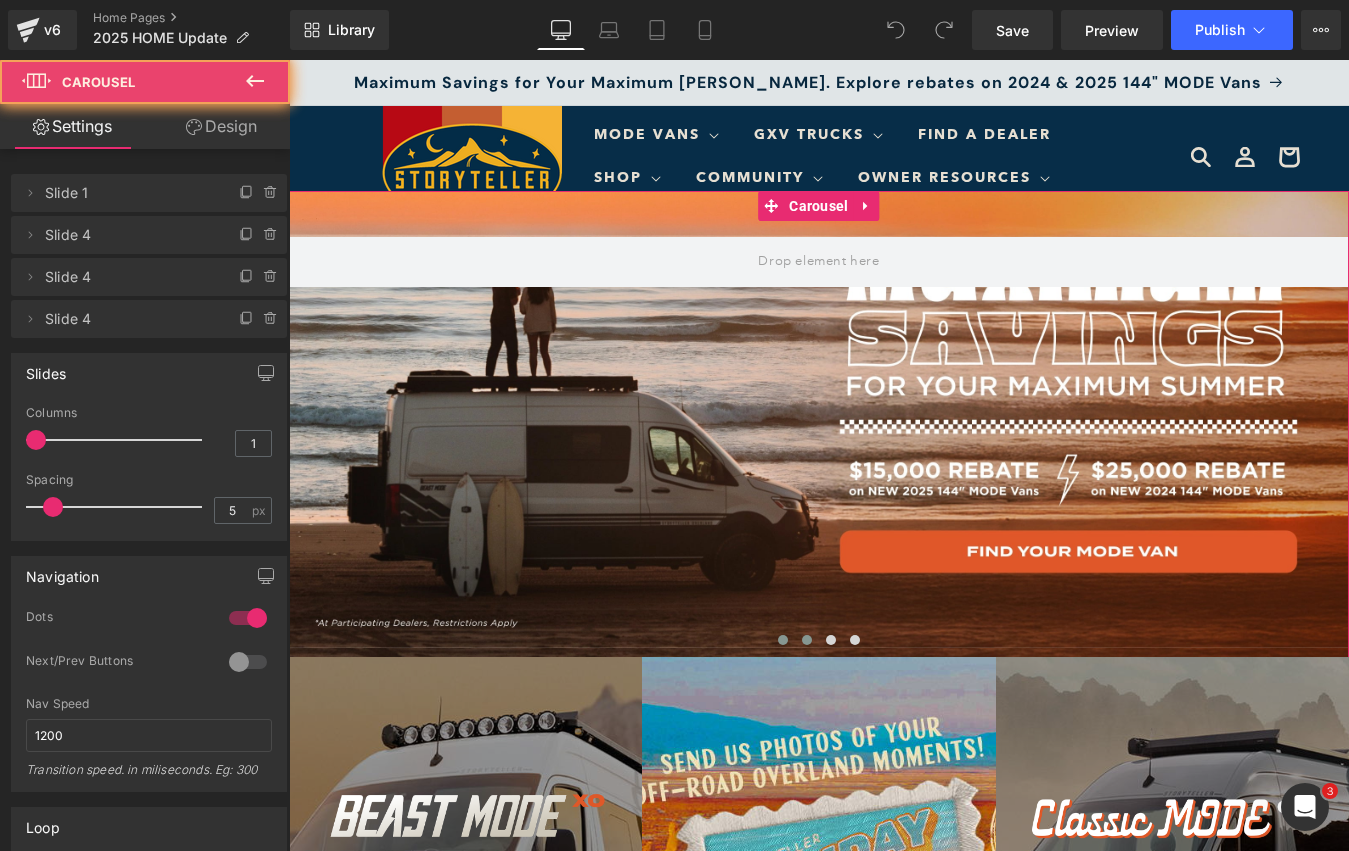 click at bounding box center (783, 640) 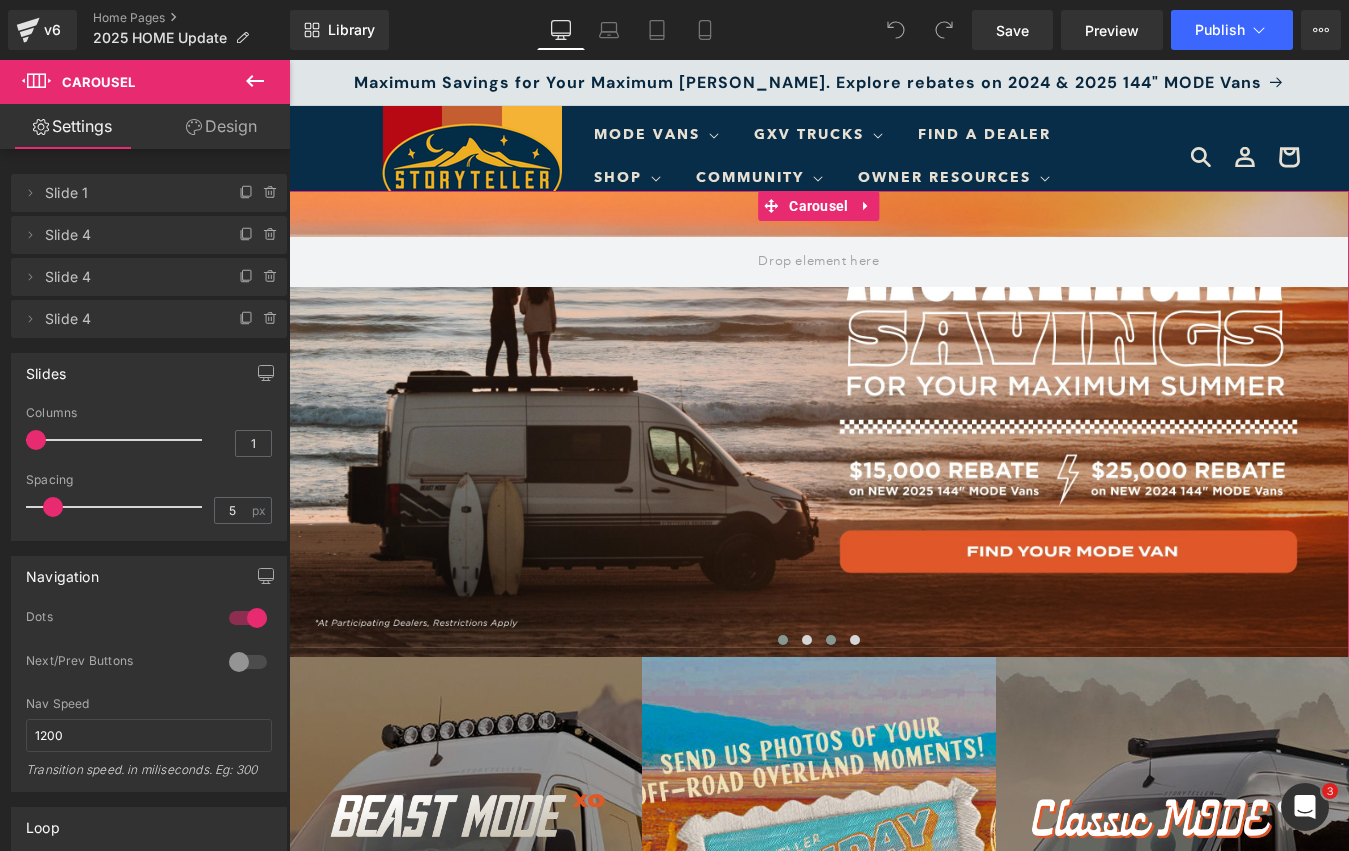 click at bounding box center [831, 640] 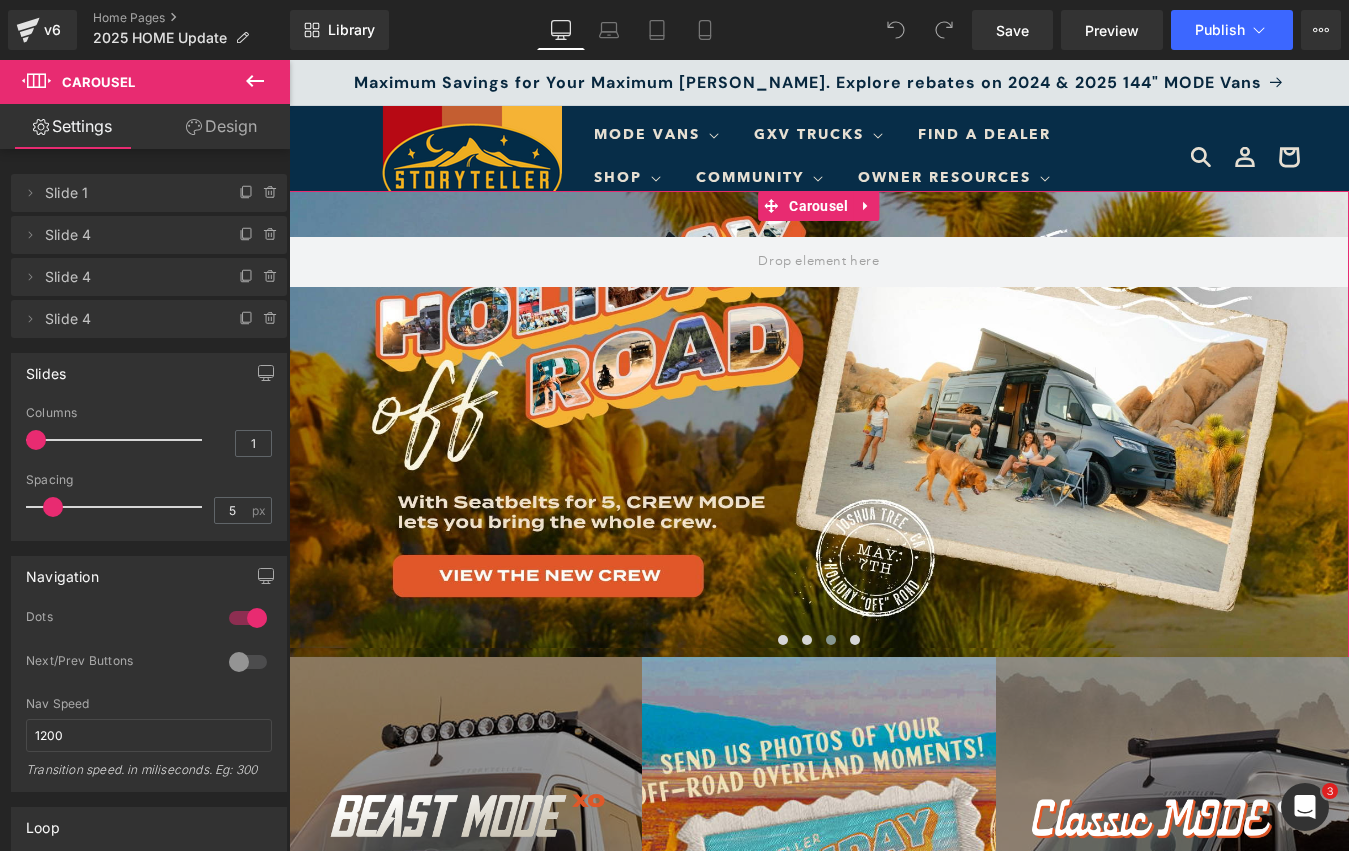 click at bounding box center [819, 424] 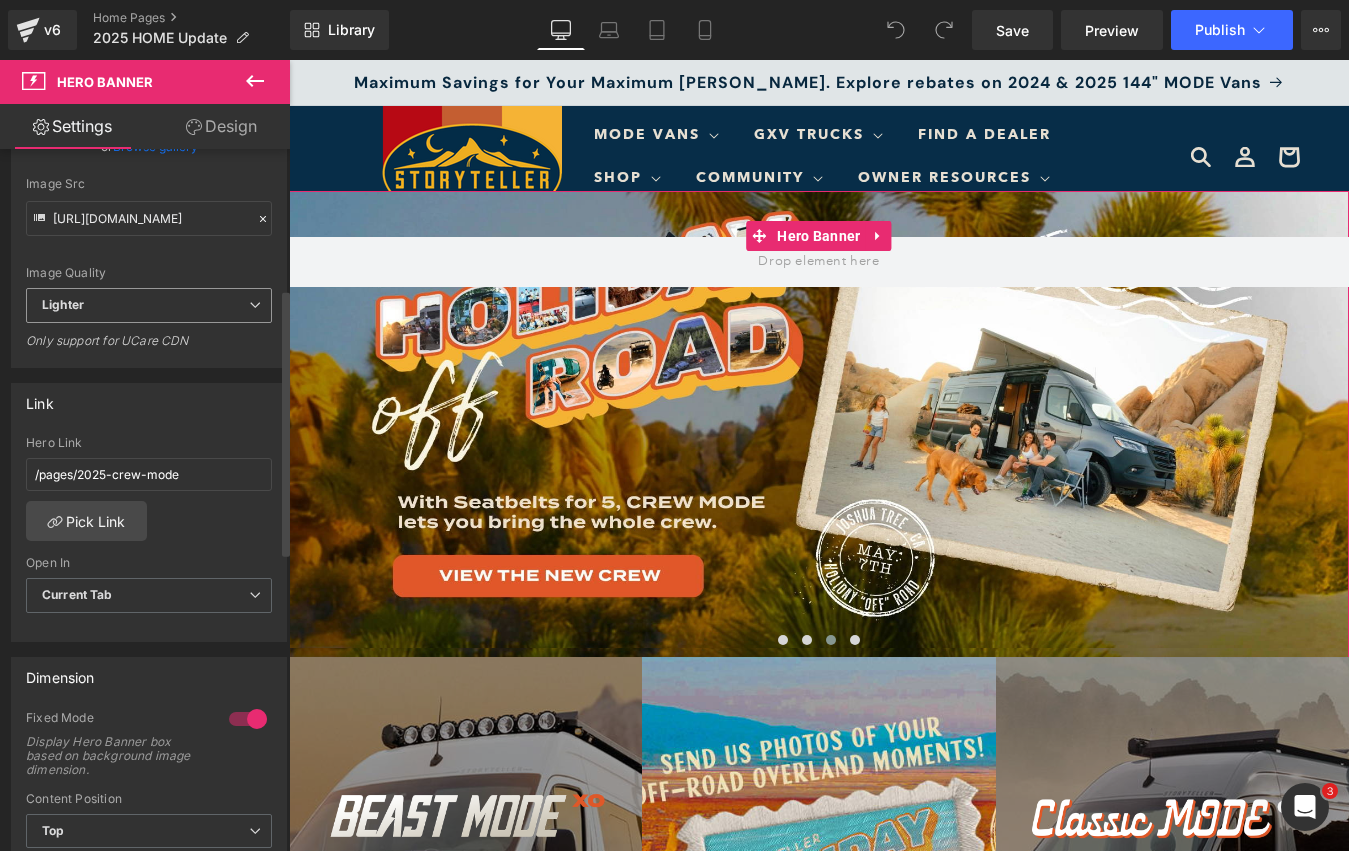 scroll, scrollTop: 395, scrollLeft: 0, axis: vertical 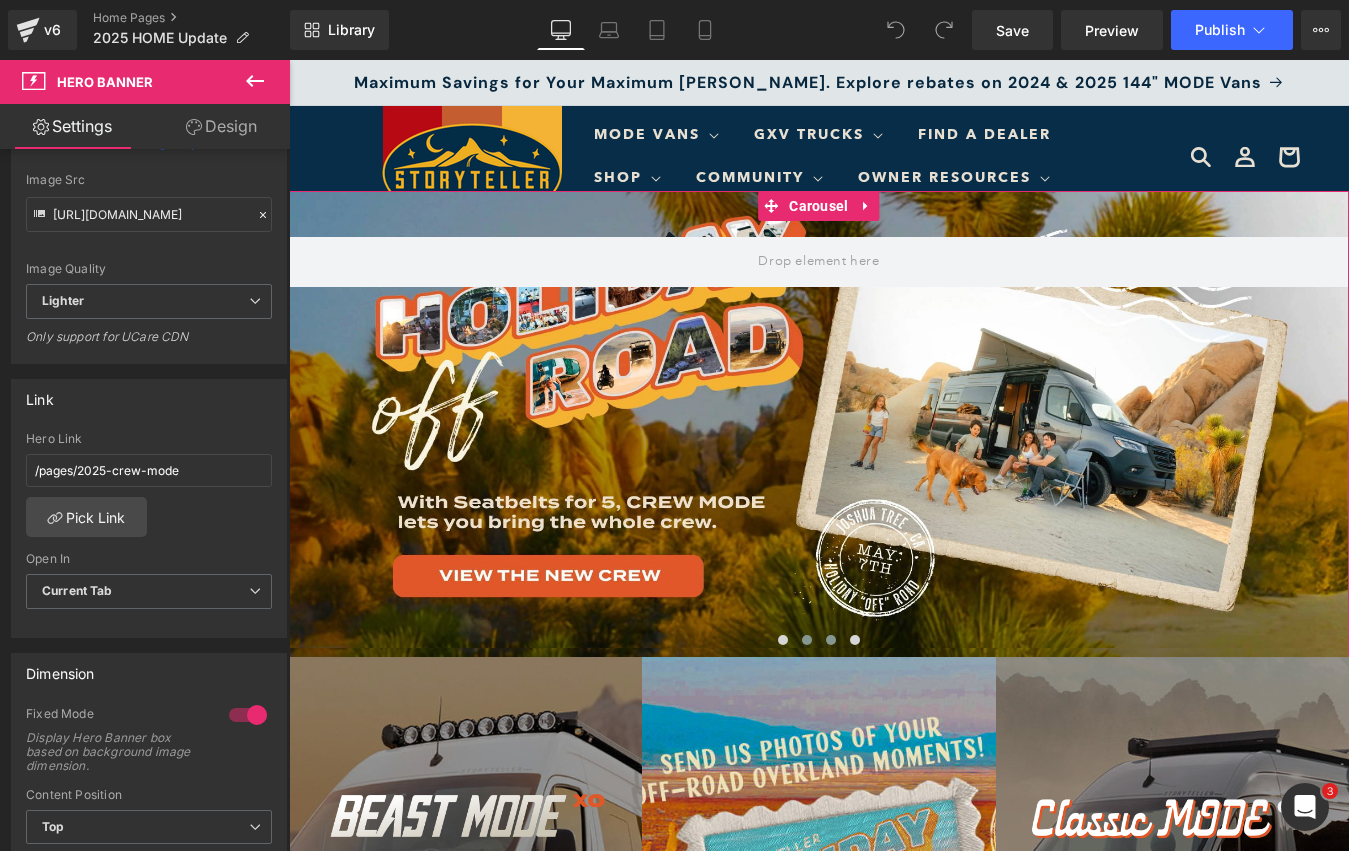 click at bounding box center [807, 640] 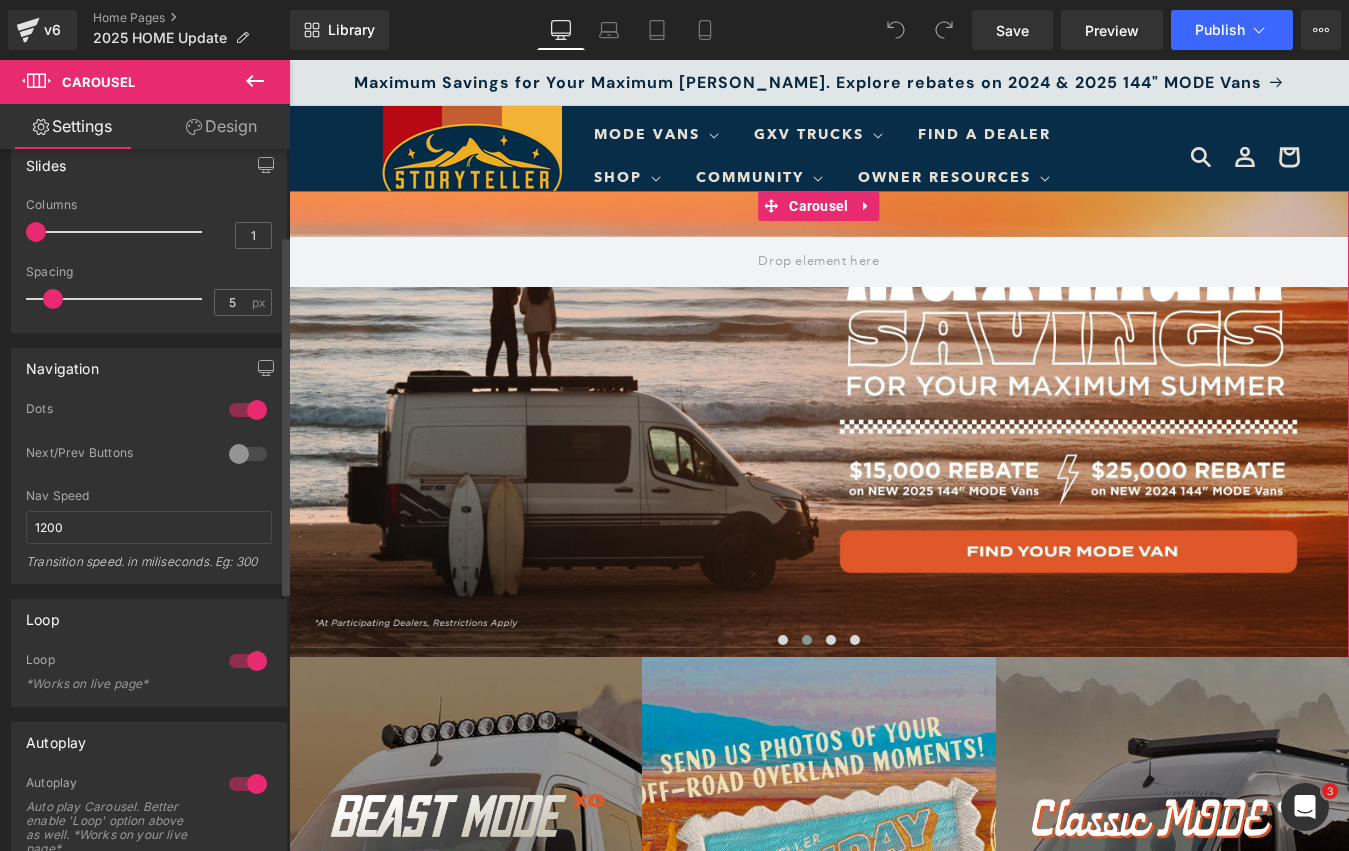 scroll, scrollTop: 0, scrollLeft: 0, axis: both 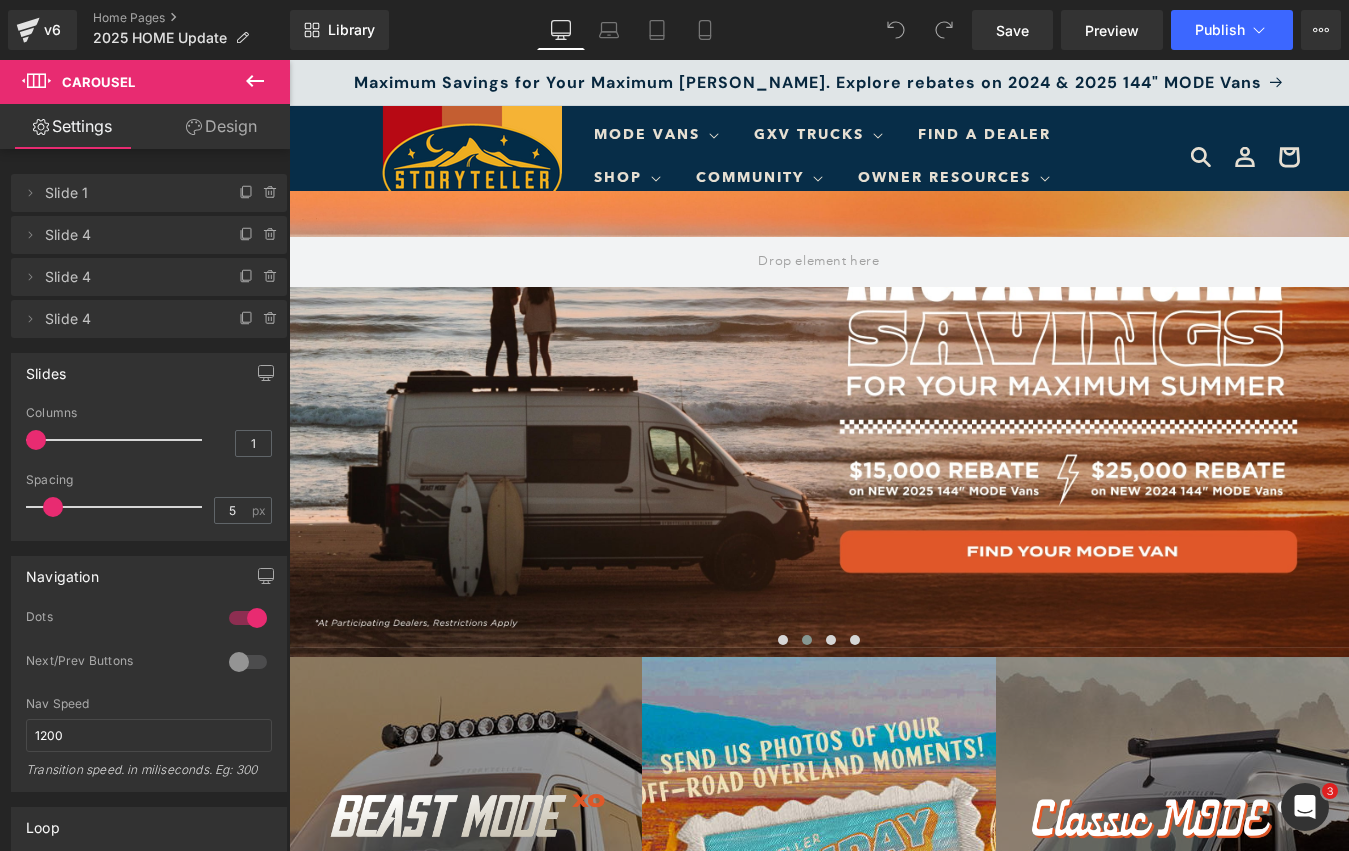 click at bounding box center (819, 425) 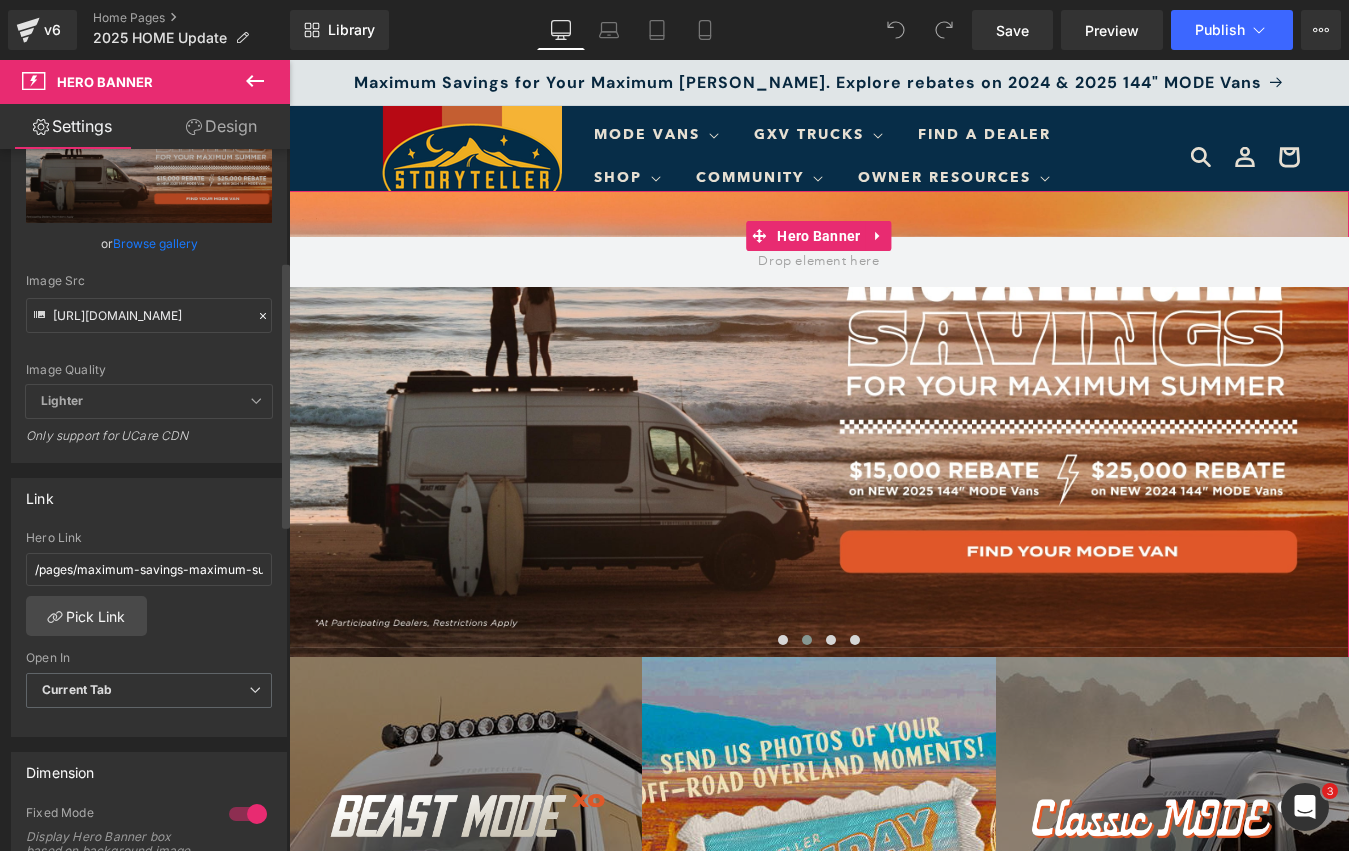 scroll, scrollTop: 0, scrollLeft: 0, axis: both 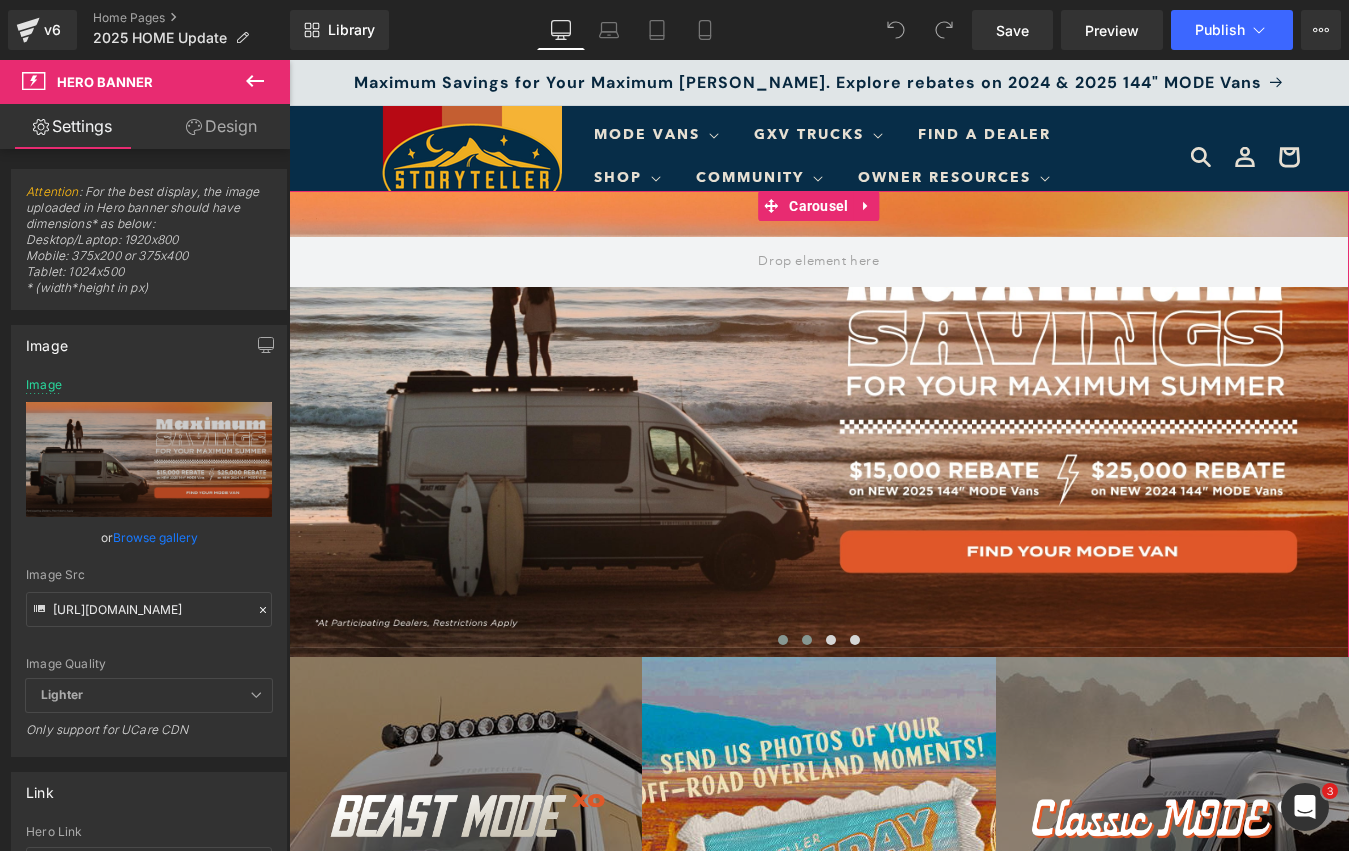 click at bounding box center [783, 640] 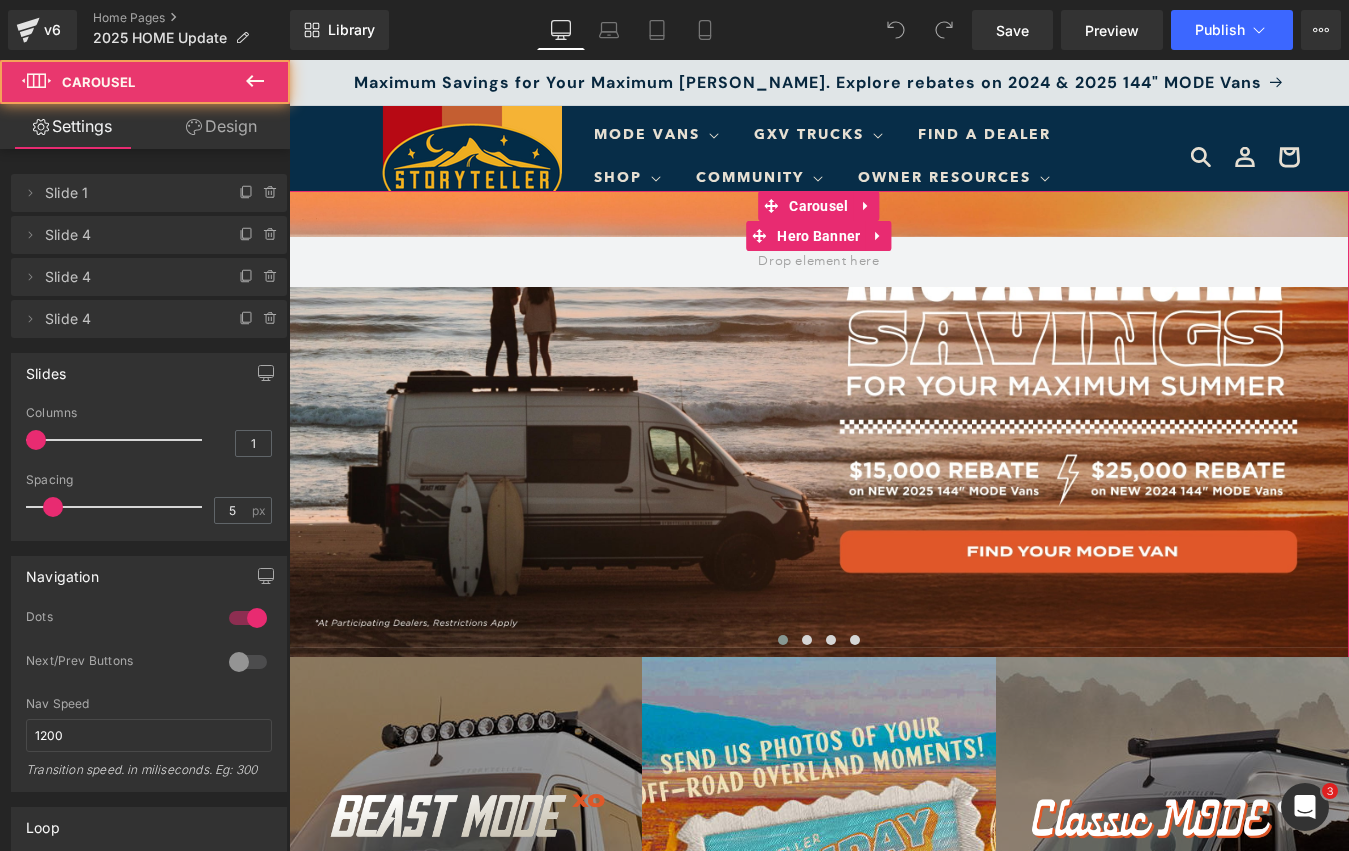 click at bounding box center (819, 425) 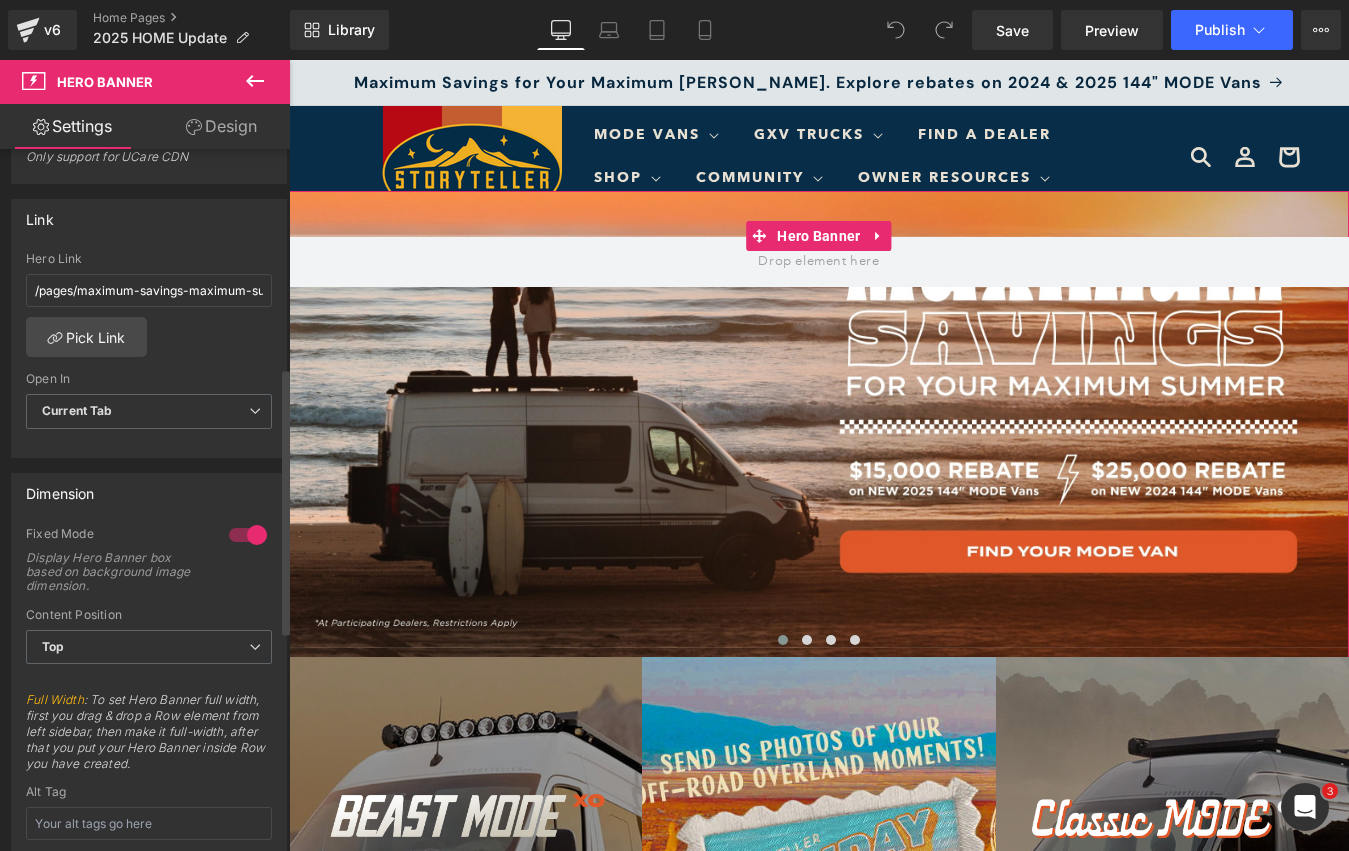 scroll, scrollTop: 575, scrollLeft: 0, axis: vertical 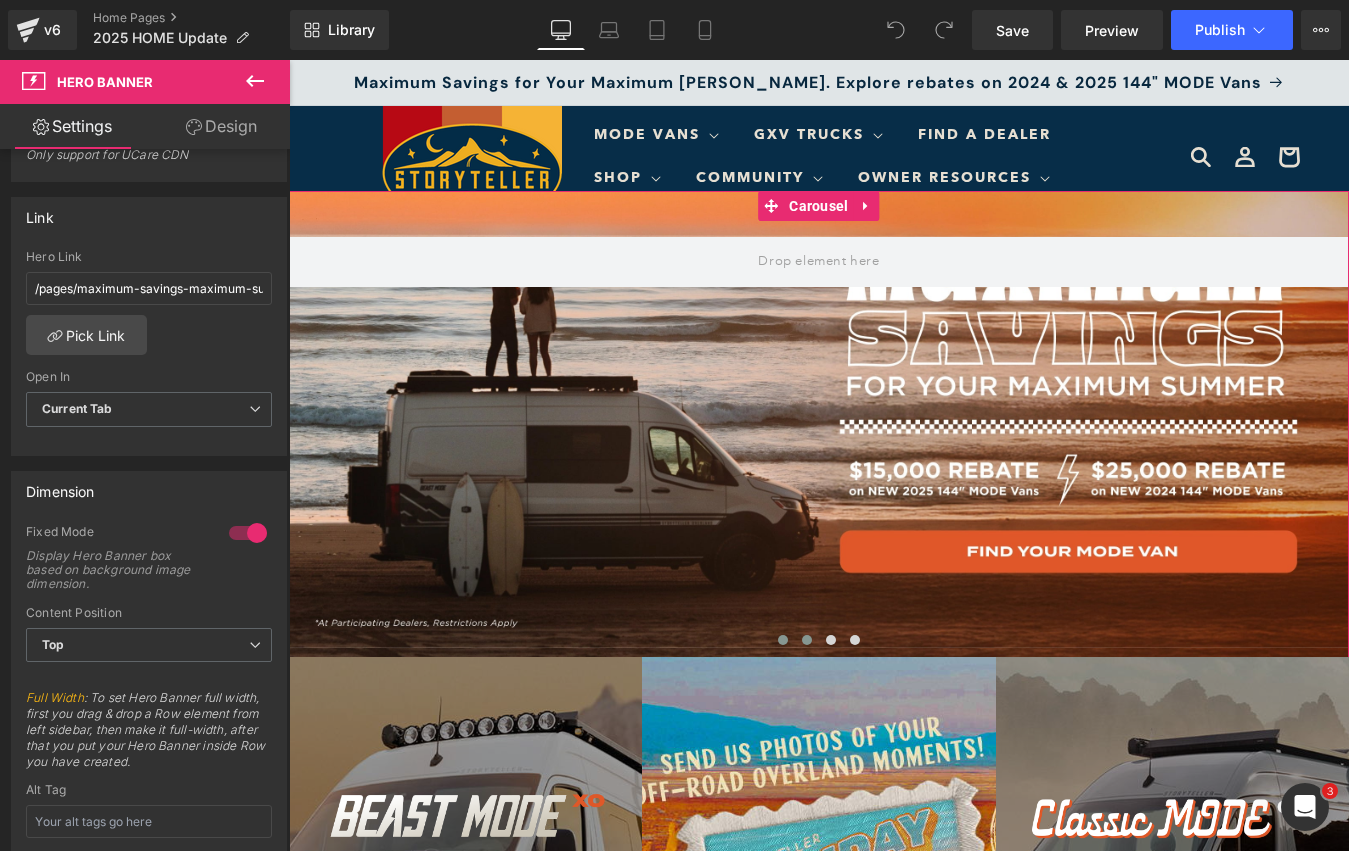 click at bounding box center (807, 640) 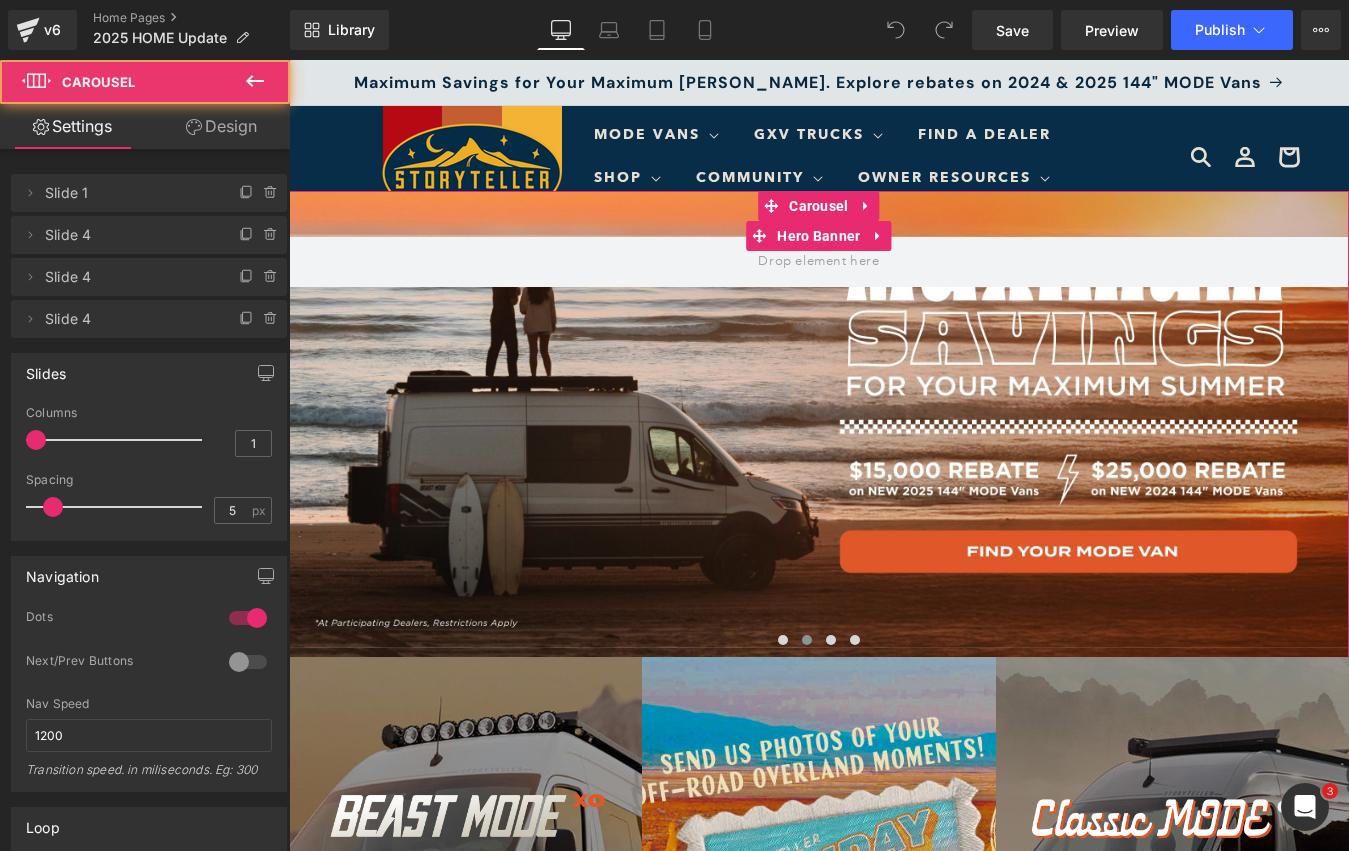 click at bounding box center [819, 425] 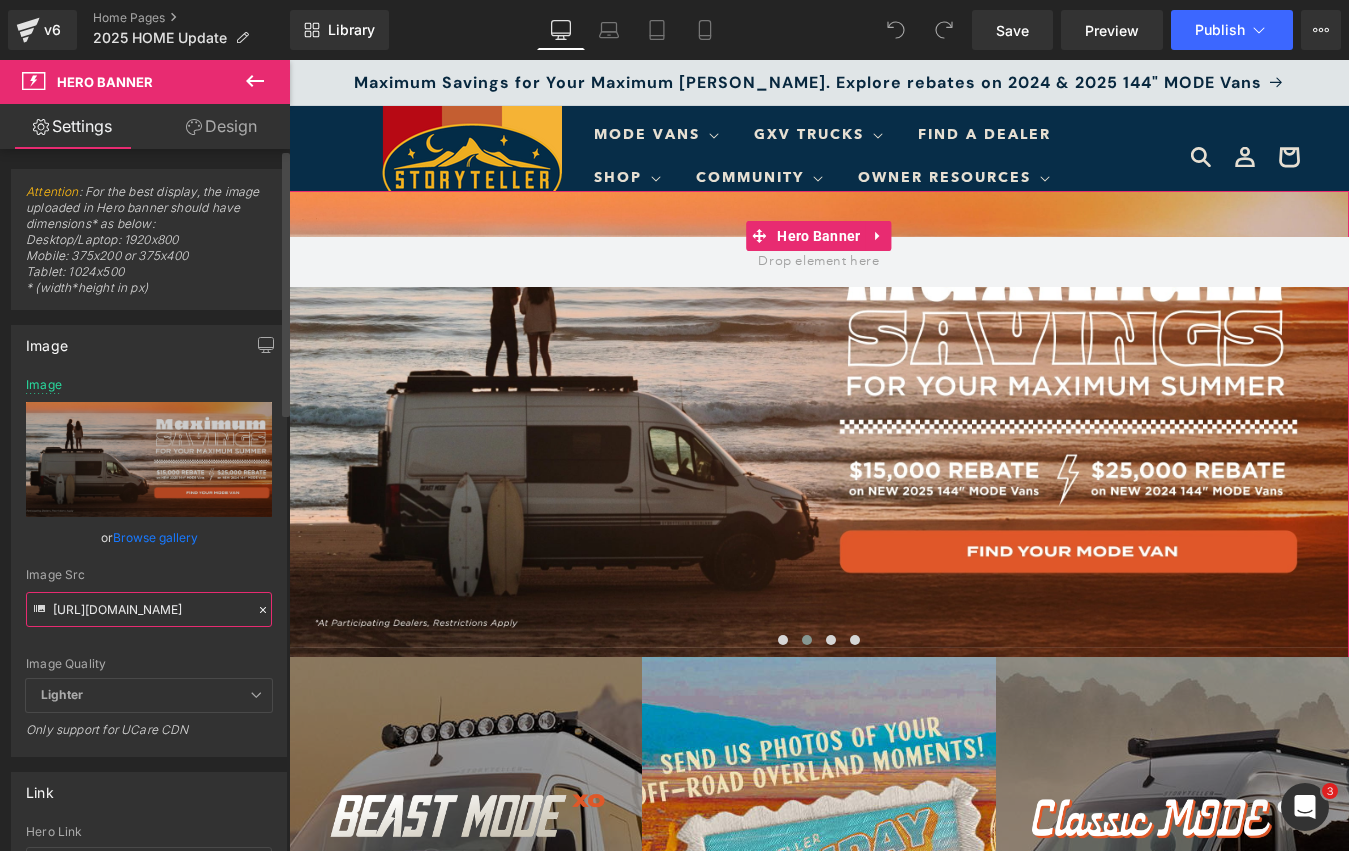 click on "https://cdn.shopify.com/s/files/1/0625/3907/1747/files/Summer_Savings_DESKTOP.webp?v=1749491985" at bounding box center [149, 609] 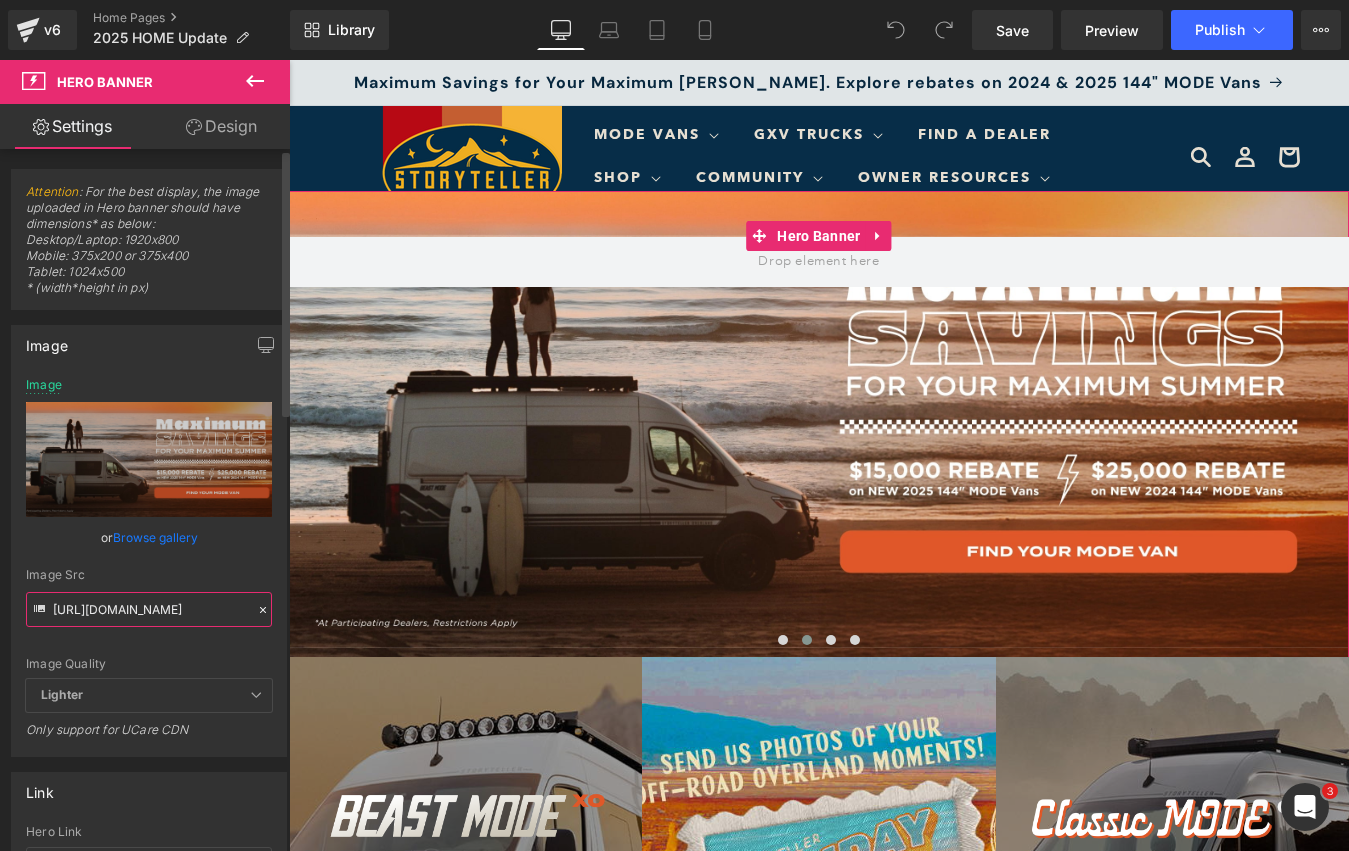 paste on "HOLIDAY_OFF_MODE_DESKTOP.webp?v=1752618216" 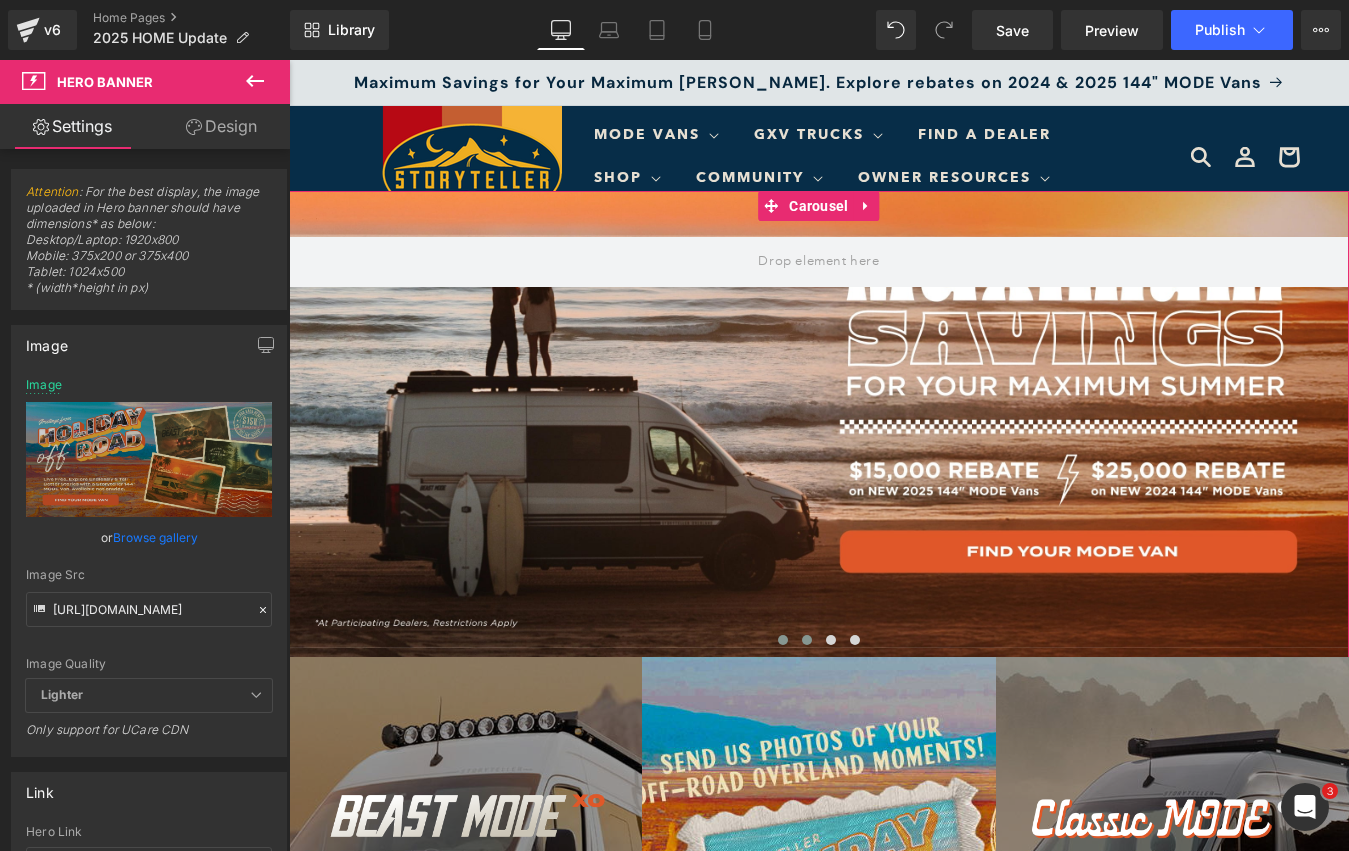 click at bounding box center (783, 640) 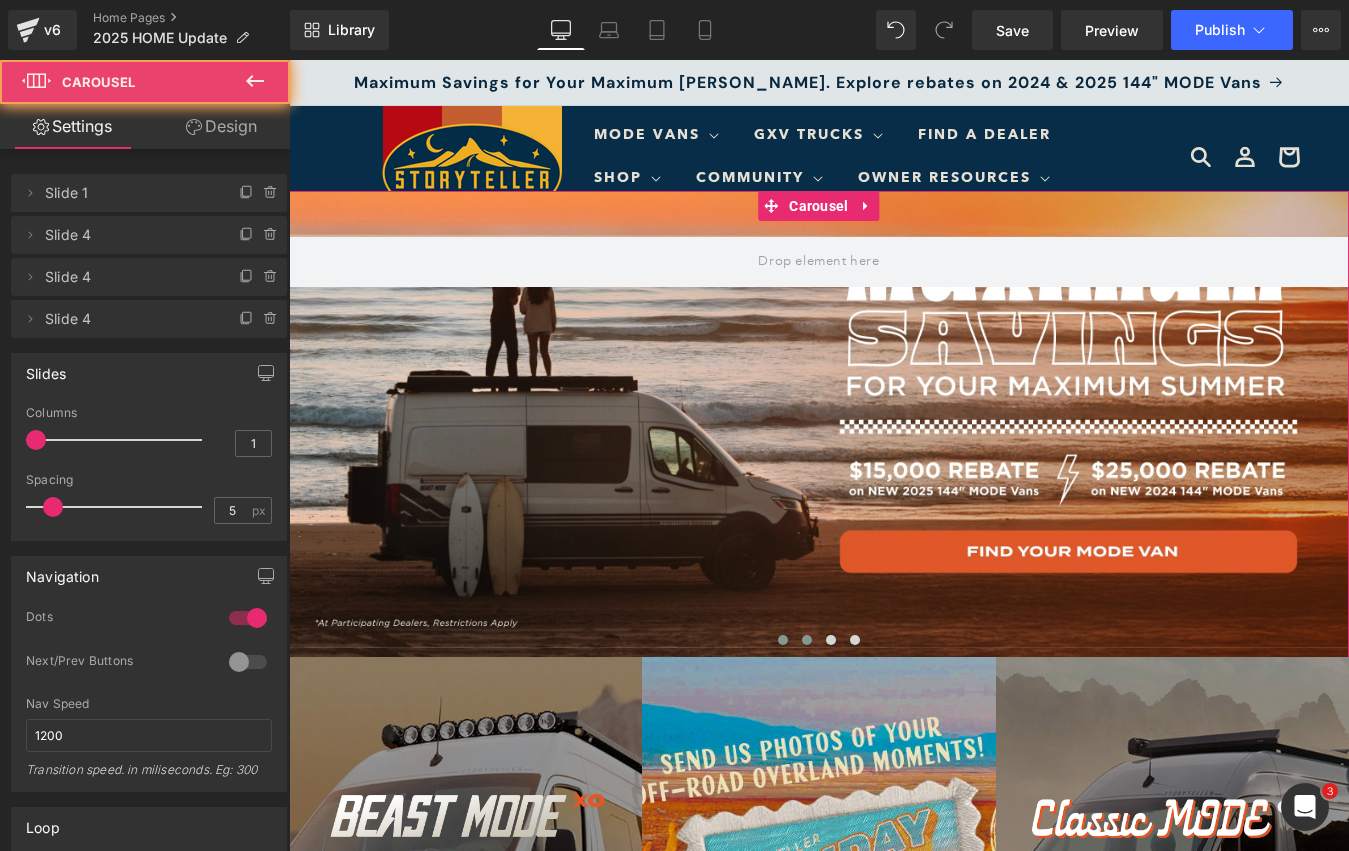 click at bounding box center (807, 640) 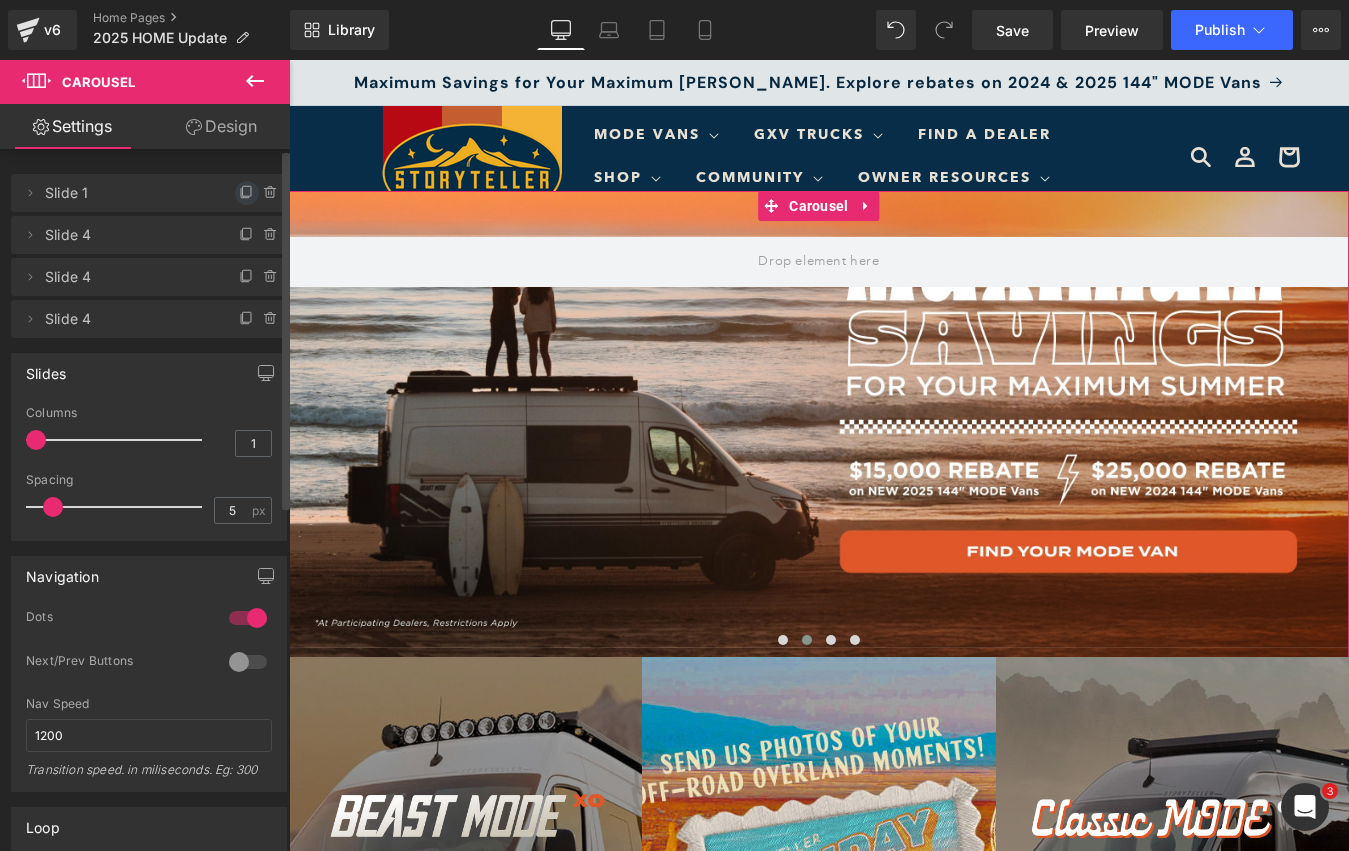 click 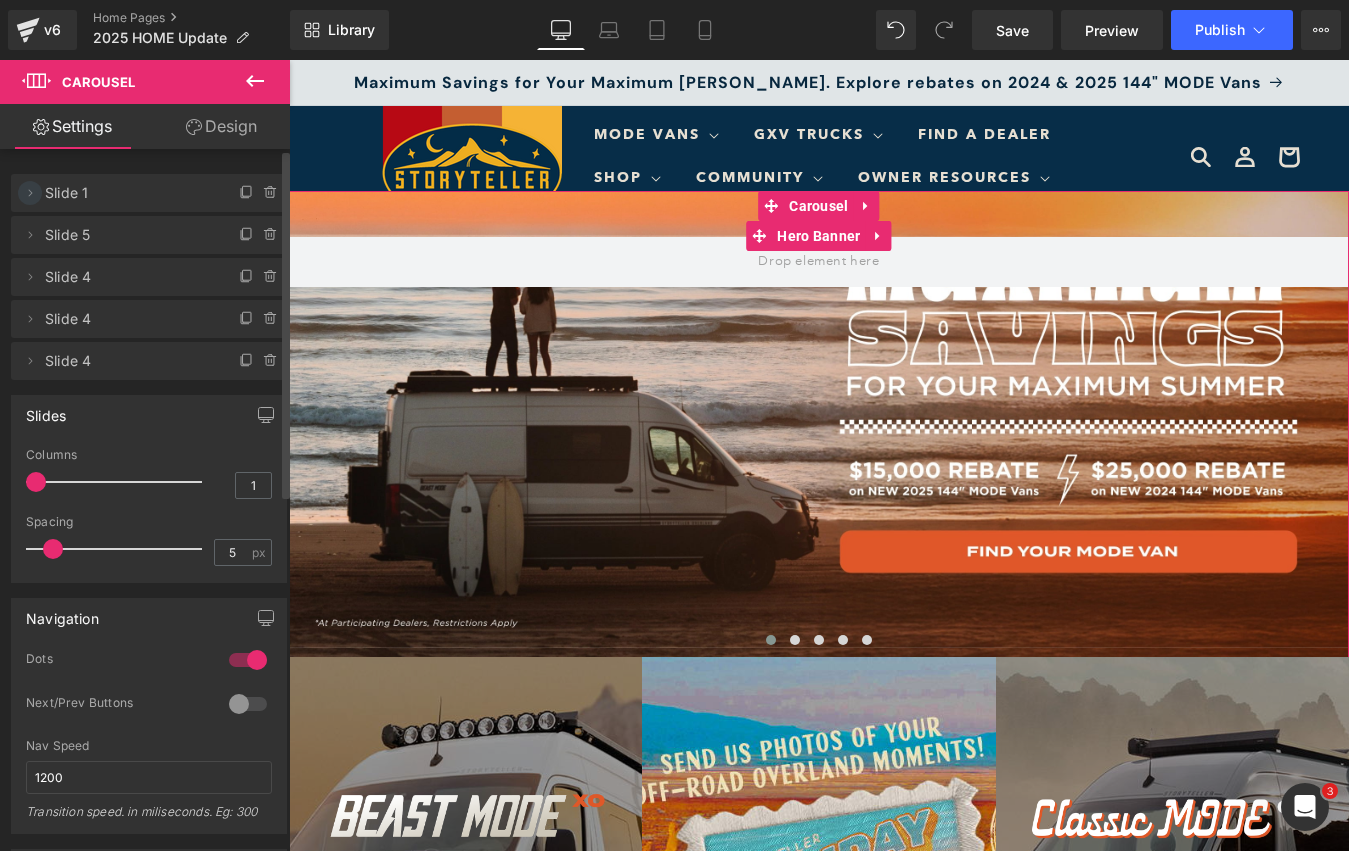 click at bounding box center (30, 193) 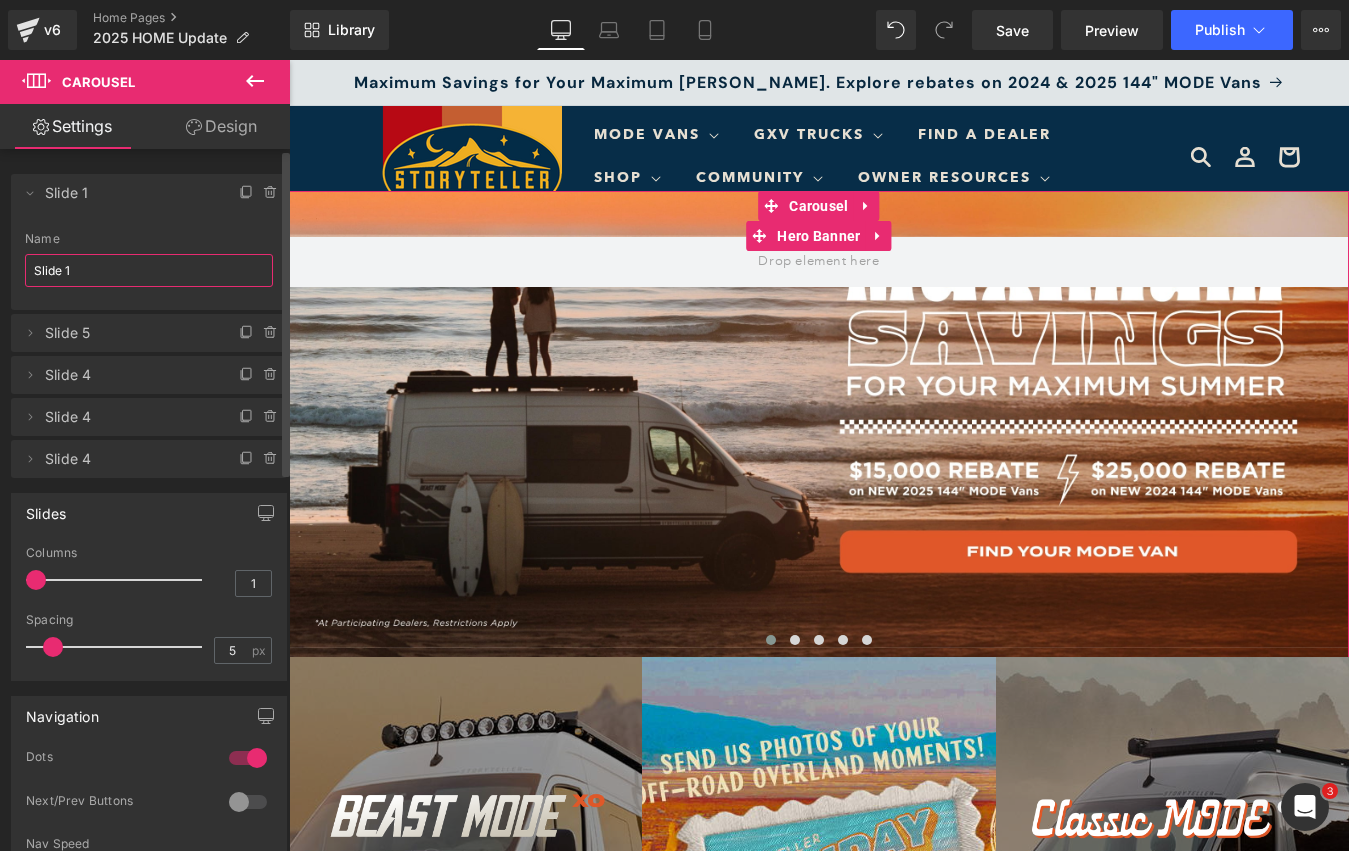click on "Slide 1" at bounding box center (149, 270) 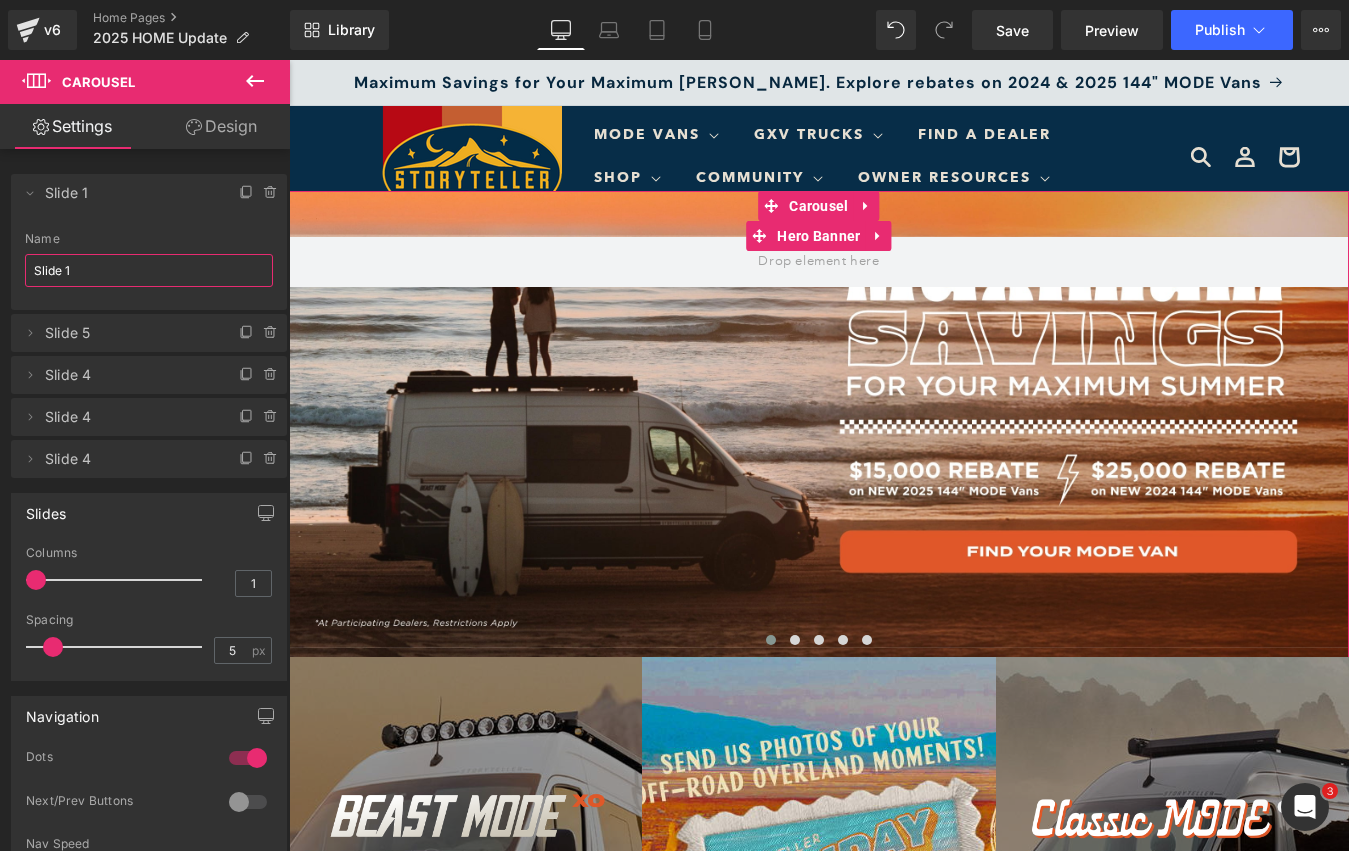 drag, startPoint x: 96, startPoint y: 281, endPoint x: -34, endPoint y: 271, distance: 130.38405 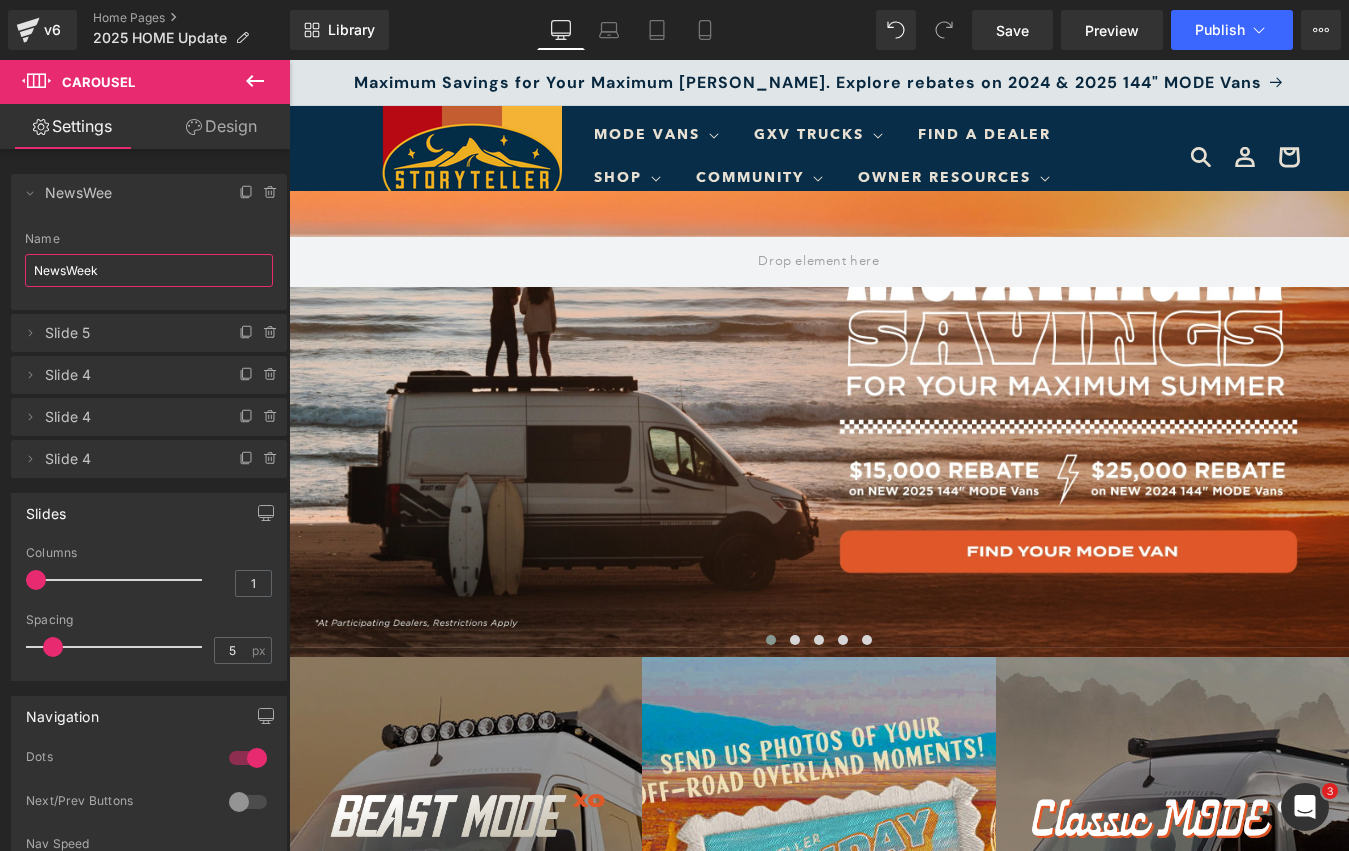 type on "NewsWeek" 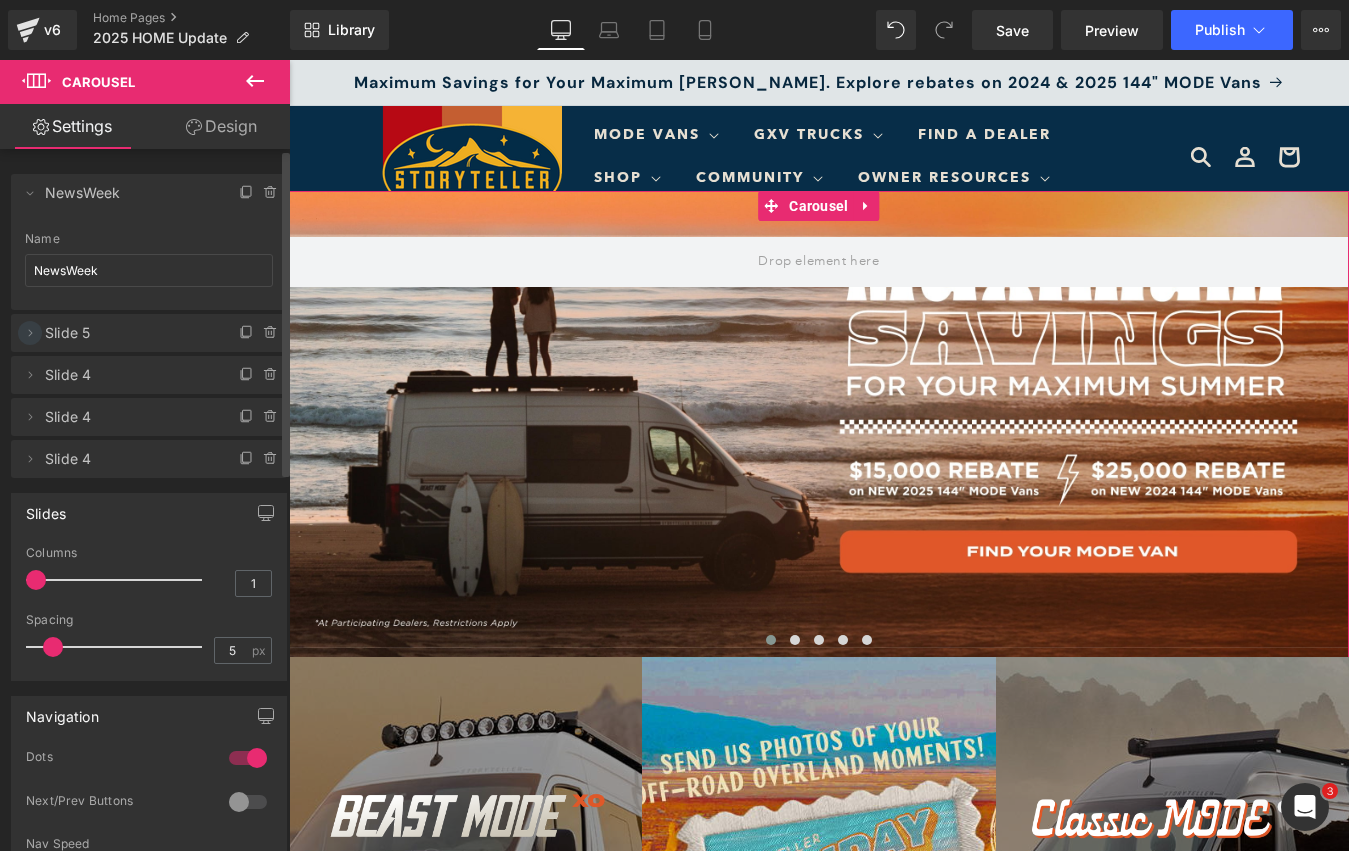 click 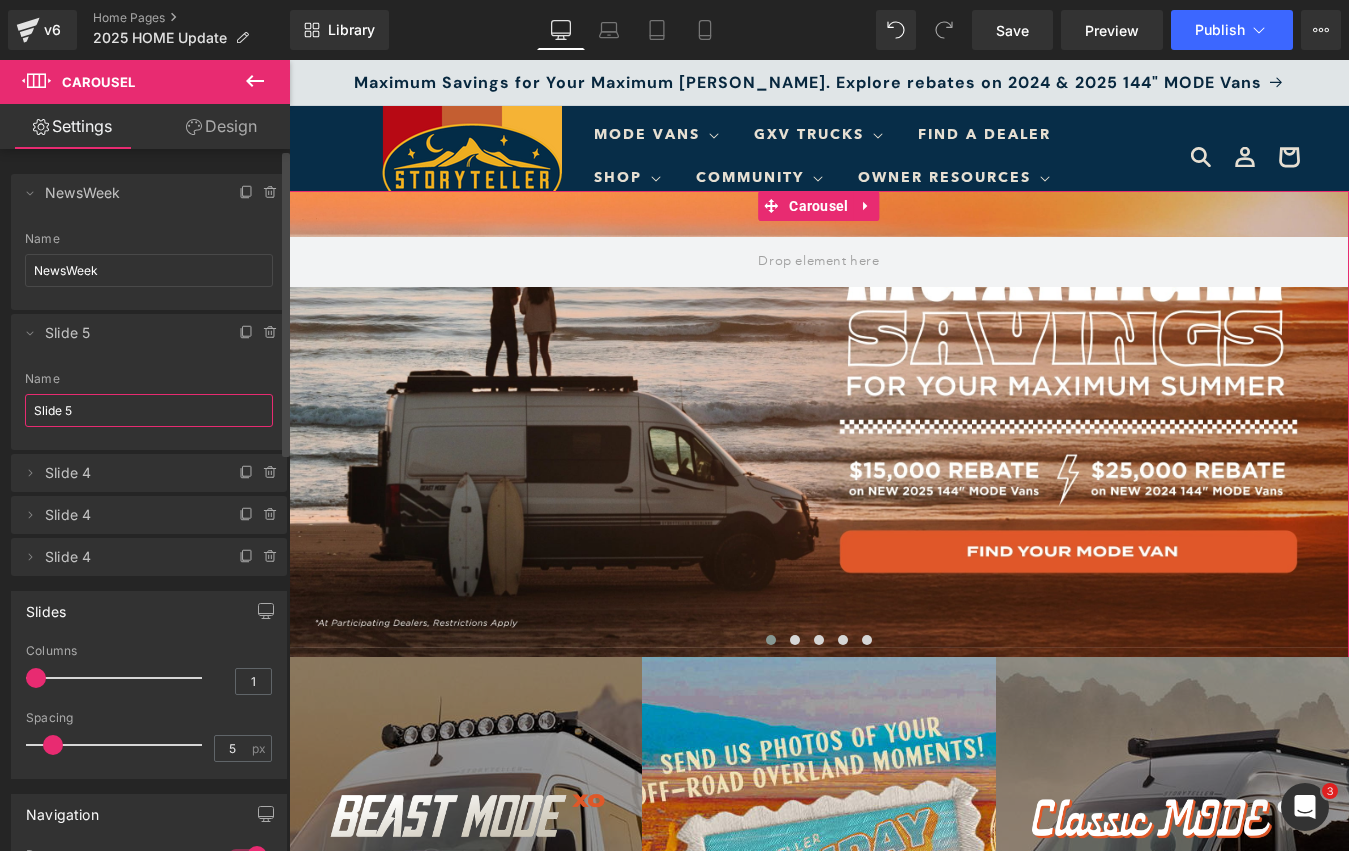 click on "Slide 5" at bounding box center (149, 410) 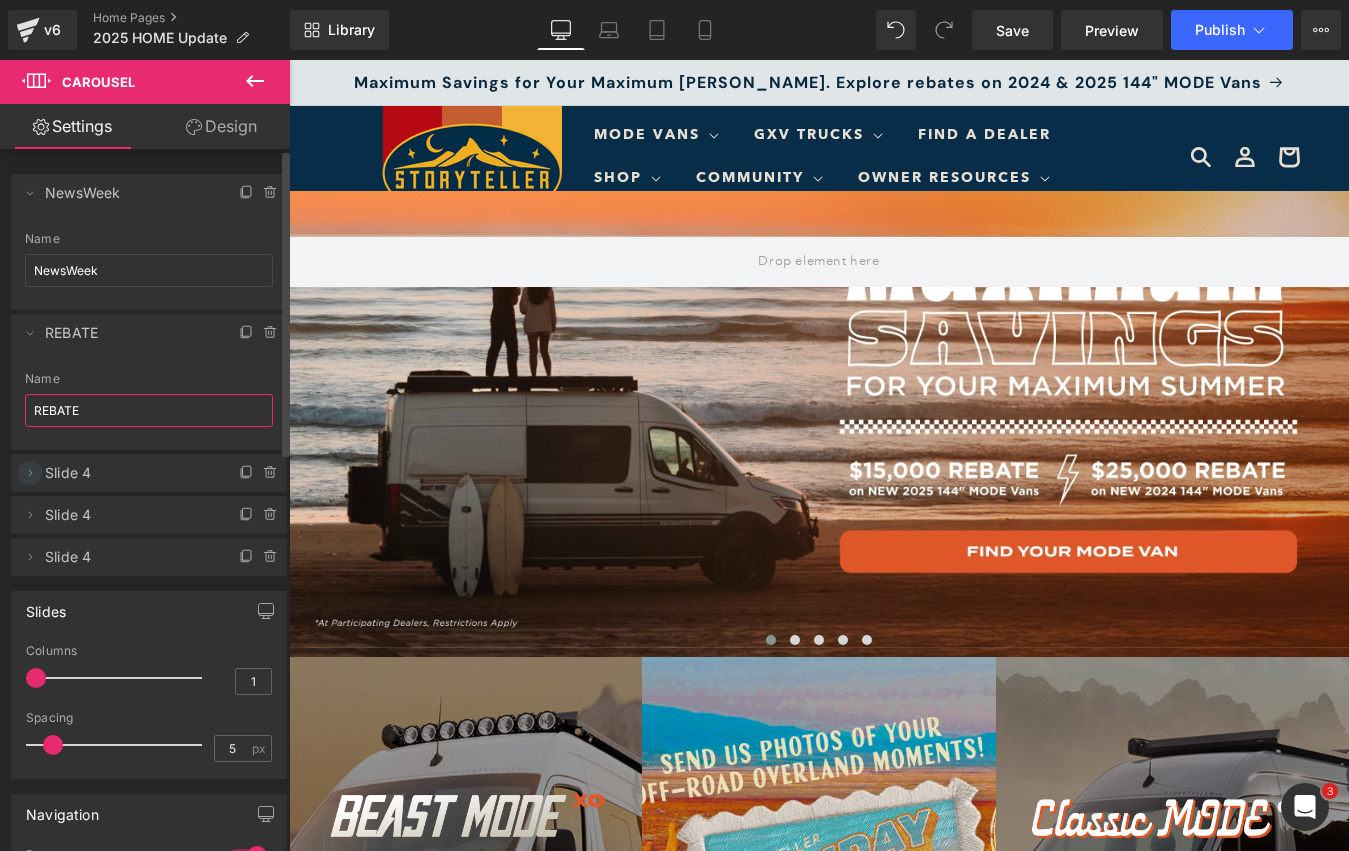 type on "REBATE" 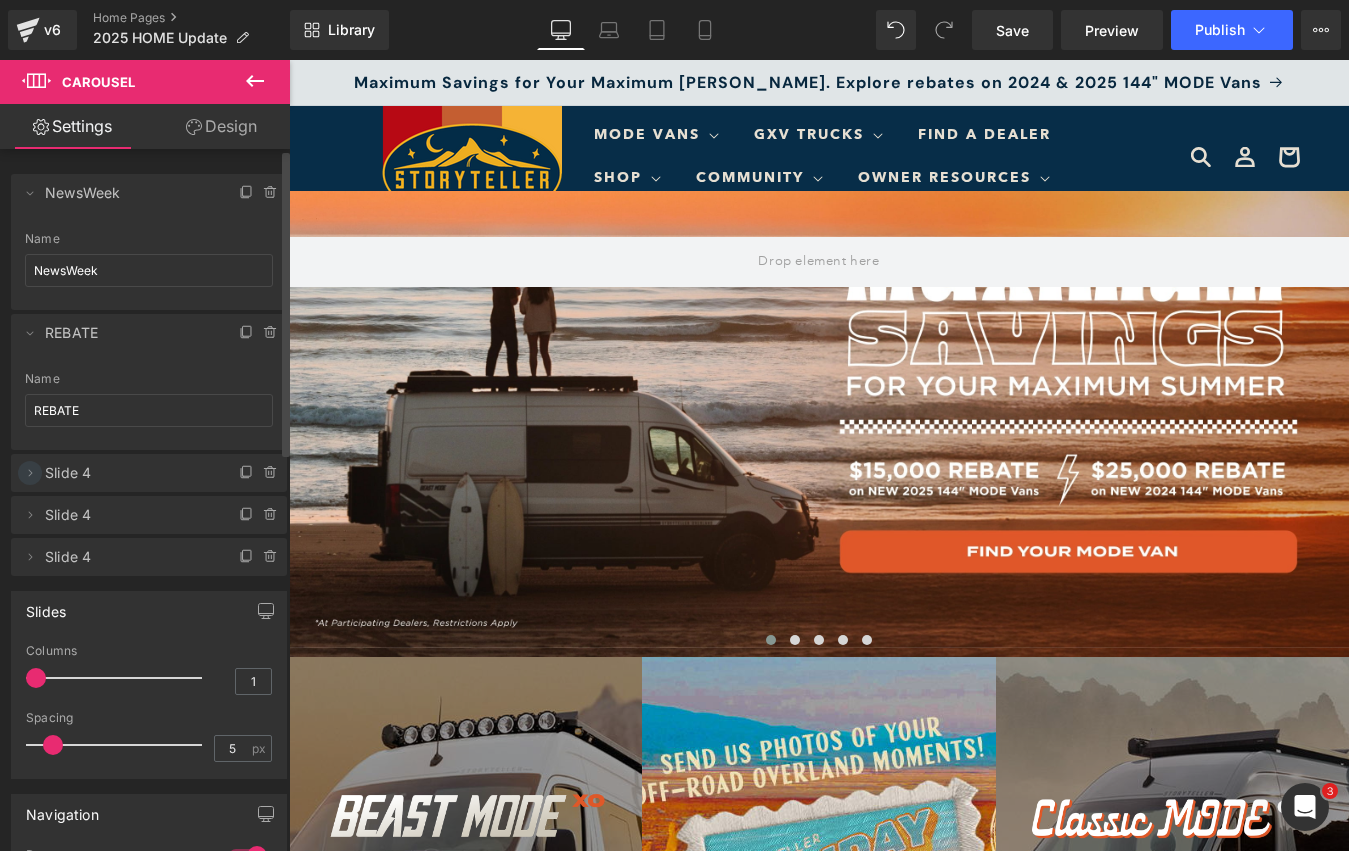 click at bounding box center (30, 473) 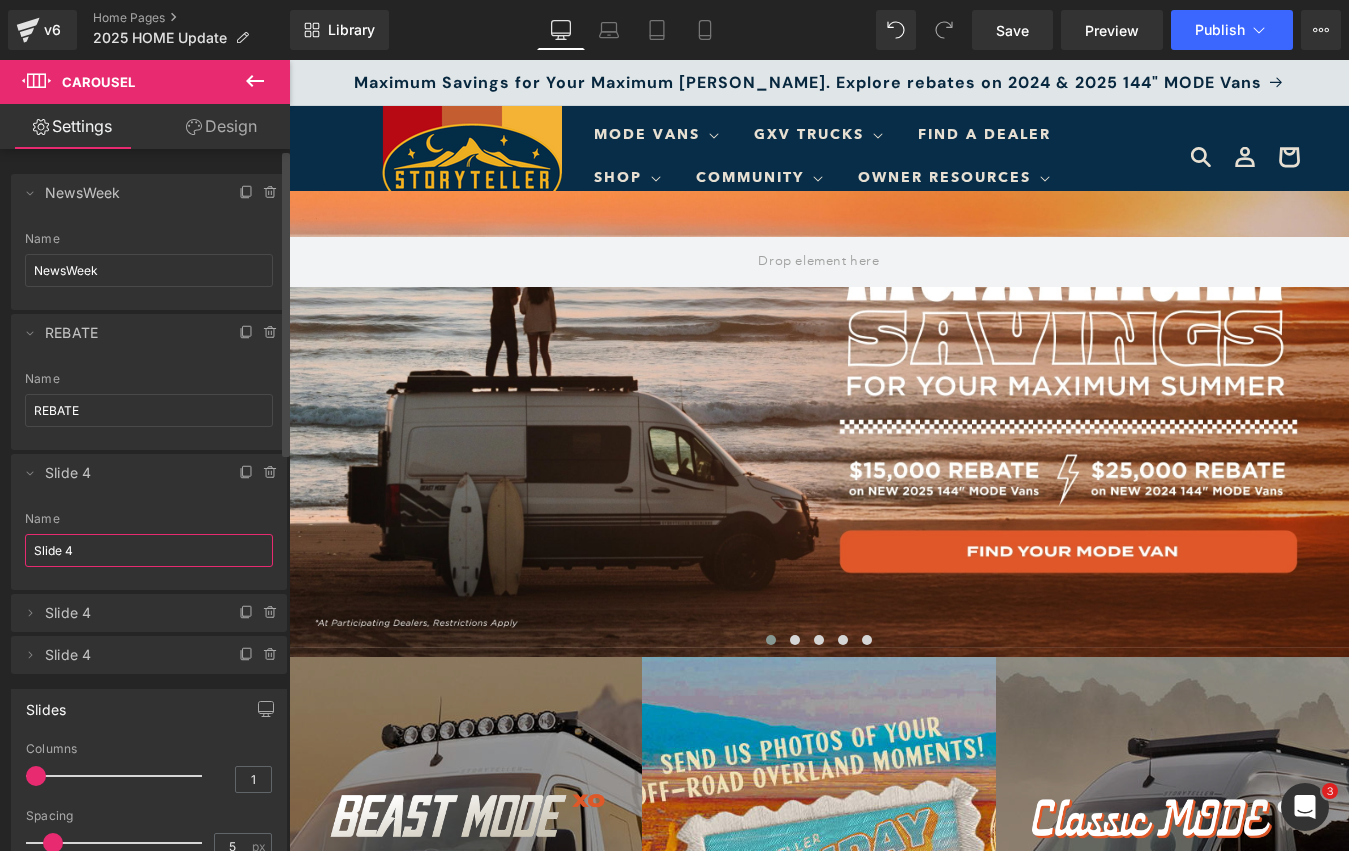 click on "Slide 4" at bounding box center (149, 550) 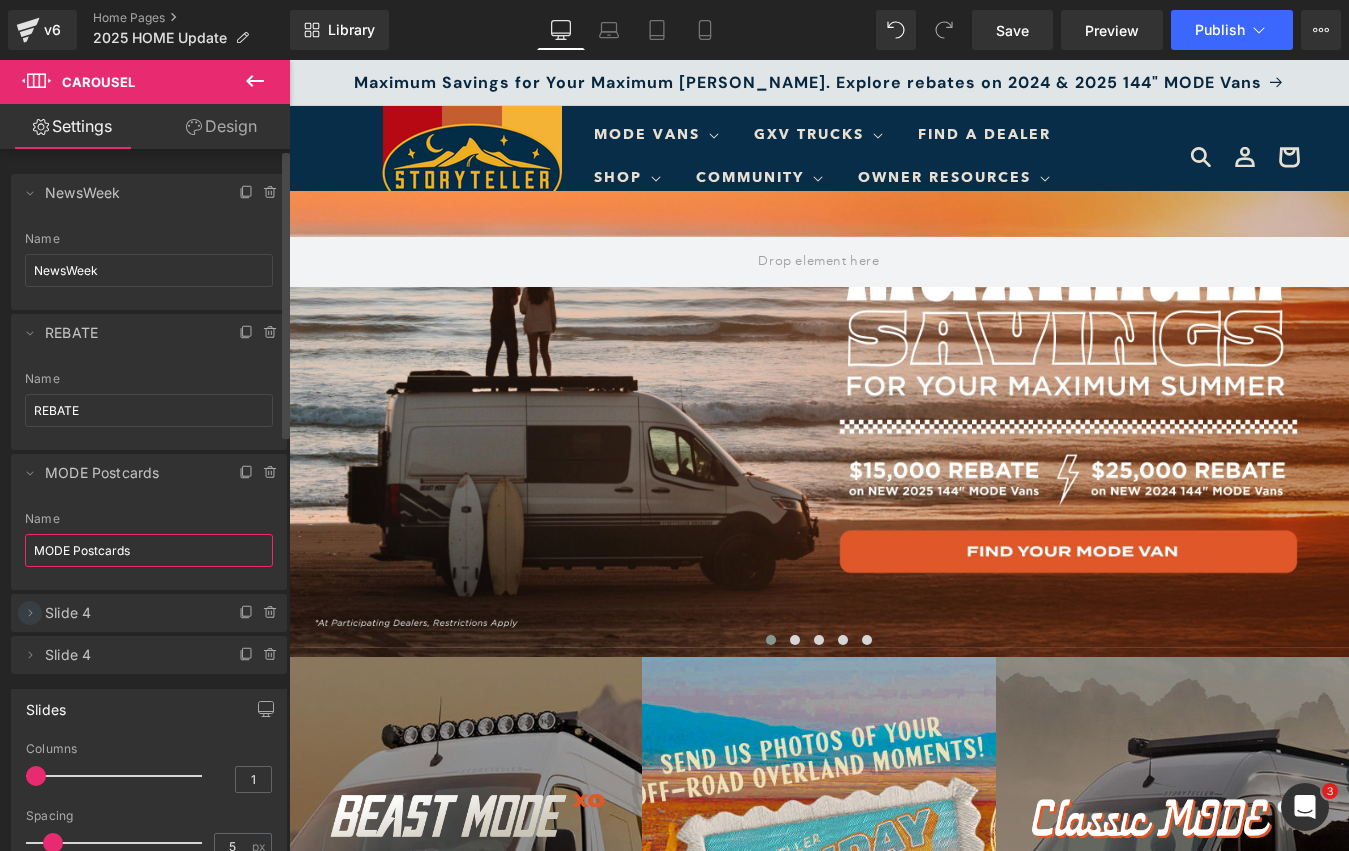 type on "MODE Postcards" 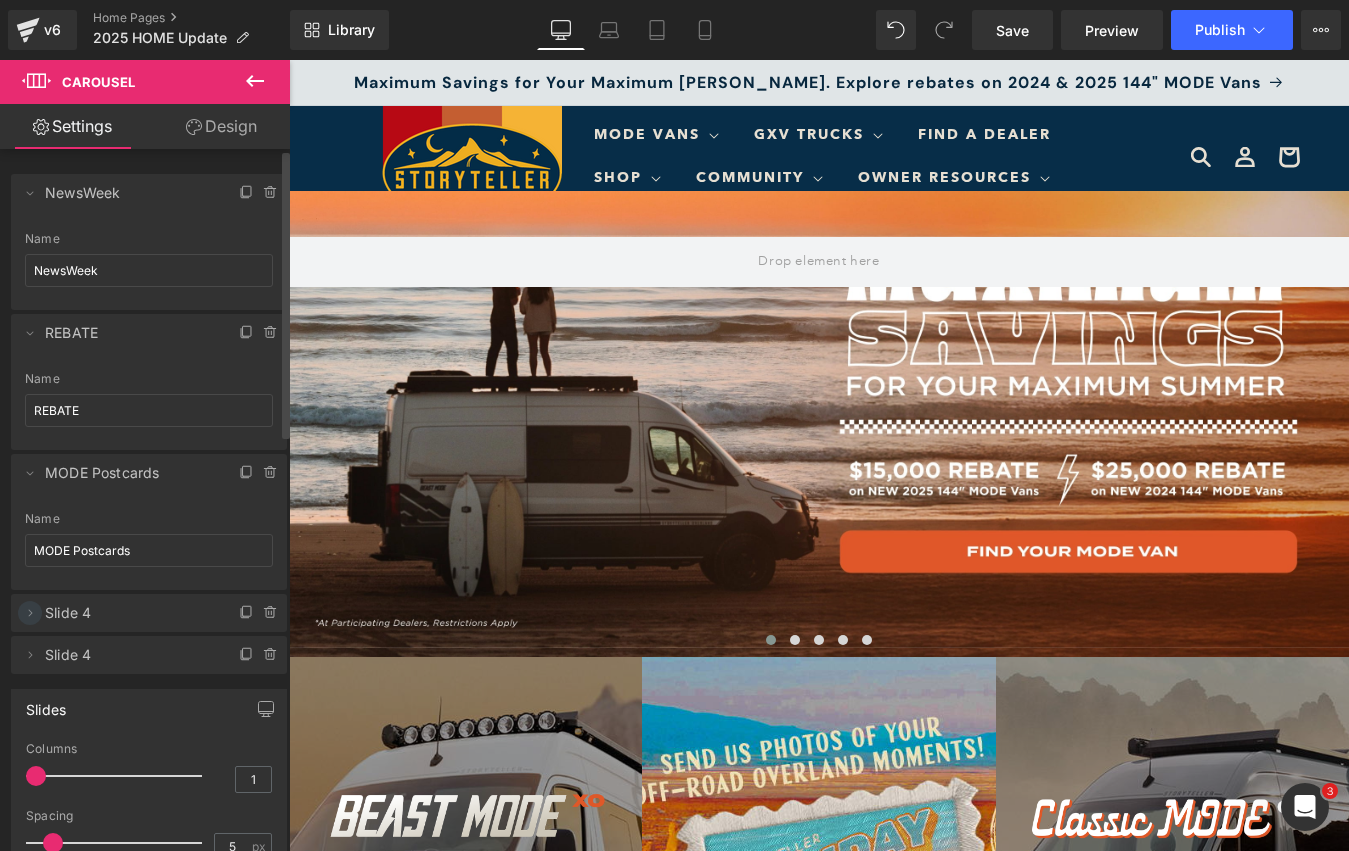 click 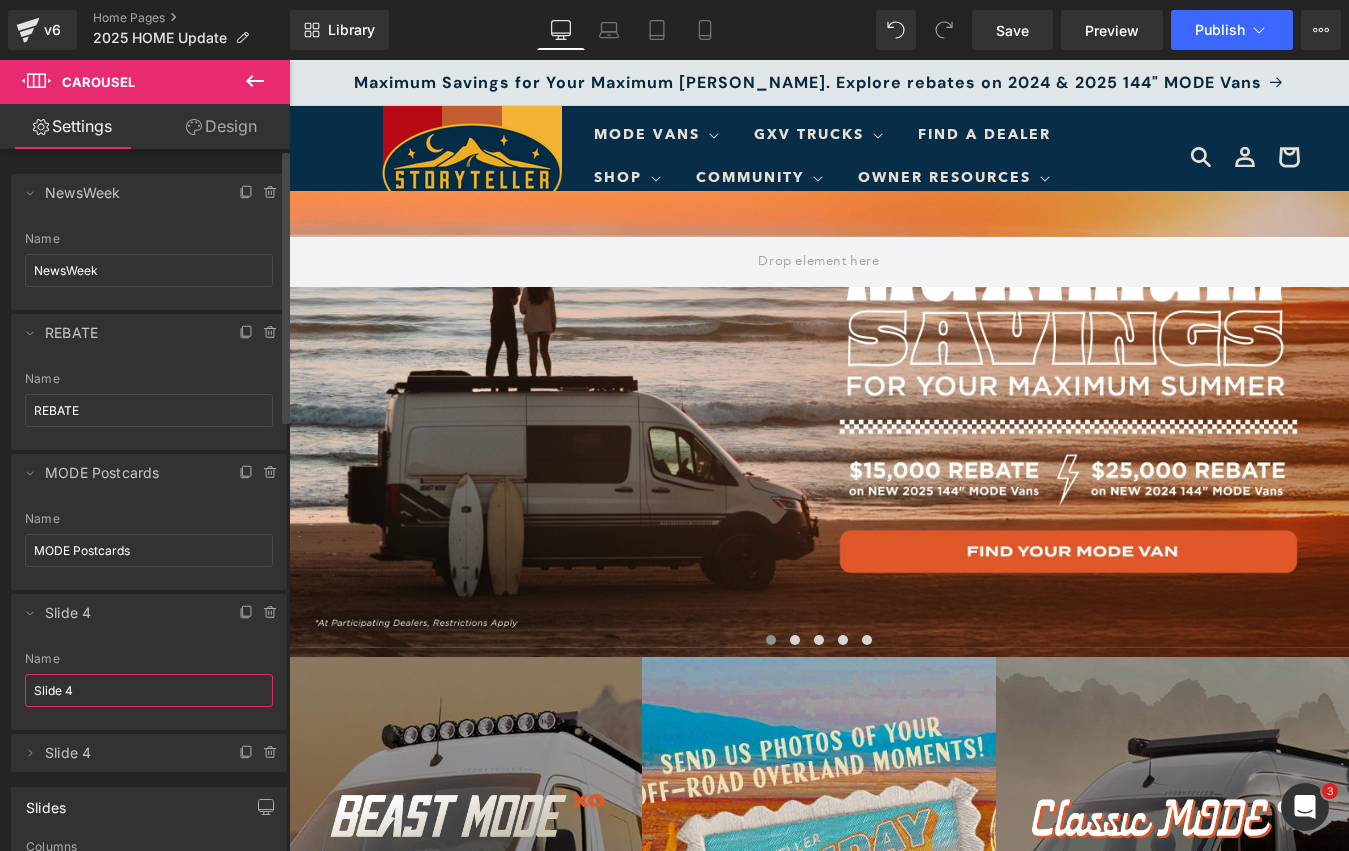 click on "Slide 4" at bounding box center (149, 690) 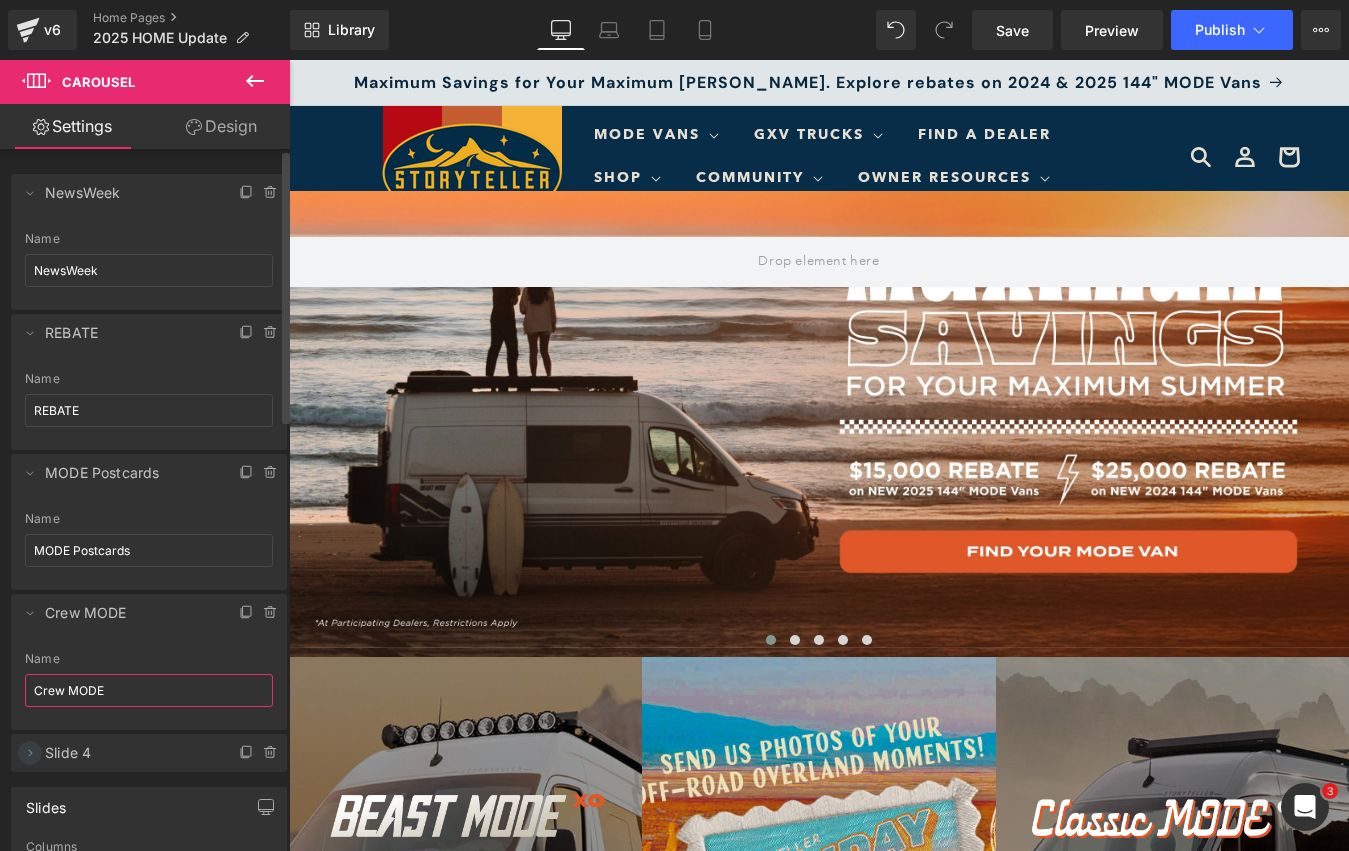 type on "Crew MODE" 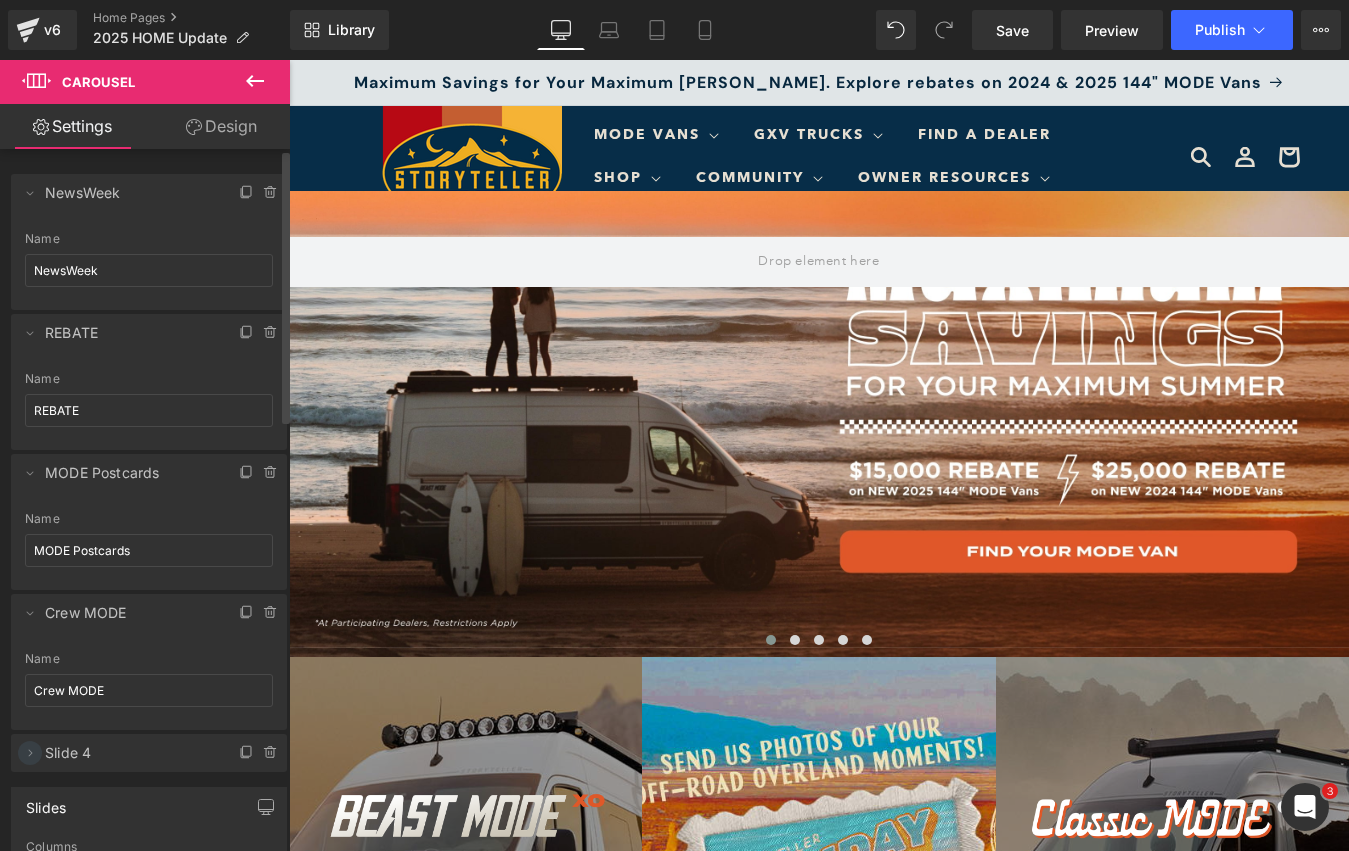 click at bounding box center [30, 753] 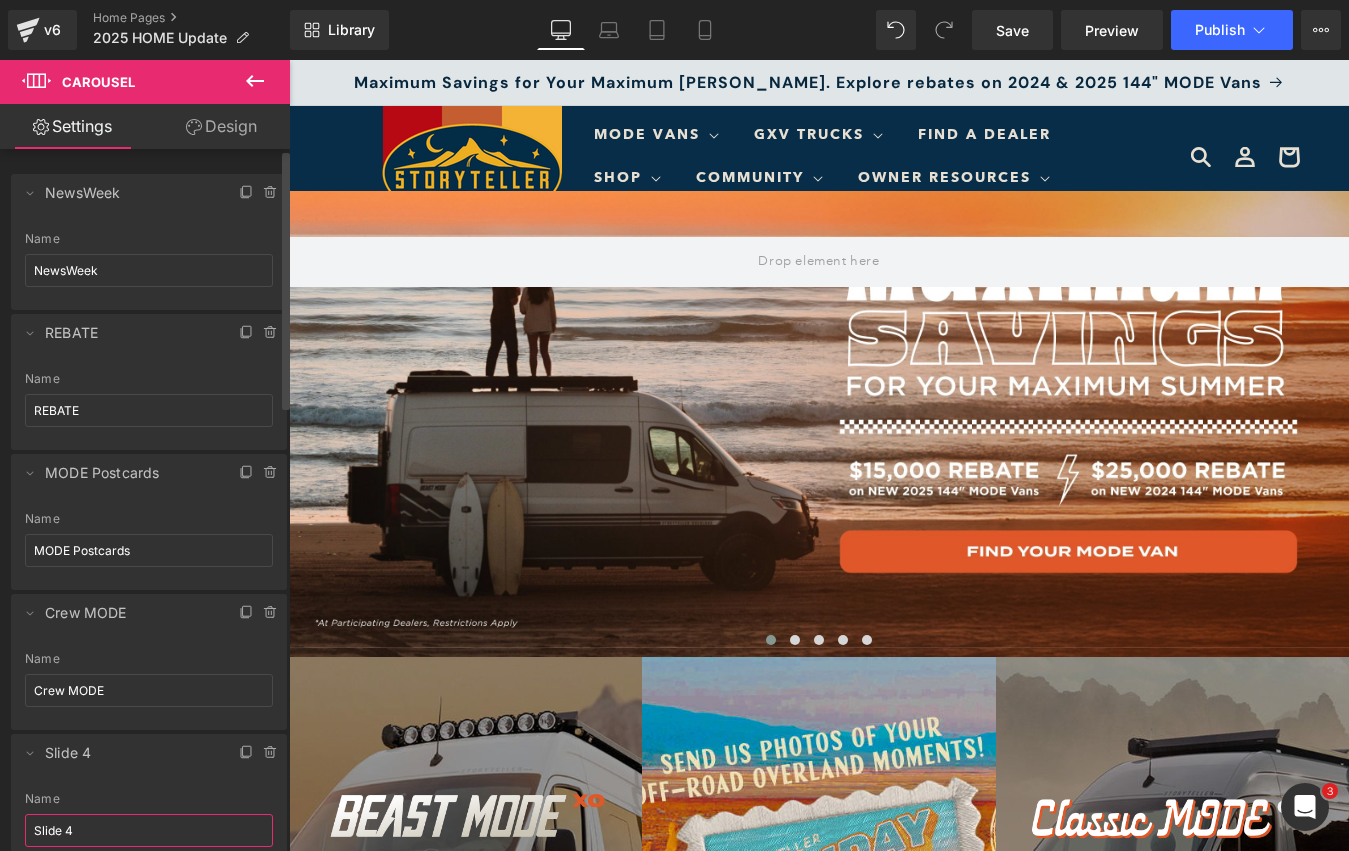 click on "Slide 4" at bounding box center (149, 830) 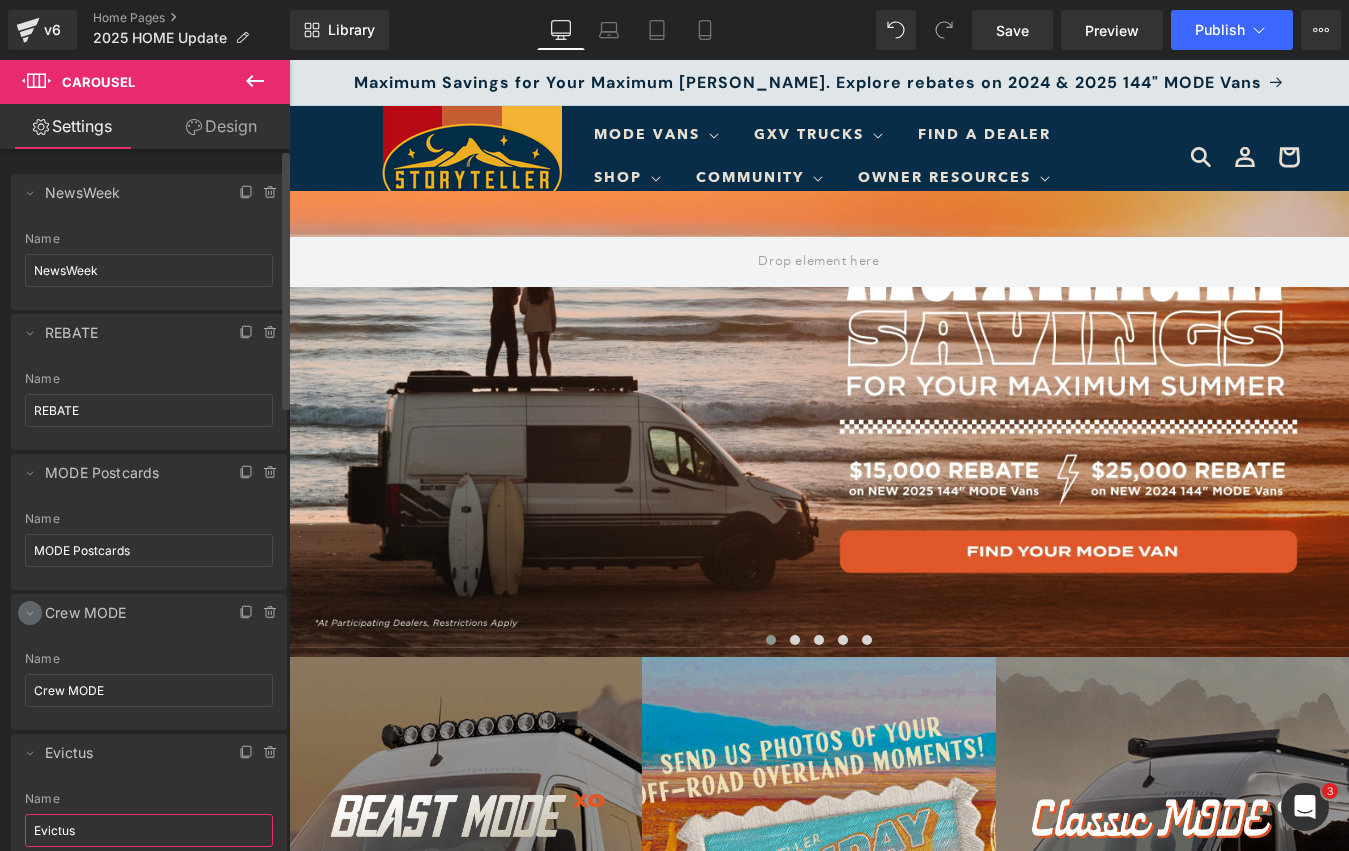 type on "Evictus" 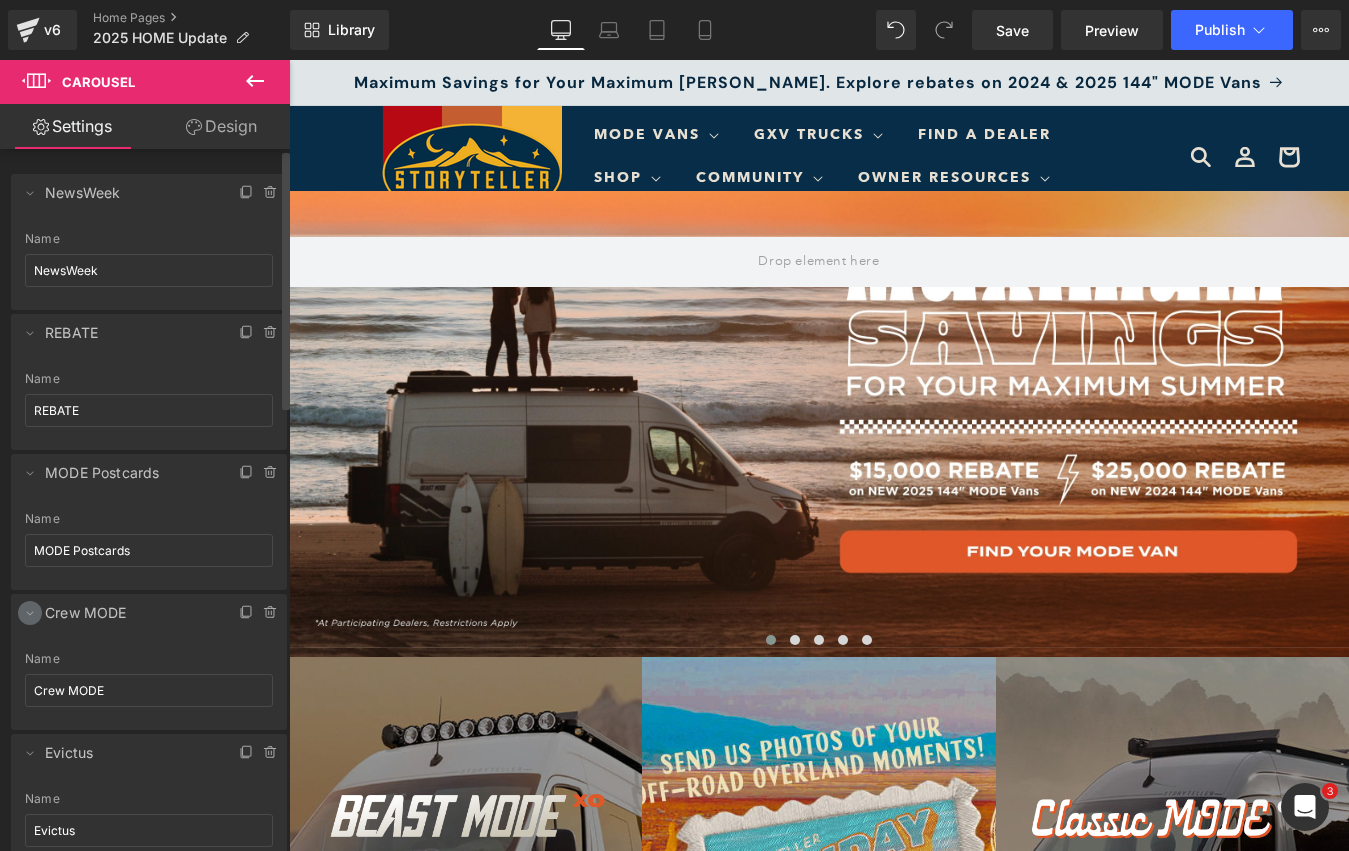 click 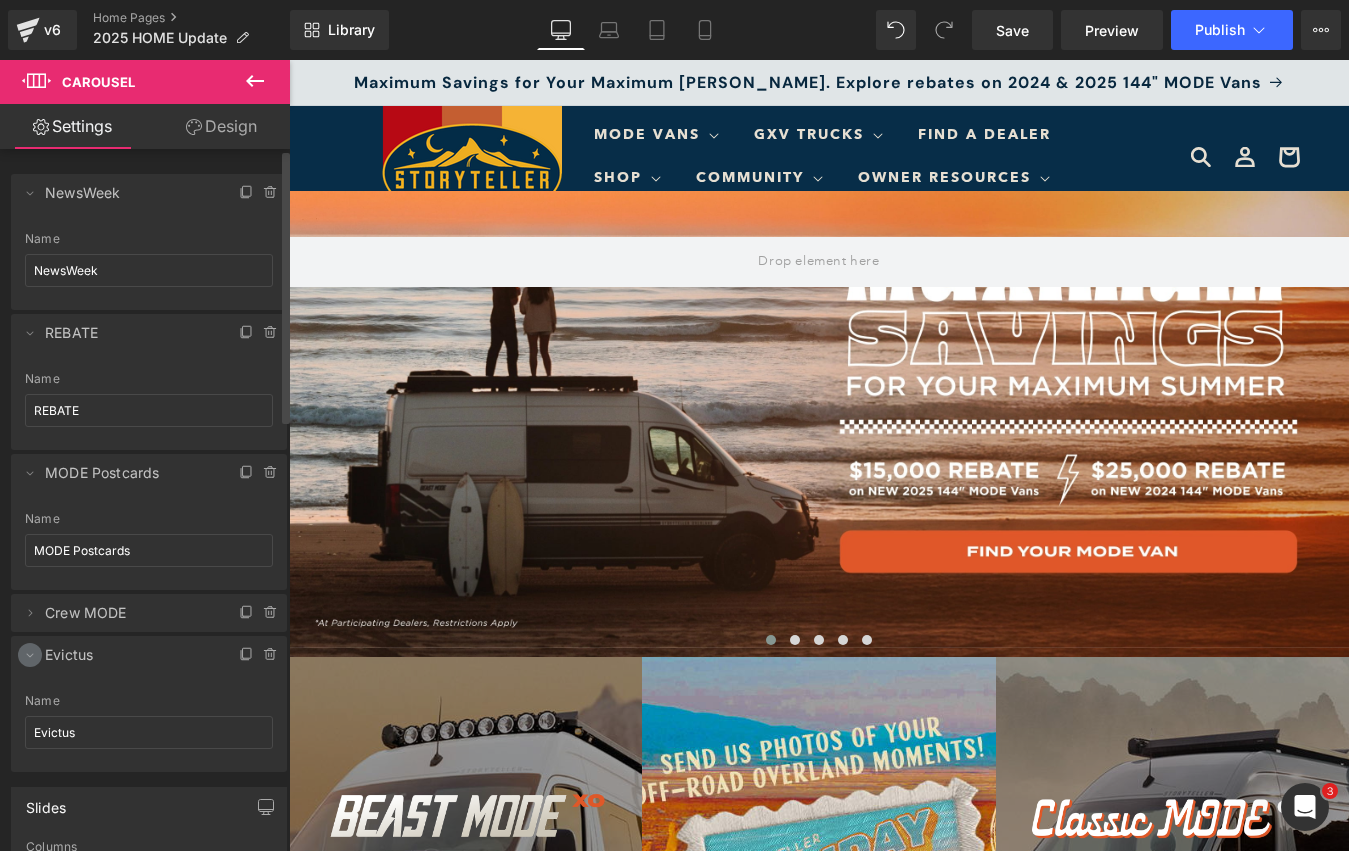 click 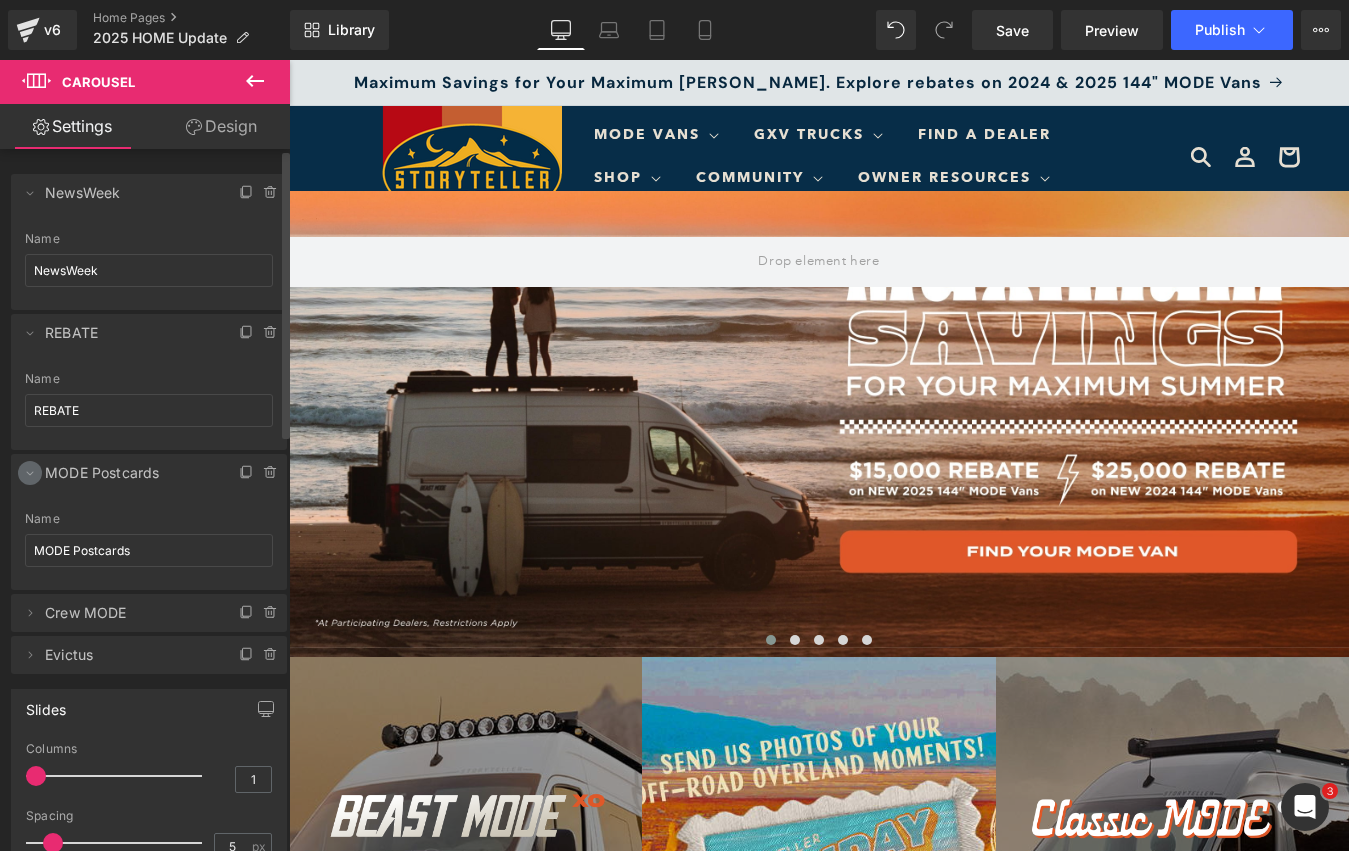 click 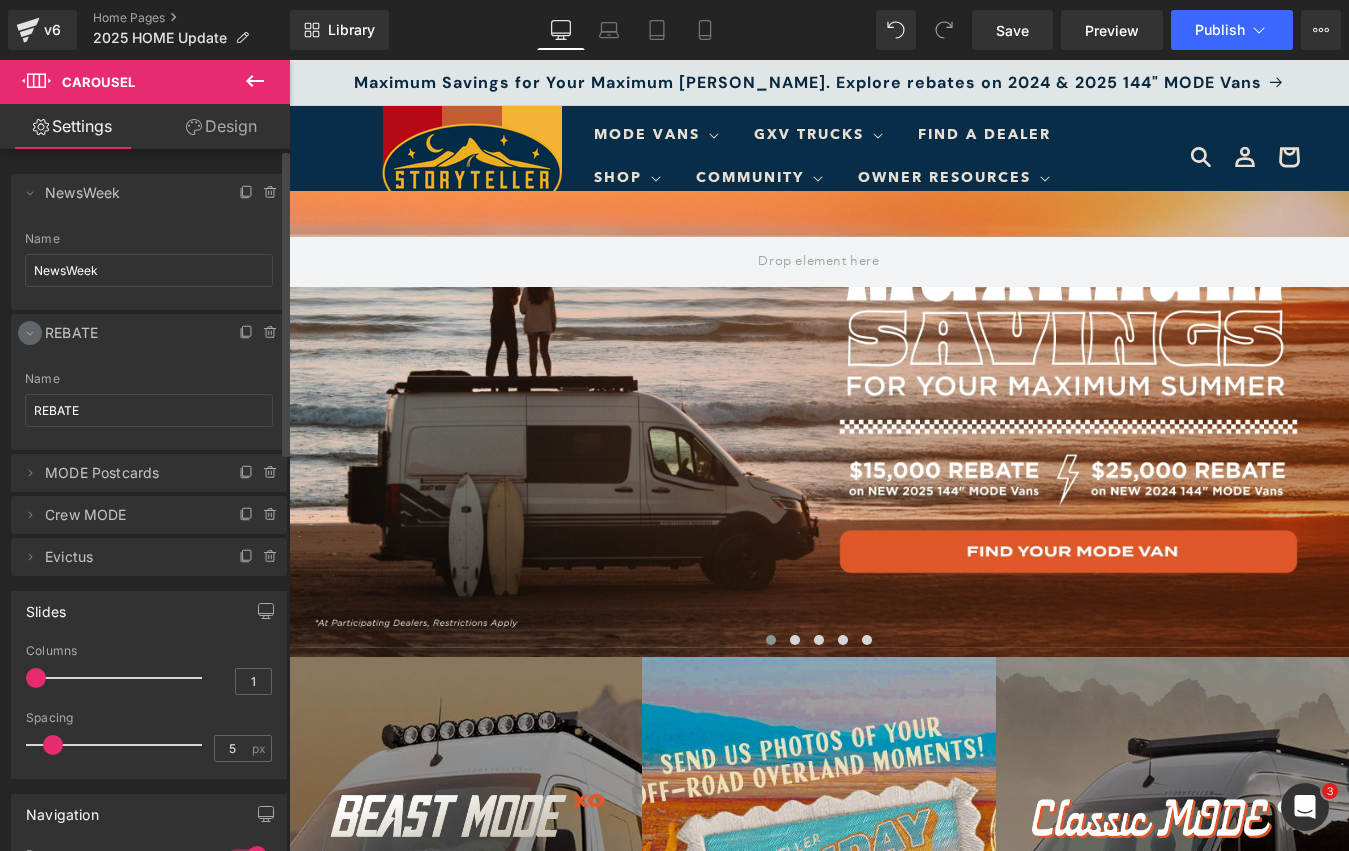 click at bounding box center (30, 333) 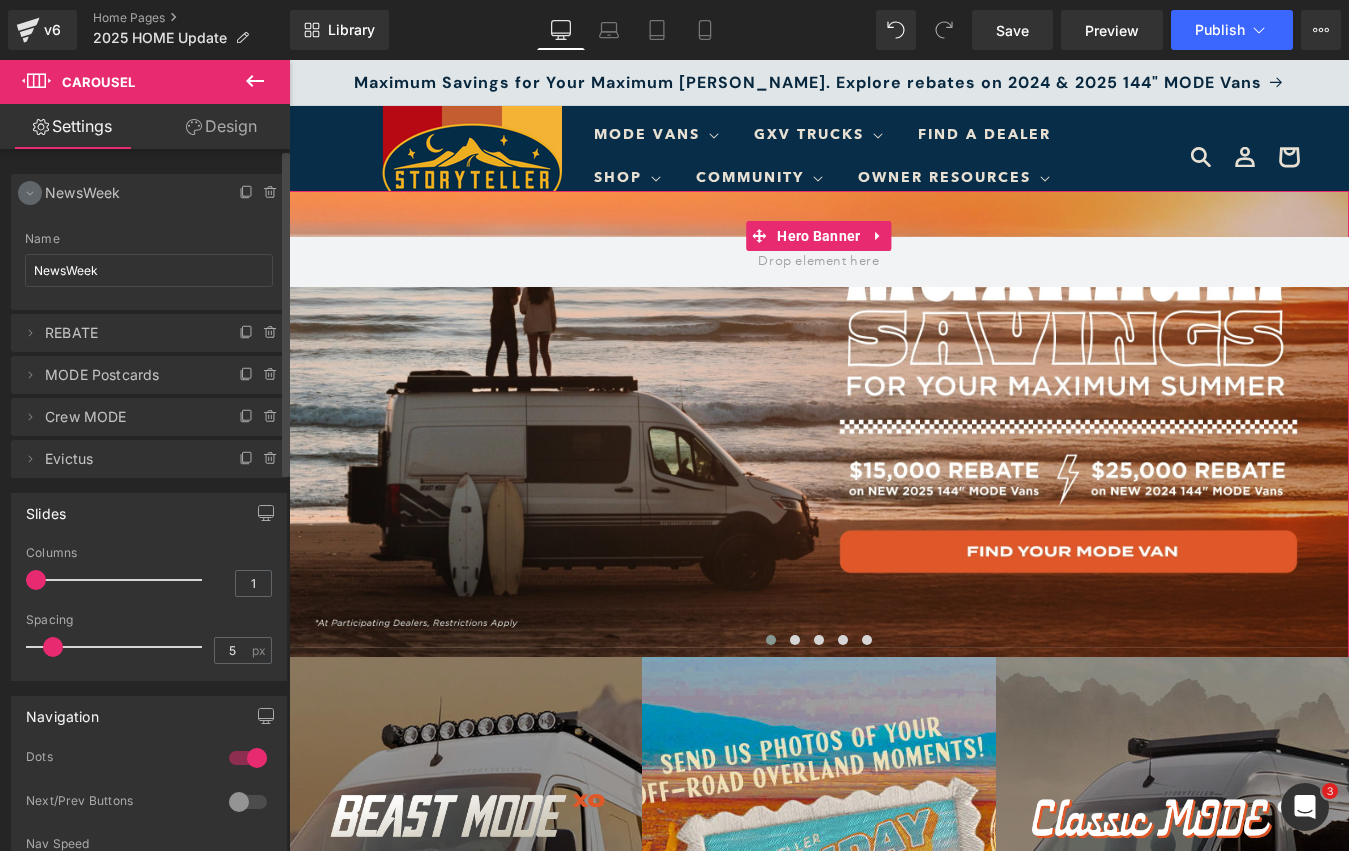 click 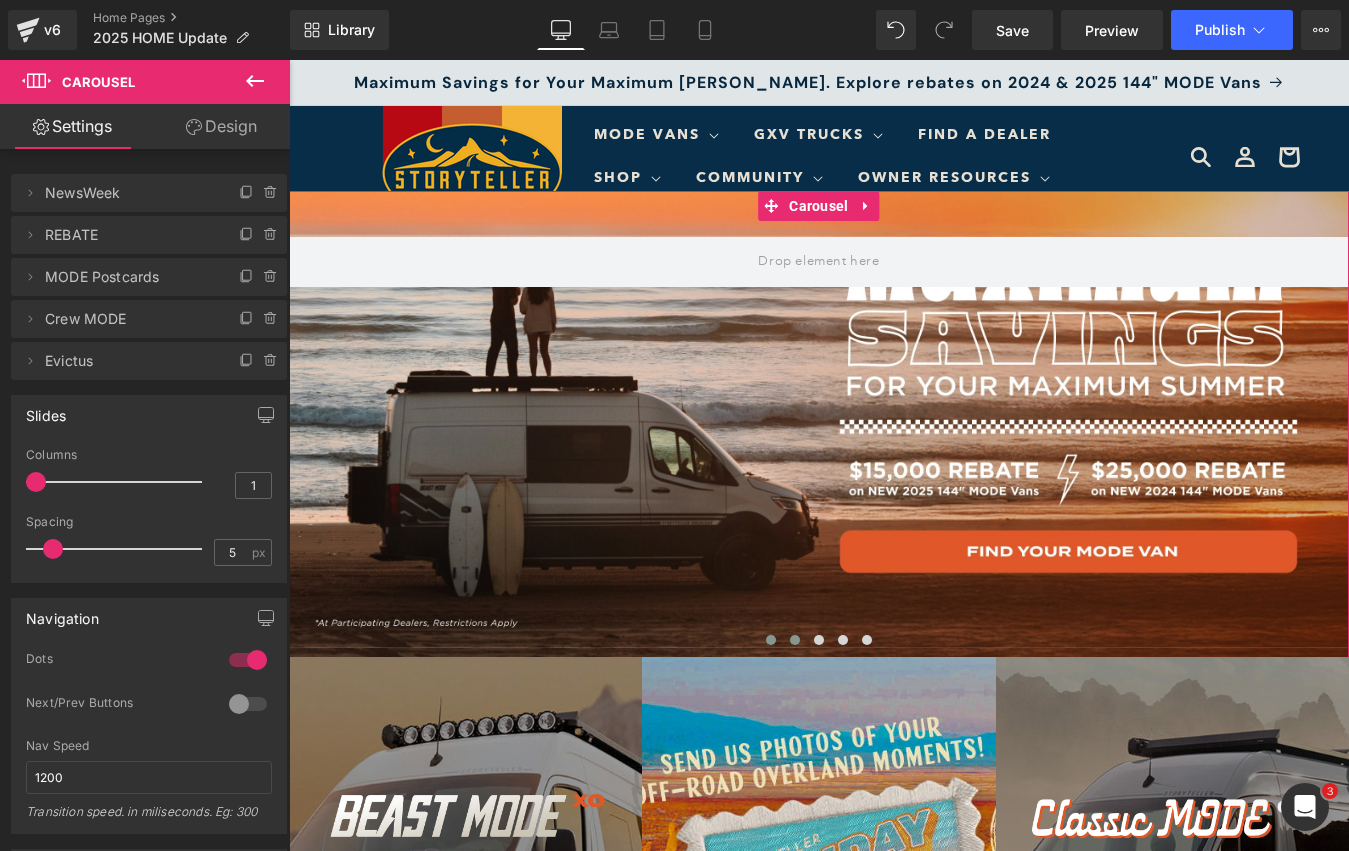 click at bounding box center (795, 640) 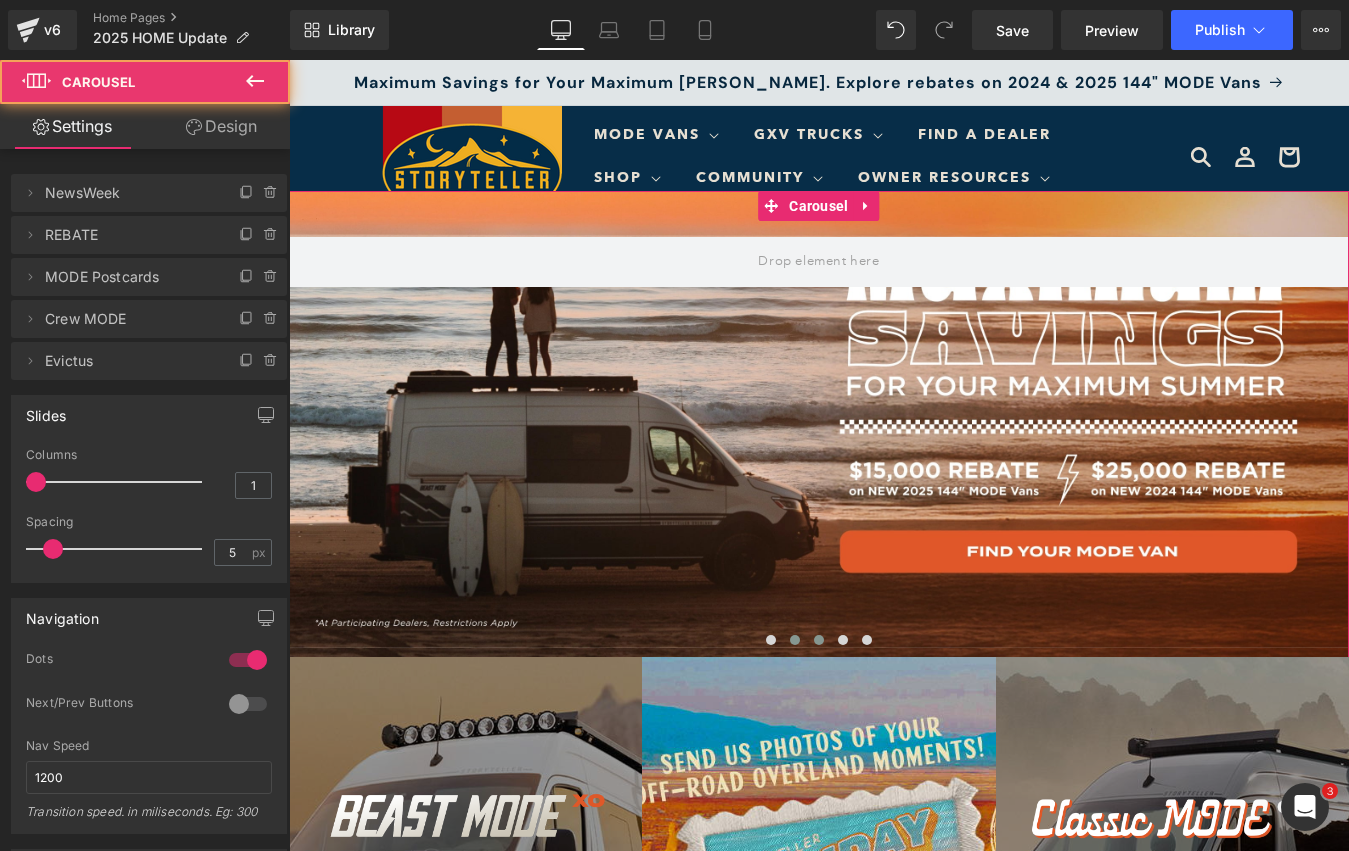 click at bounding box center (819, 640) 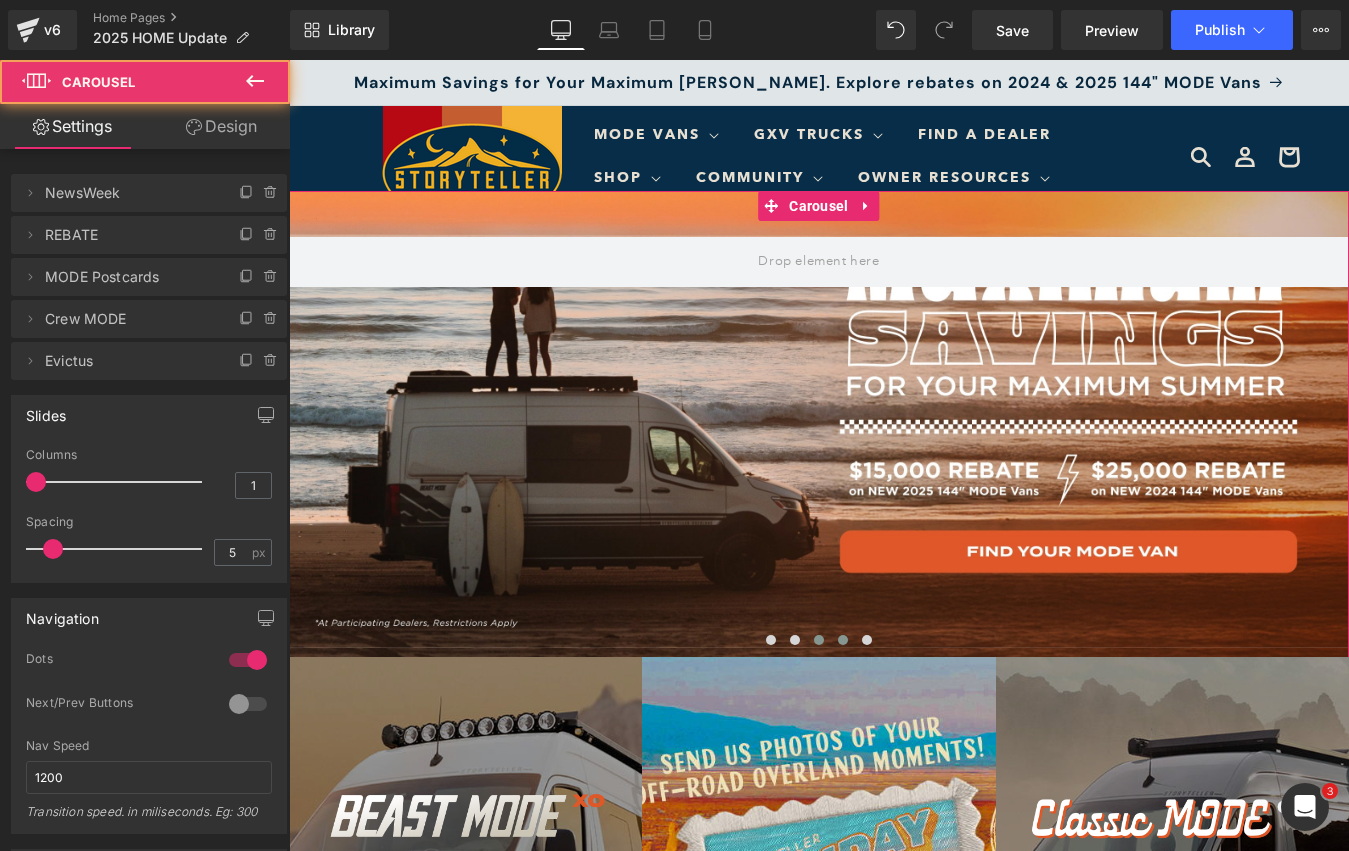 click at bounding box center (843, 640) 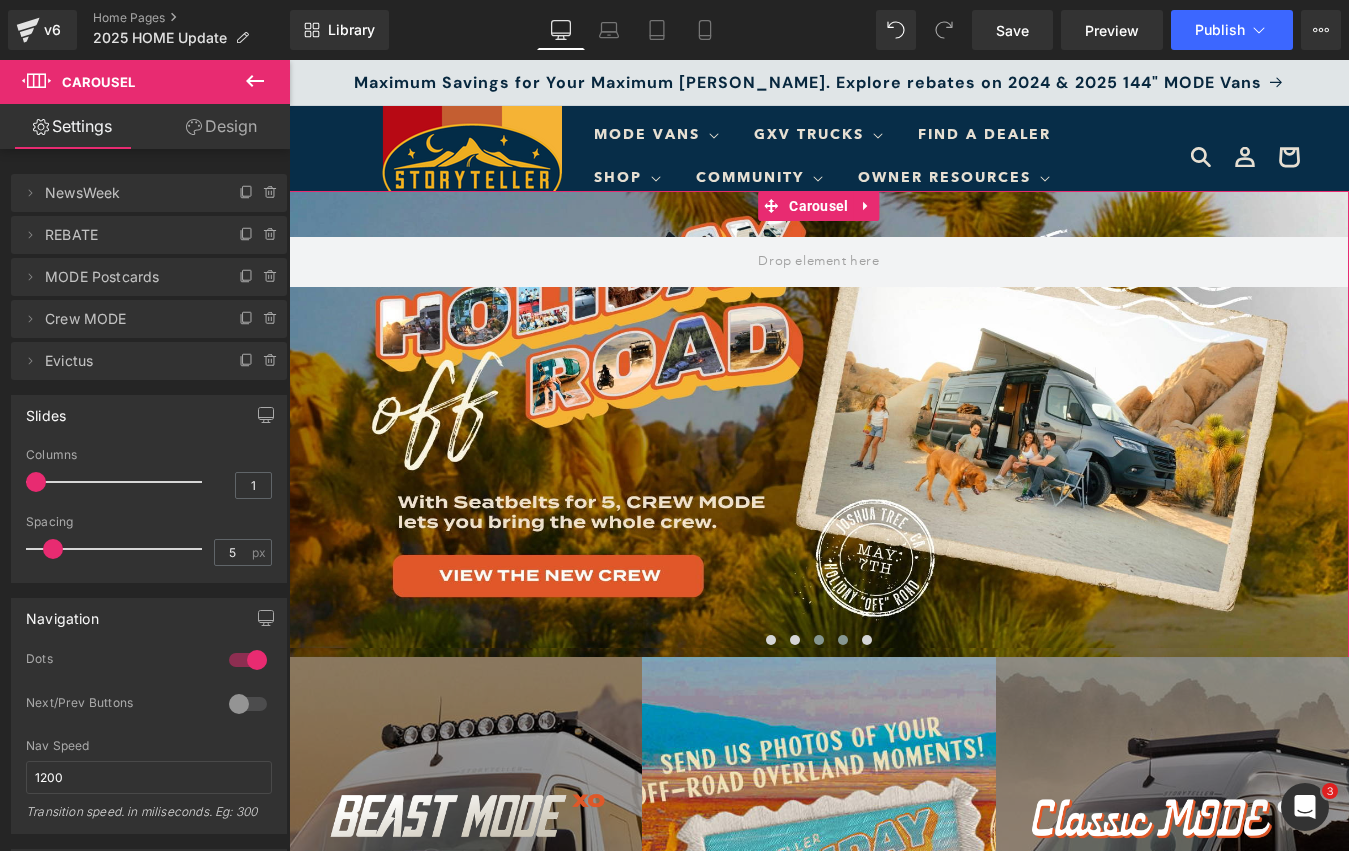 click at bounding box center [819, 640] 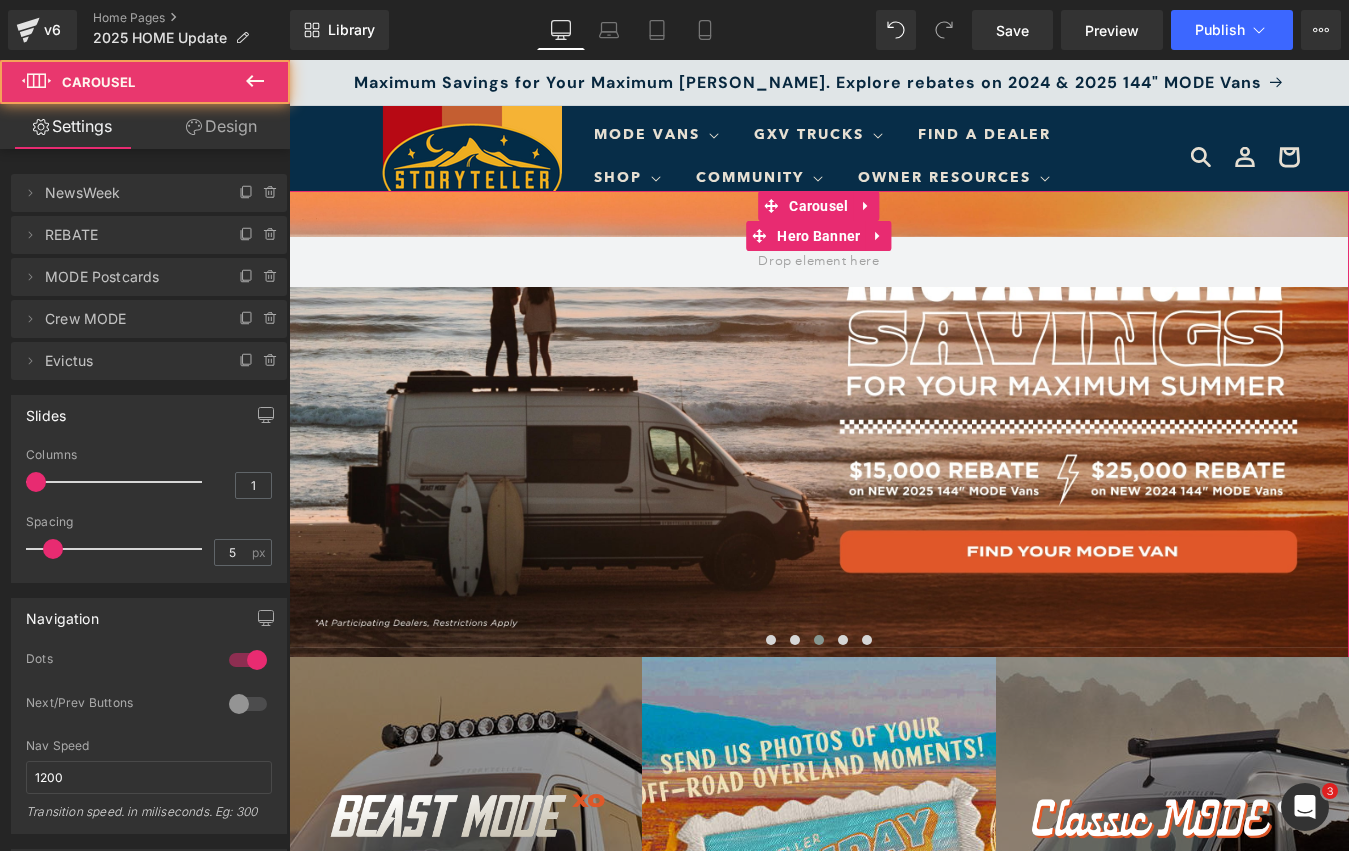 click at bounding box center [819, 425] 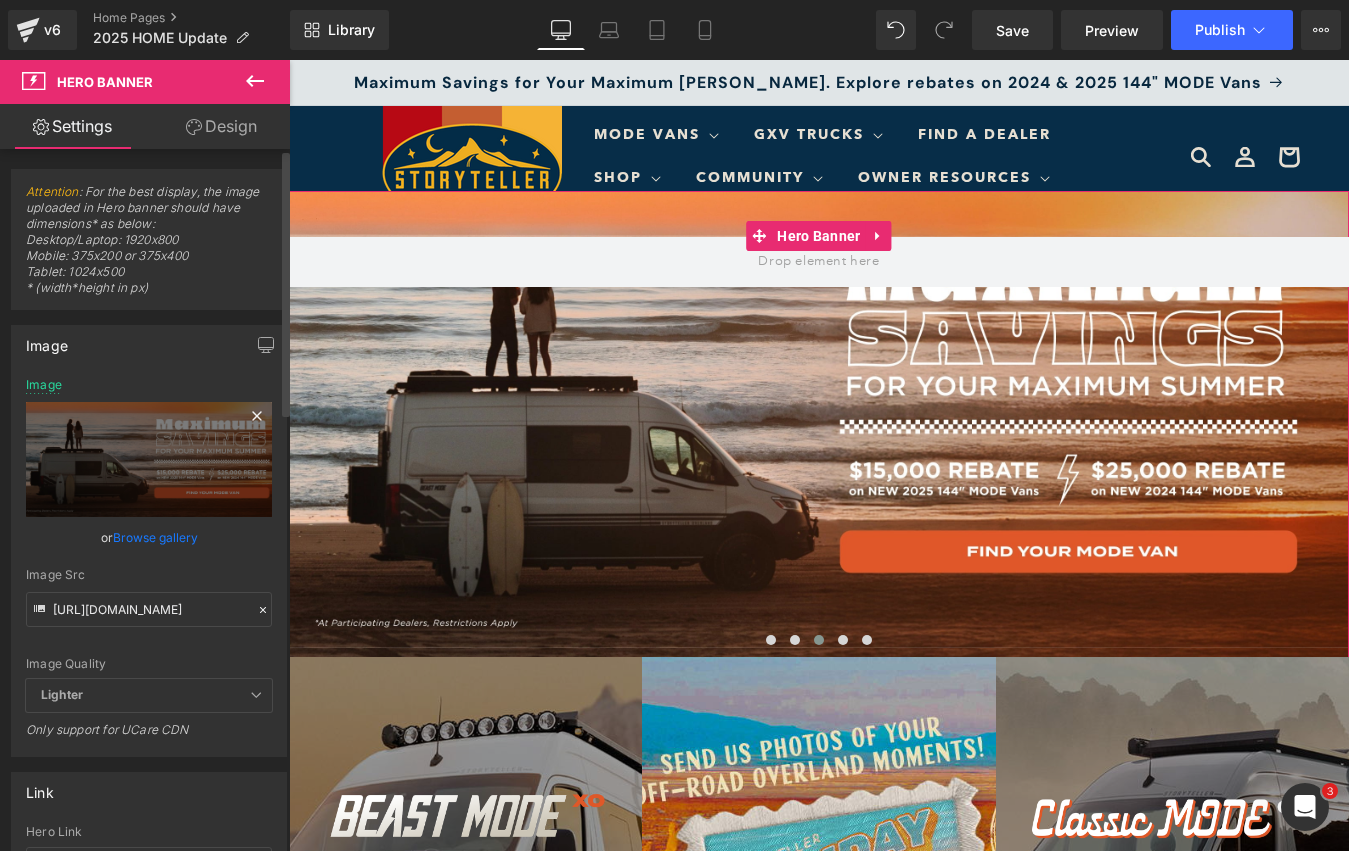click 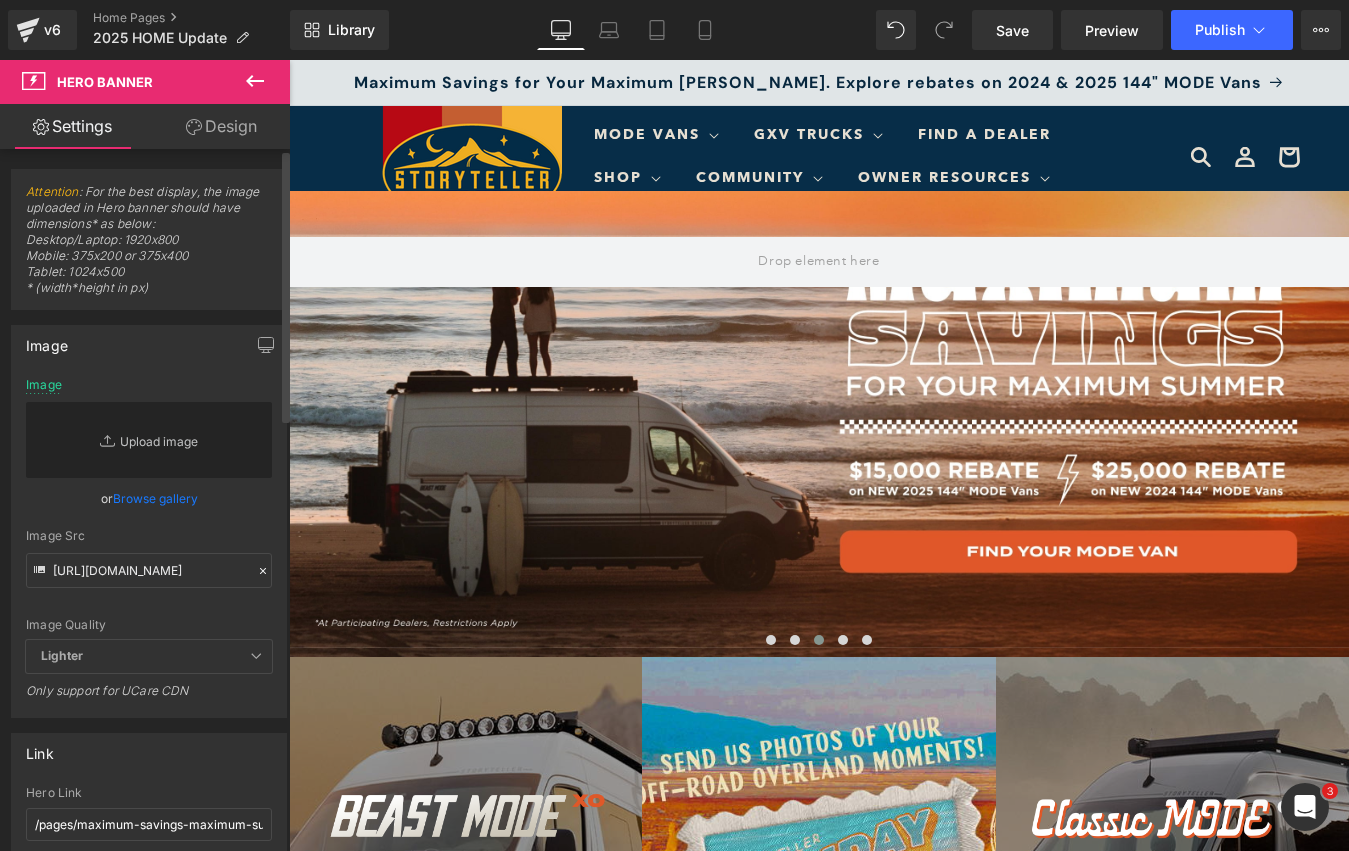 click on "Replace Image" at bounding box center [149, 440] 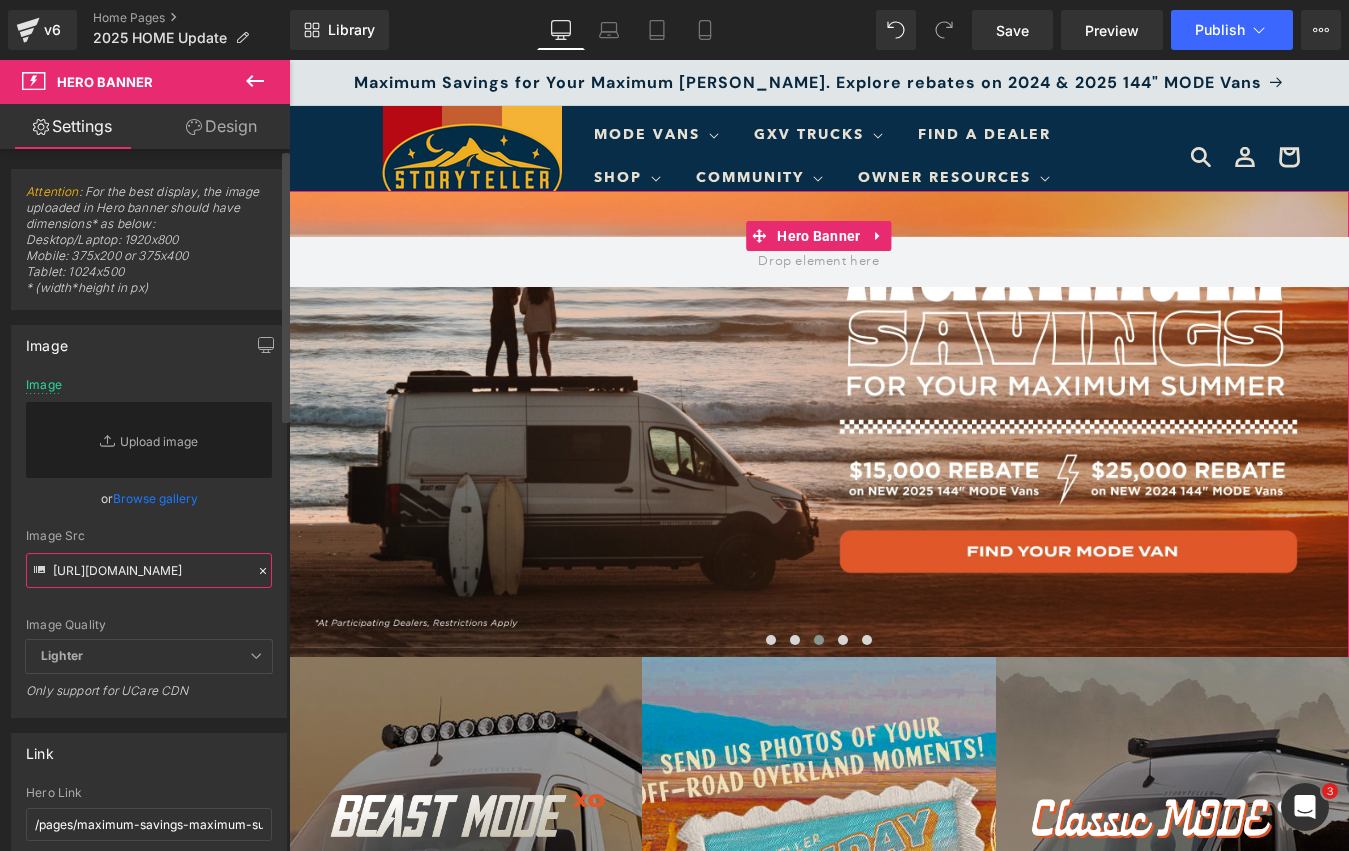 click on "https://cdn.shopify.com/s/files/1/0625/3907/1747/files/Summer_Savings_DESKTOP.webp?v=1749491985" at bounding box center [149, 570] 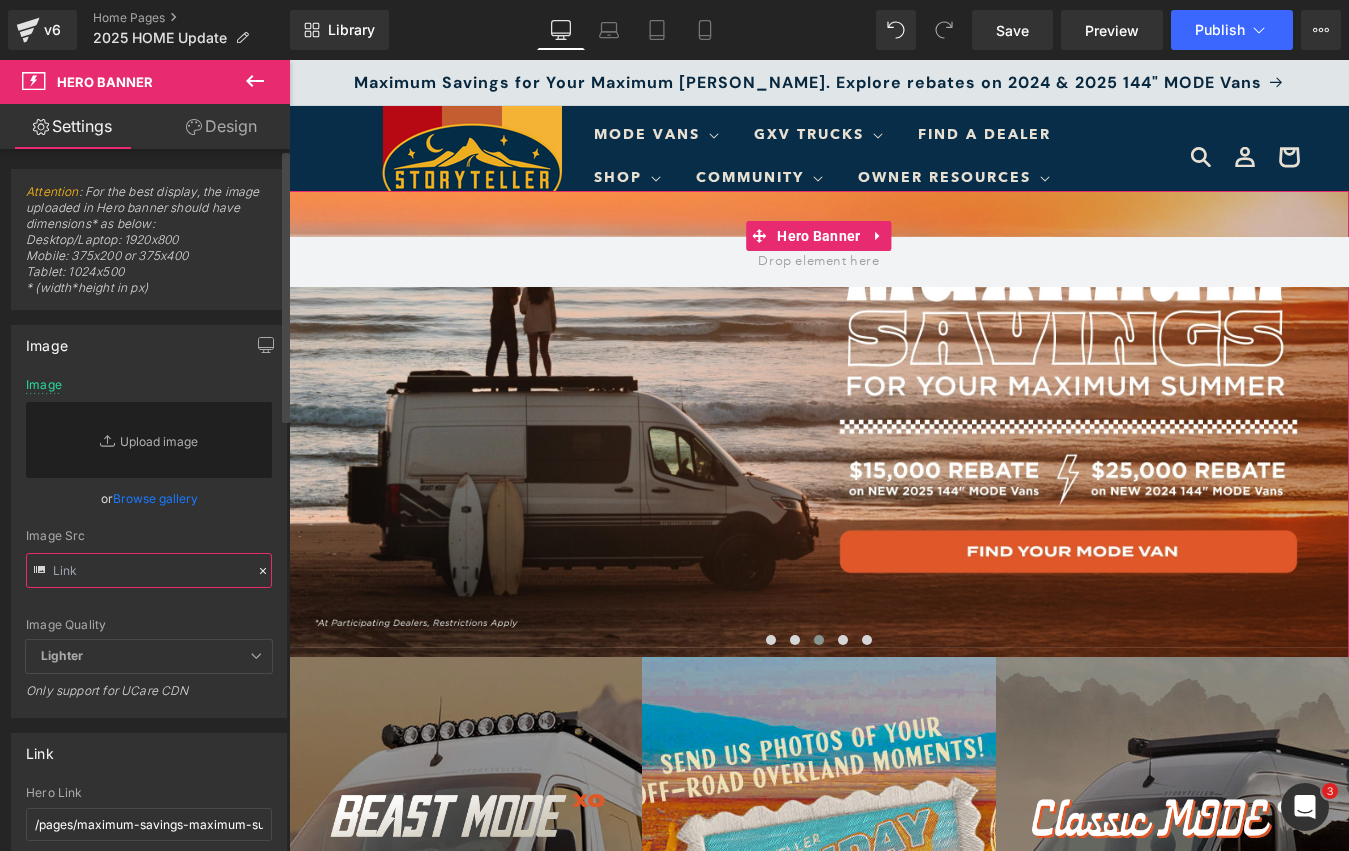 paste on "https://cdn.shopify.com/s/files/1/0625/3907/1747/files/HOLIDAY_OFF_MODE_DESKTOP.webp?v=1752618216" 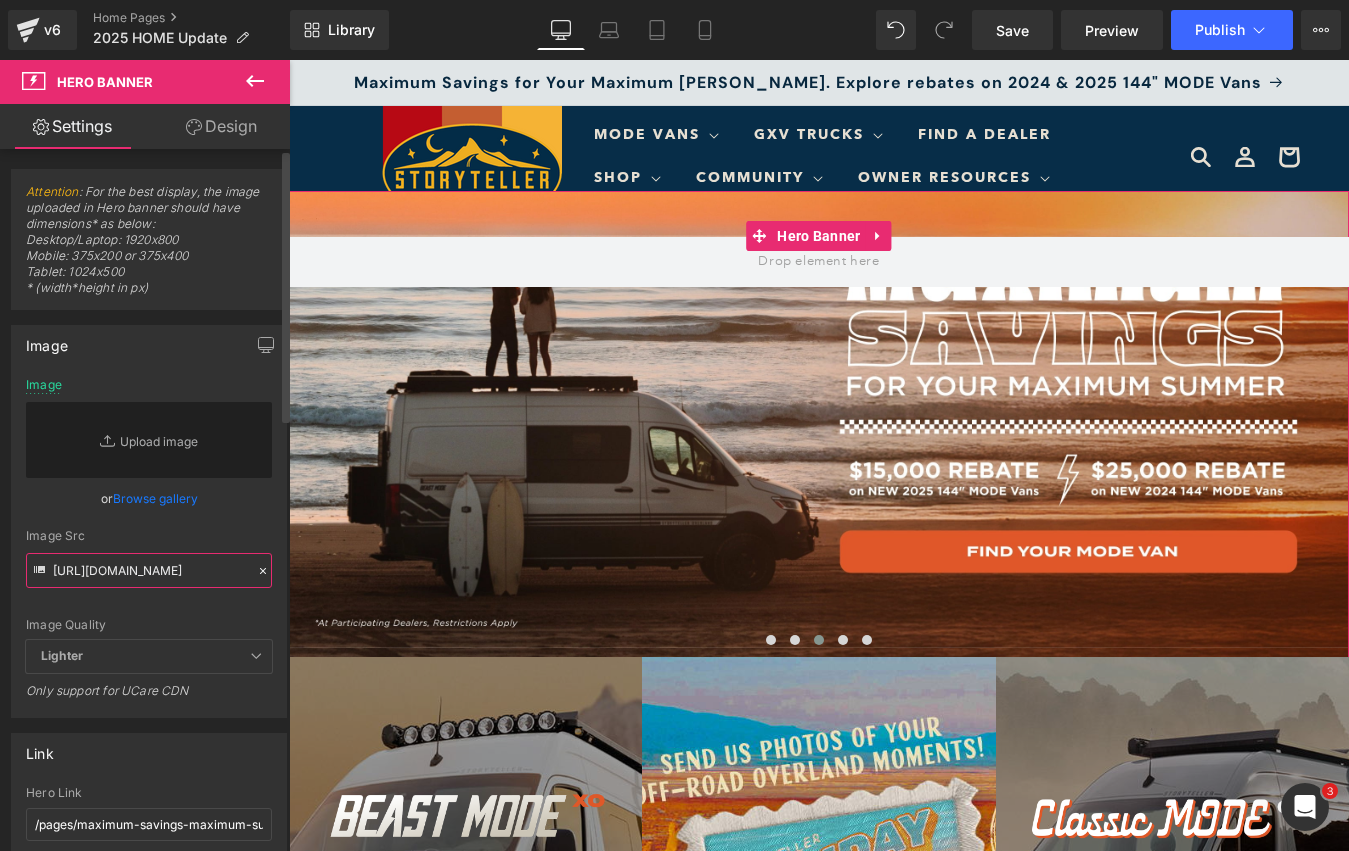 scroll, scrollTop: 0, scrollLeft: 434, axis: horizontal 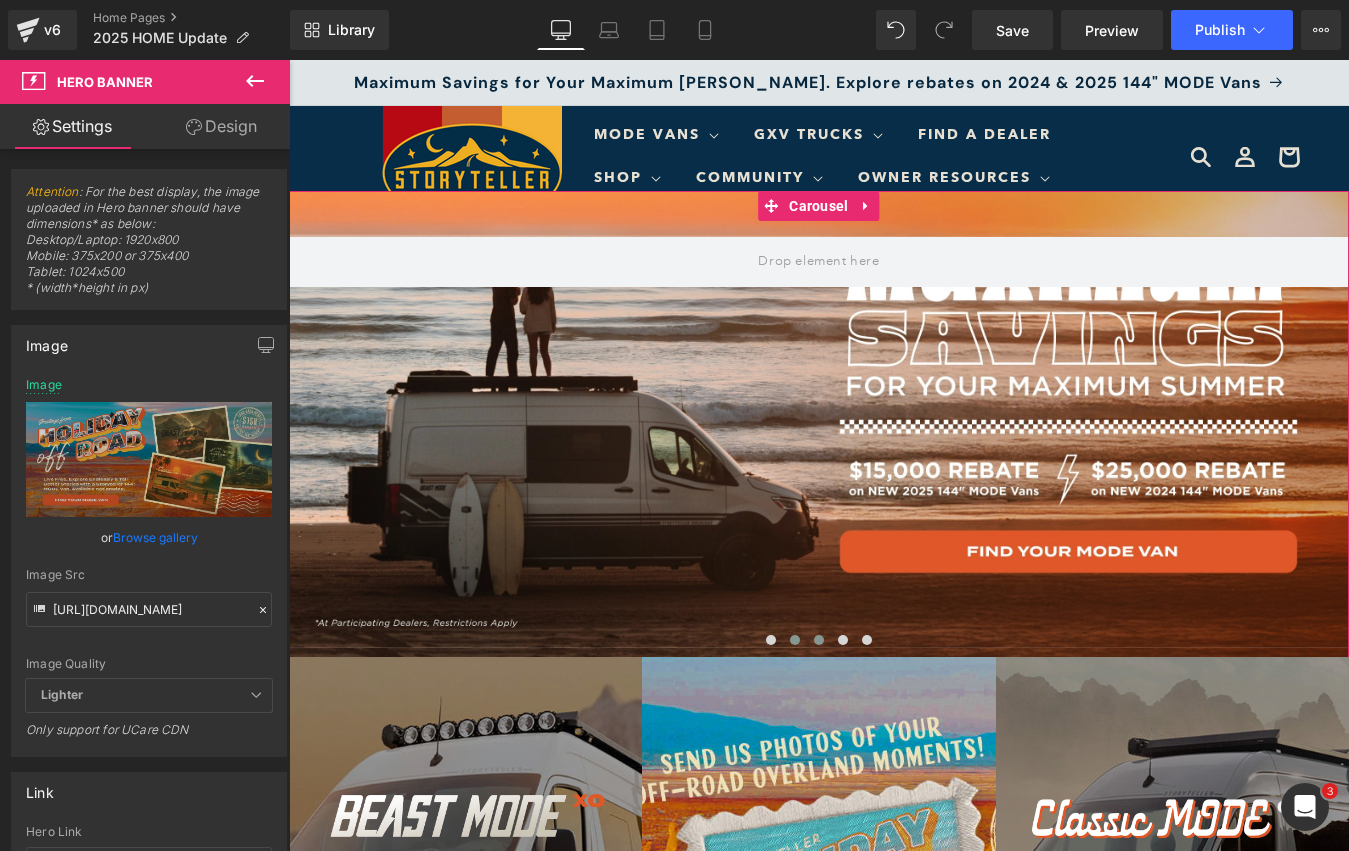 click at bounding box center [795, 640] 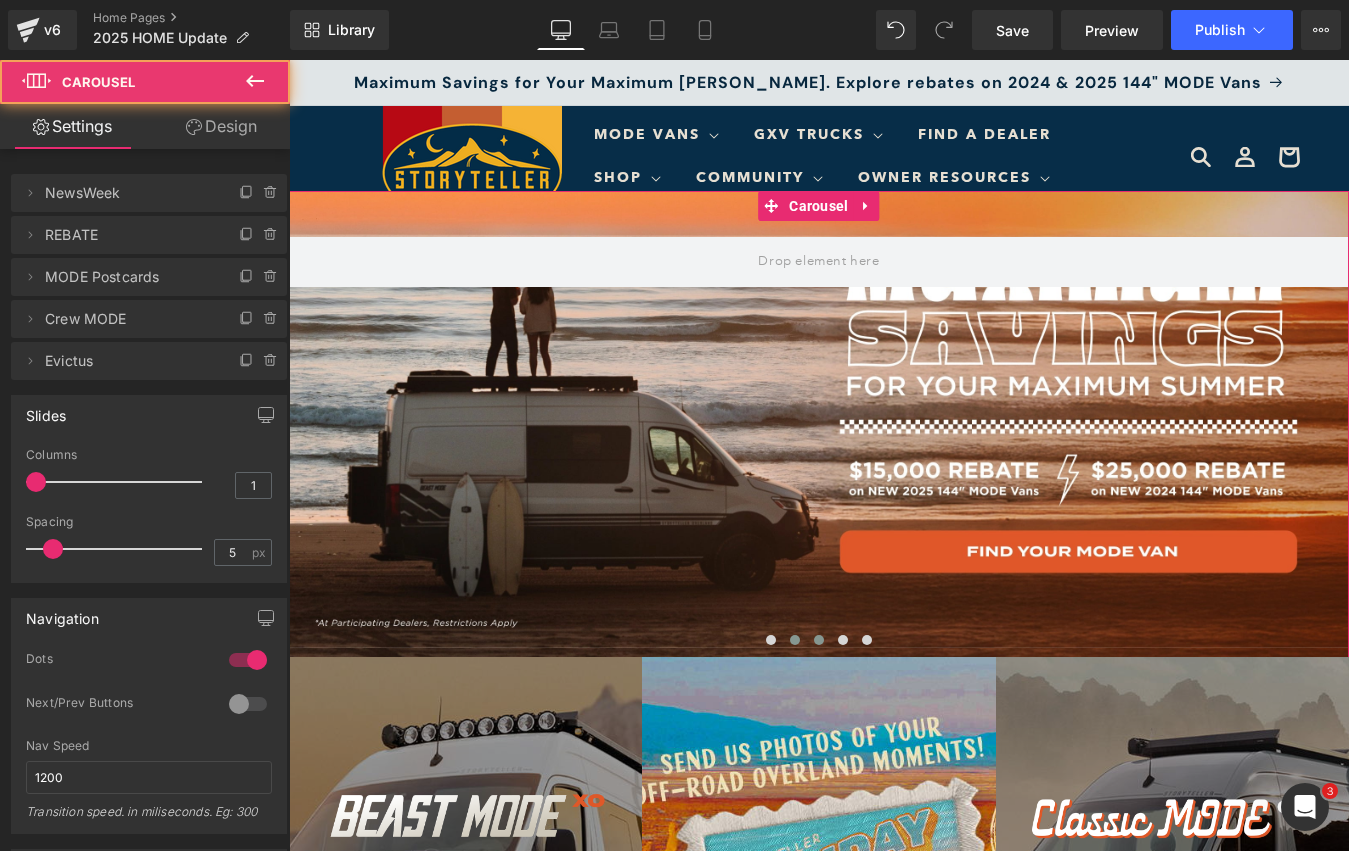 click at bounding box center (819, 640) 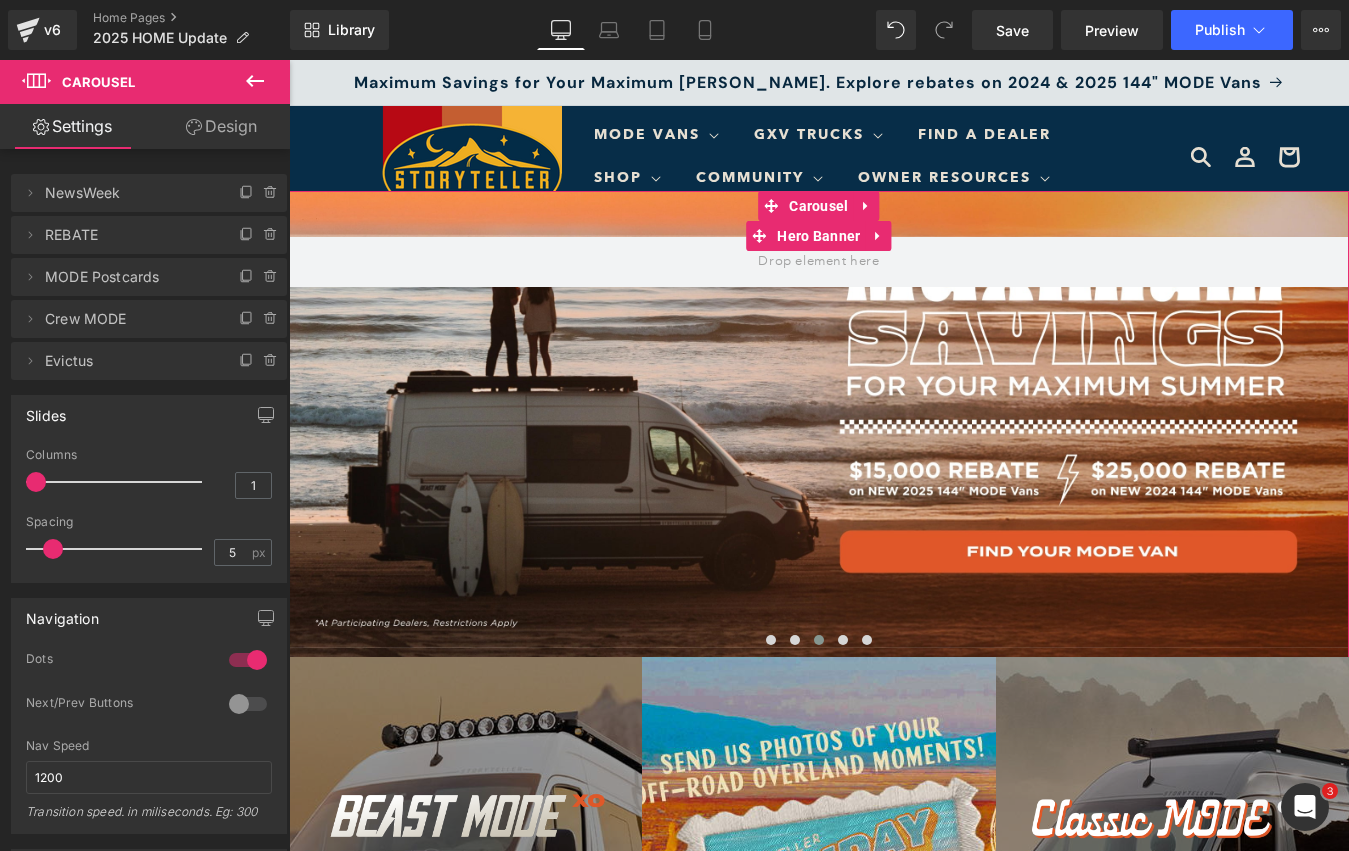 click at bounding box center [819, 425] 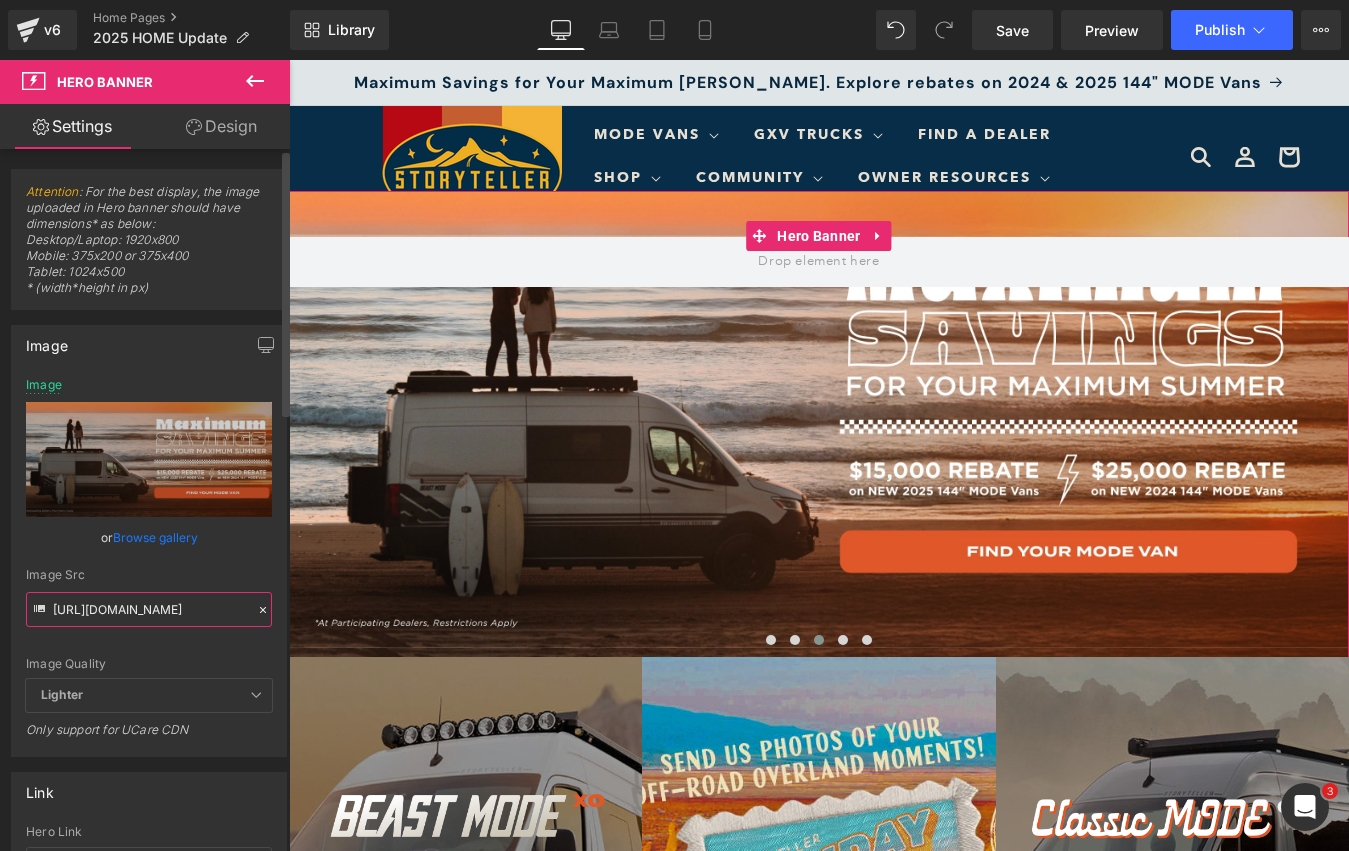 click on "https://cdn.shopify.com/s/files/1/0625/3907/1747/files/Summer_Savings_DESKTOP.webp?v=1749491985" at bounding box center (149, 609) 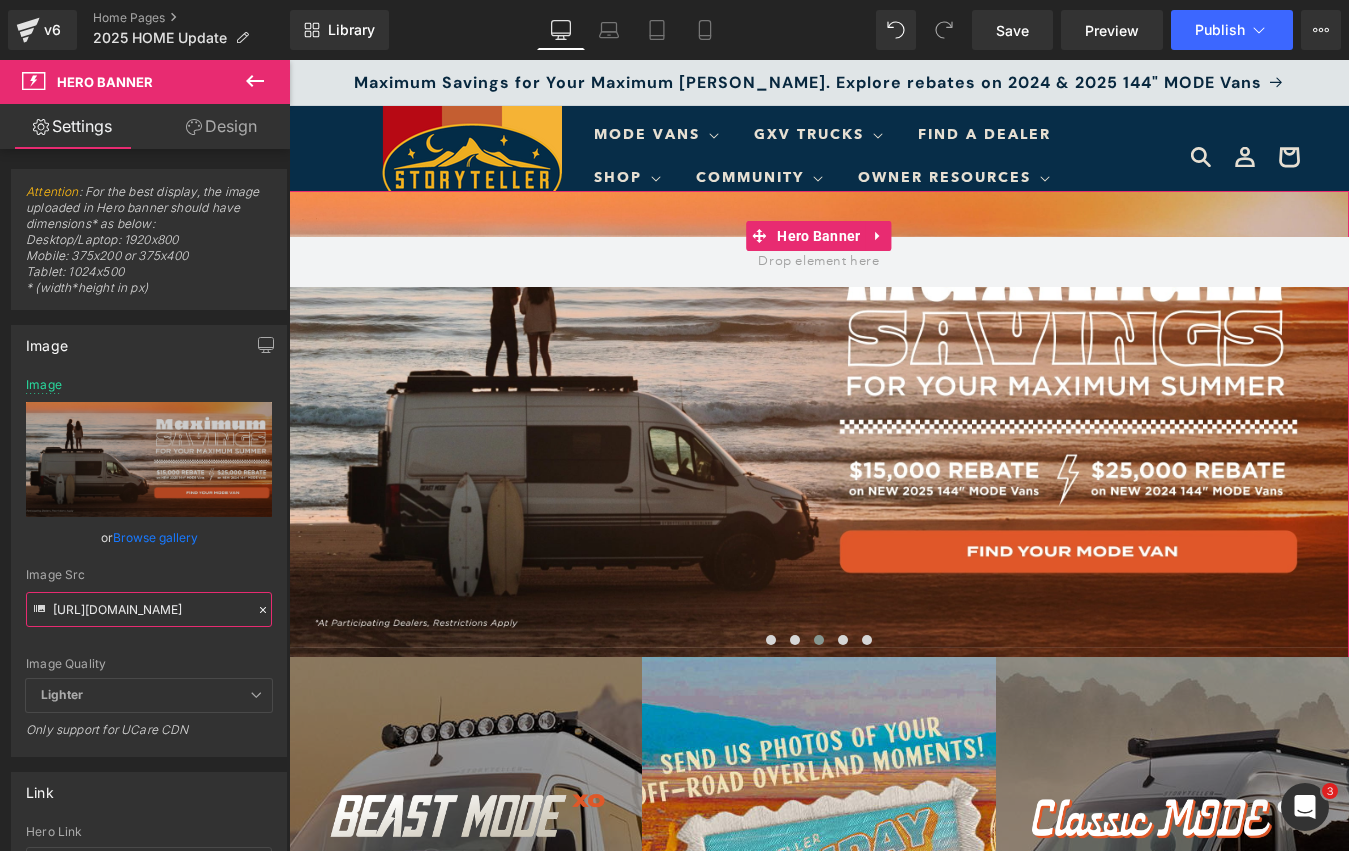 scroll, scrollTop: 0, scrollLeft: 413, axis: horizontal 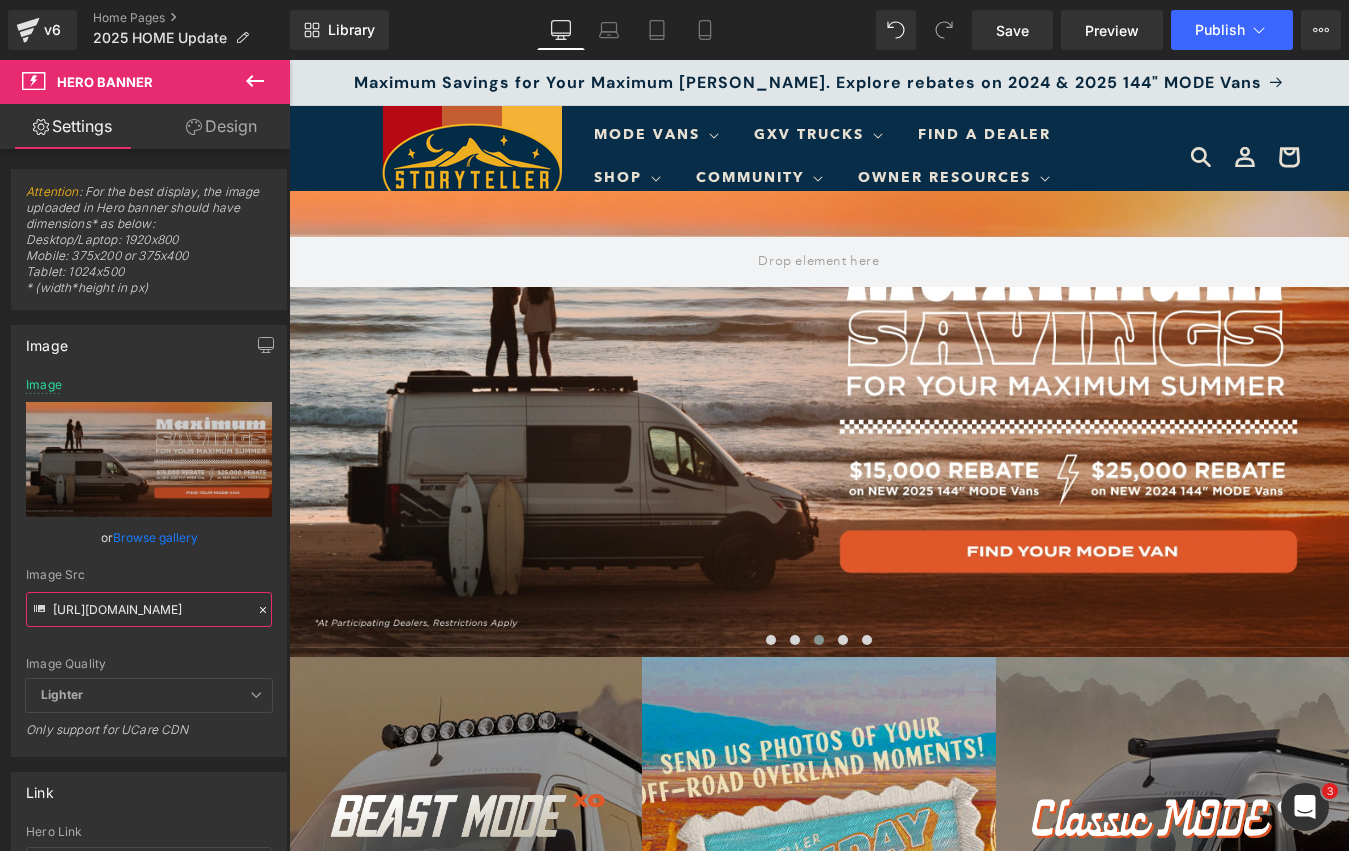drag, startPoint x: 434, startPoint y: 666, endPoint x: 602, endPoint y: 636, distance: 170.65755 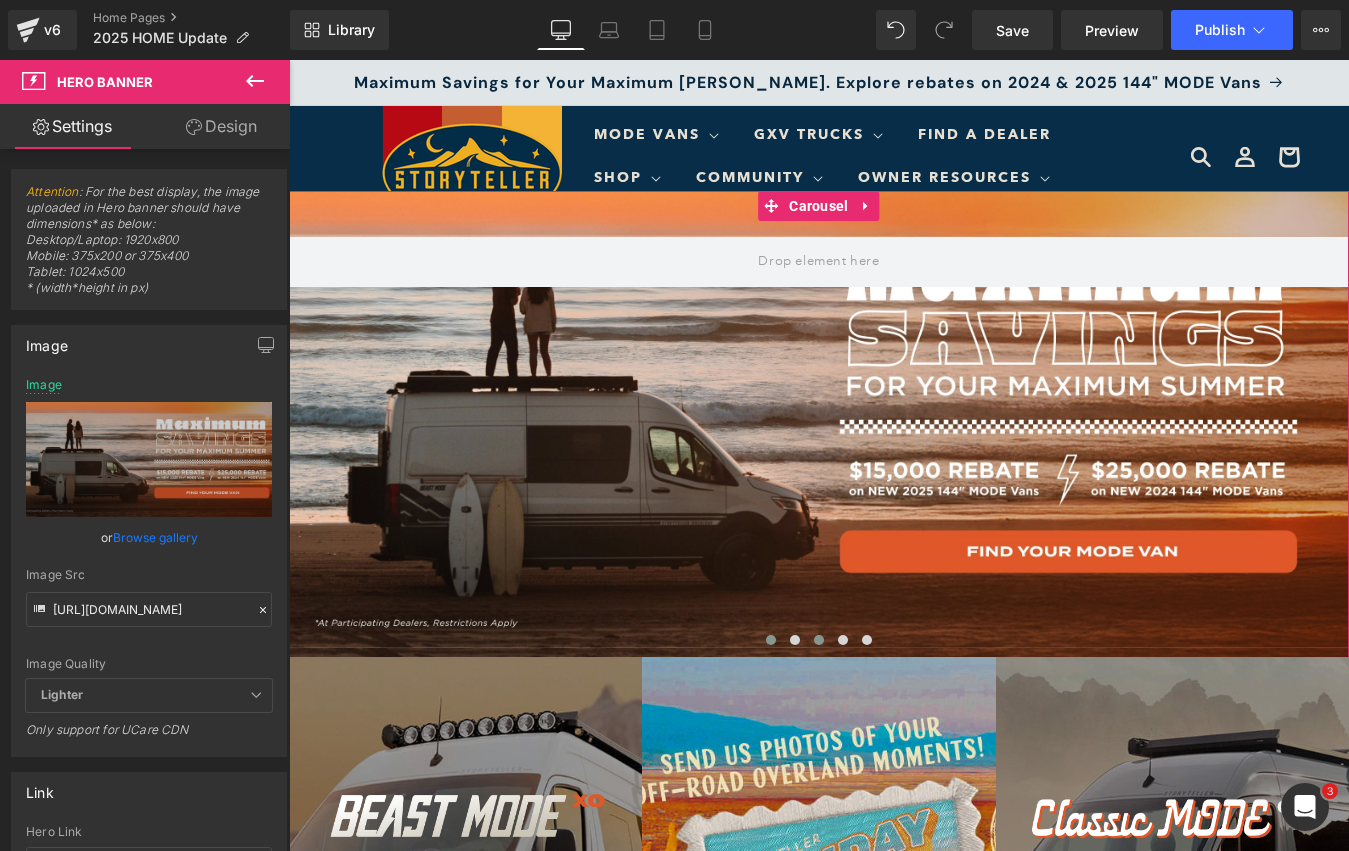 click at bounding box center (771, 640) 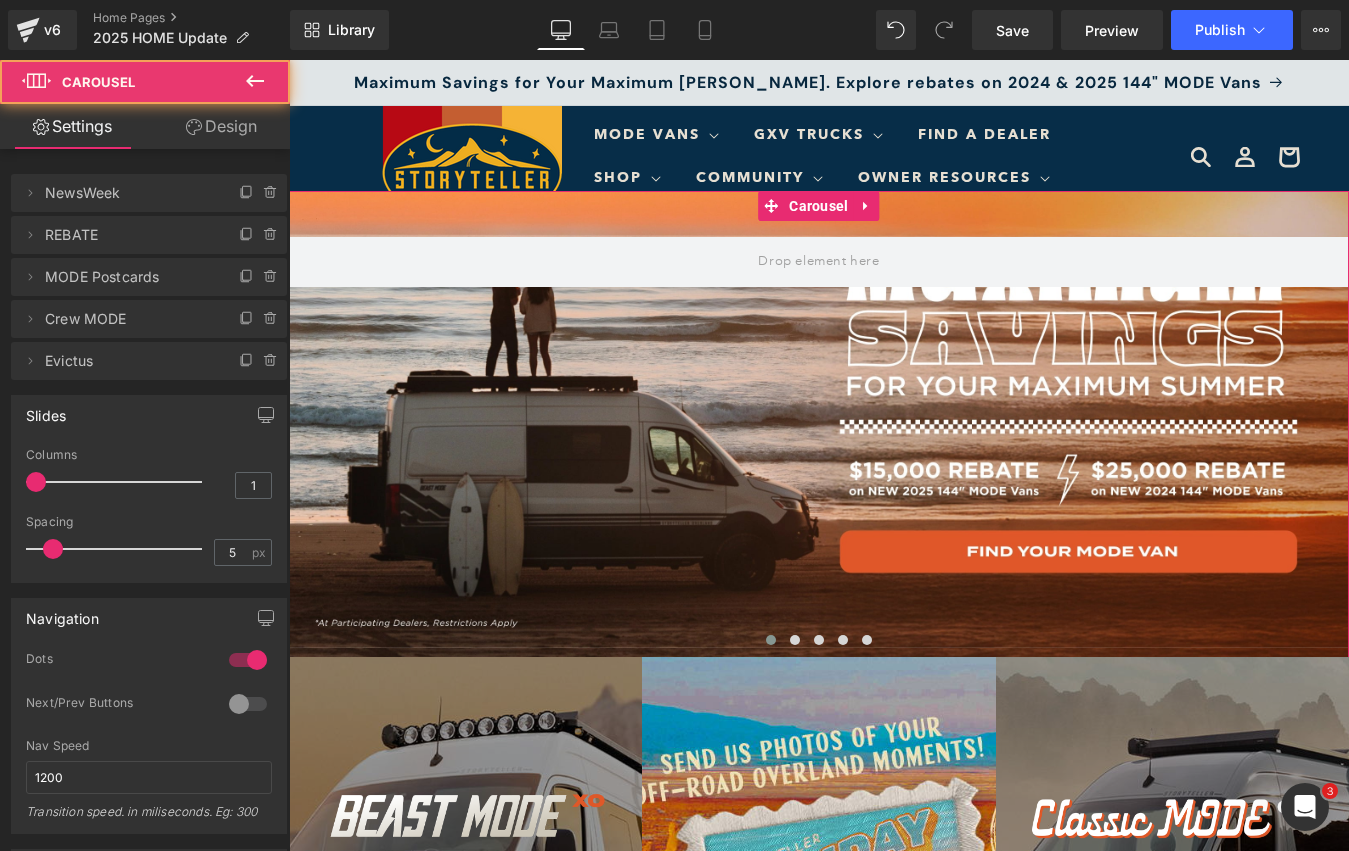 click at bounding box center [819, 425] 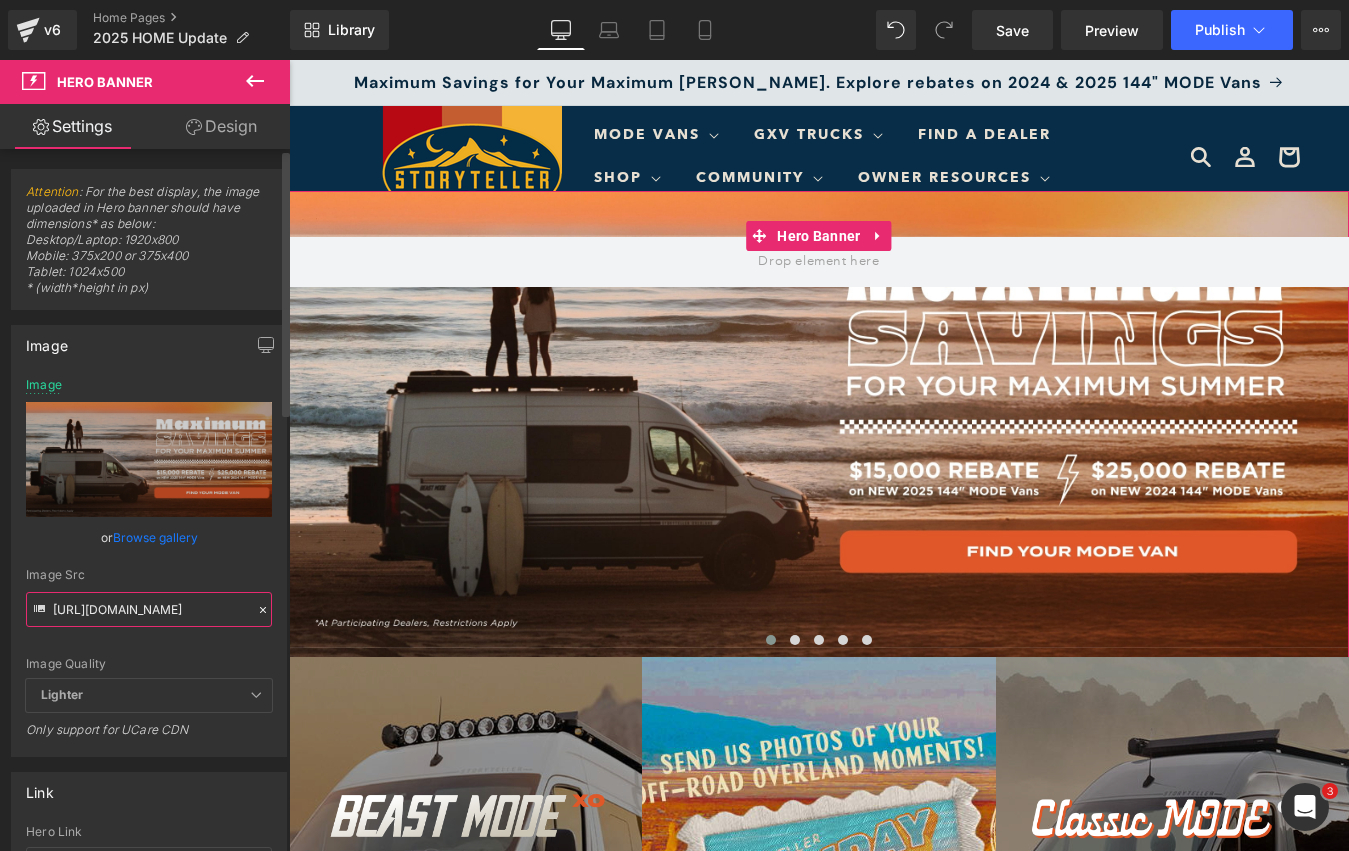 click on "https://cdn.shopify.com/s/files/1/0625/3907/1747/files/Summer_Savings_DESKTOP.webp?v=1749491985" at bounding box center (149, 609) 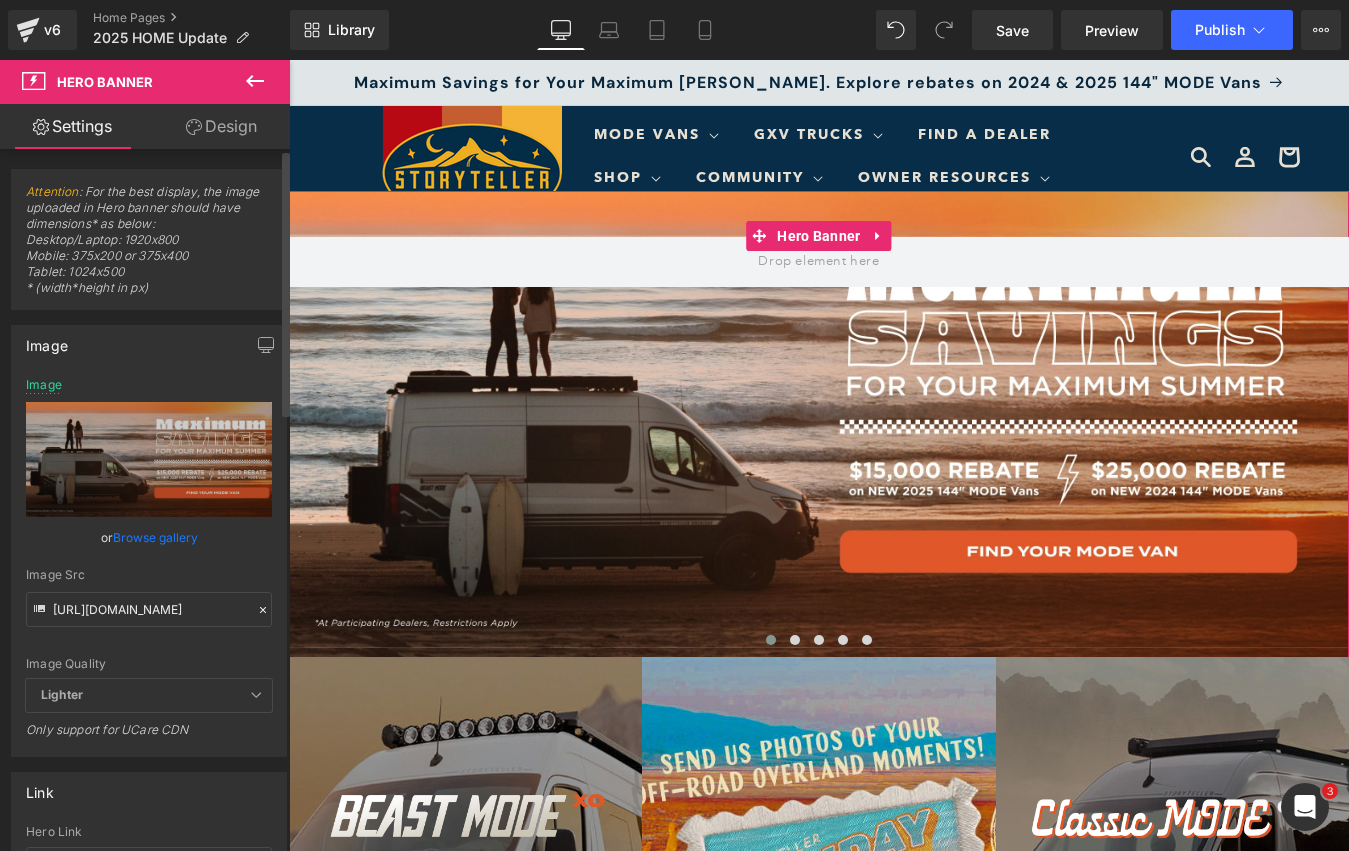 click 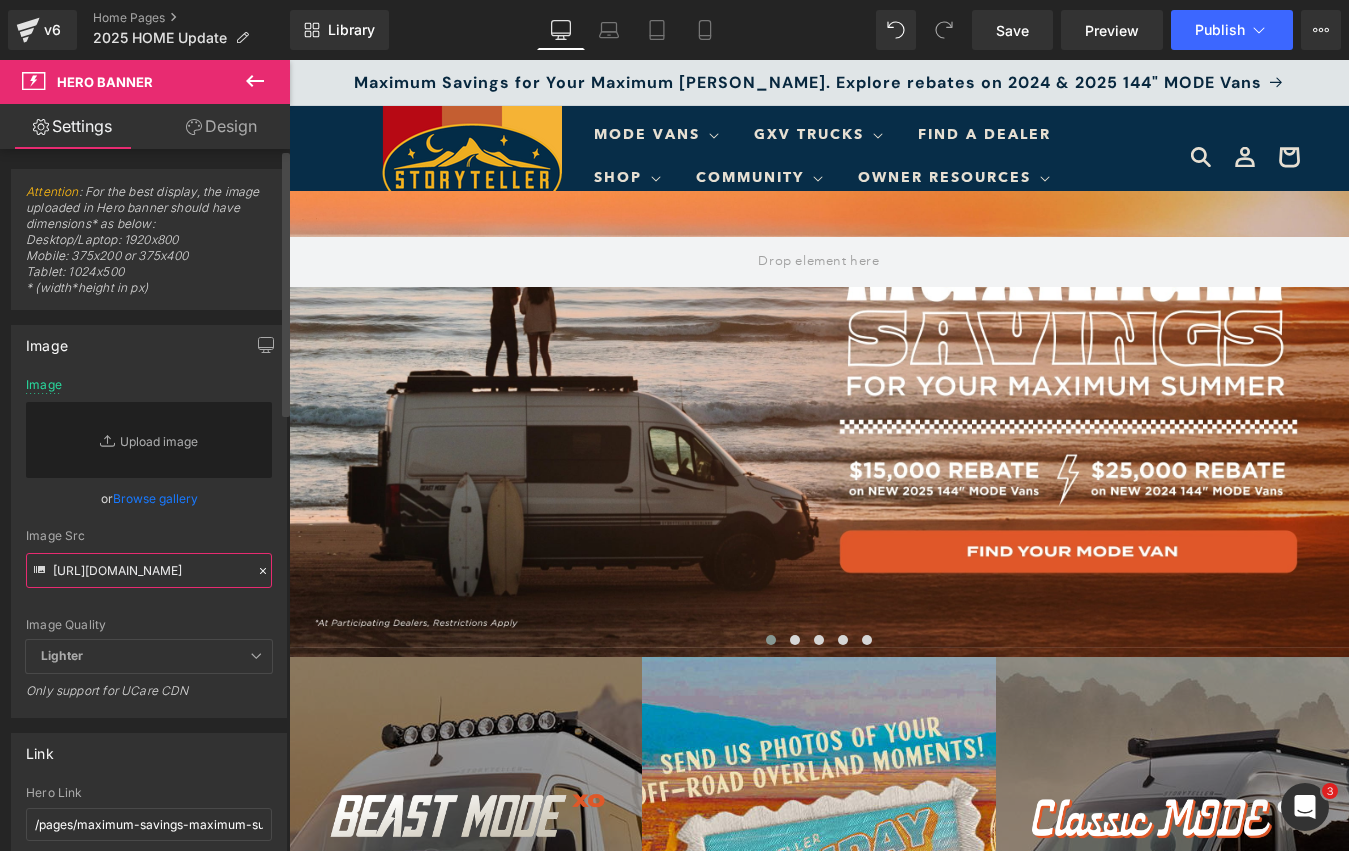 click on "https://cdn.shopify.com/s/files/1/0625/3907/1747/files/Summer_Savings_DESKTOP.webp?v=1749491985" at bounding box center (149, 570) 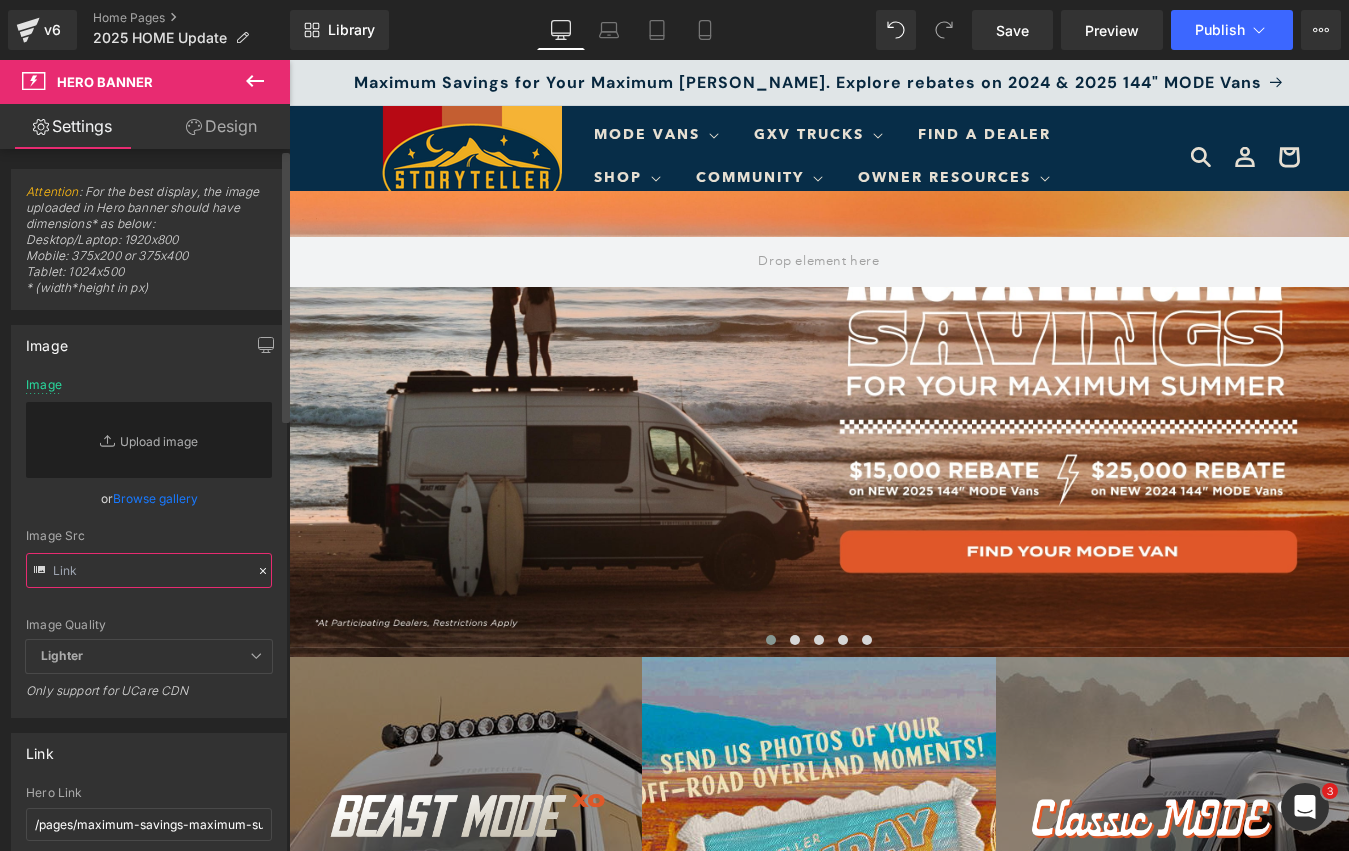 paste on "https://cdn.shopify.com/s/files/1/0625/3907/1747/files/HOLIDAY_OFF_MODE_DESKTOP.webp?v=1752618216" 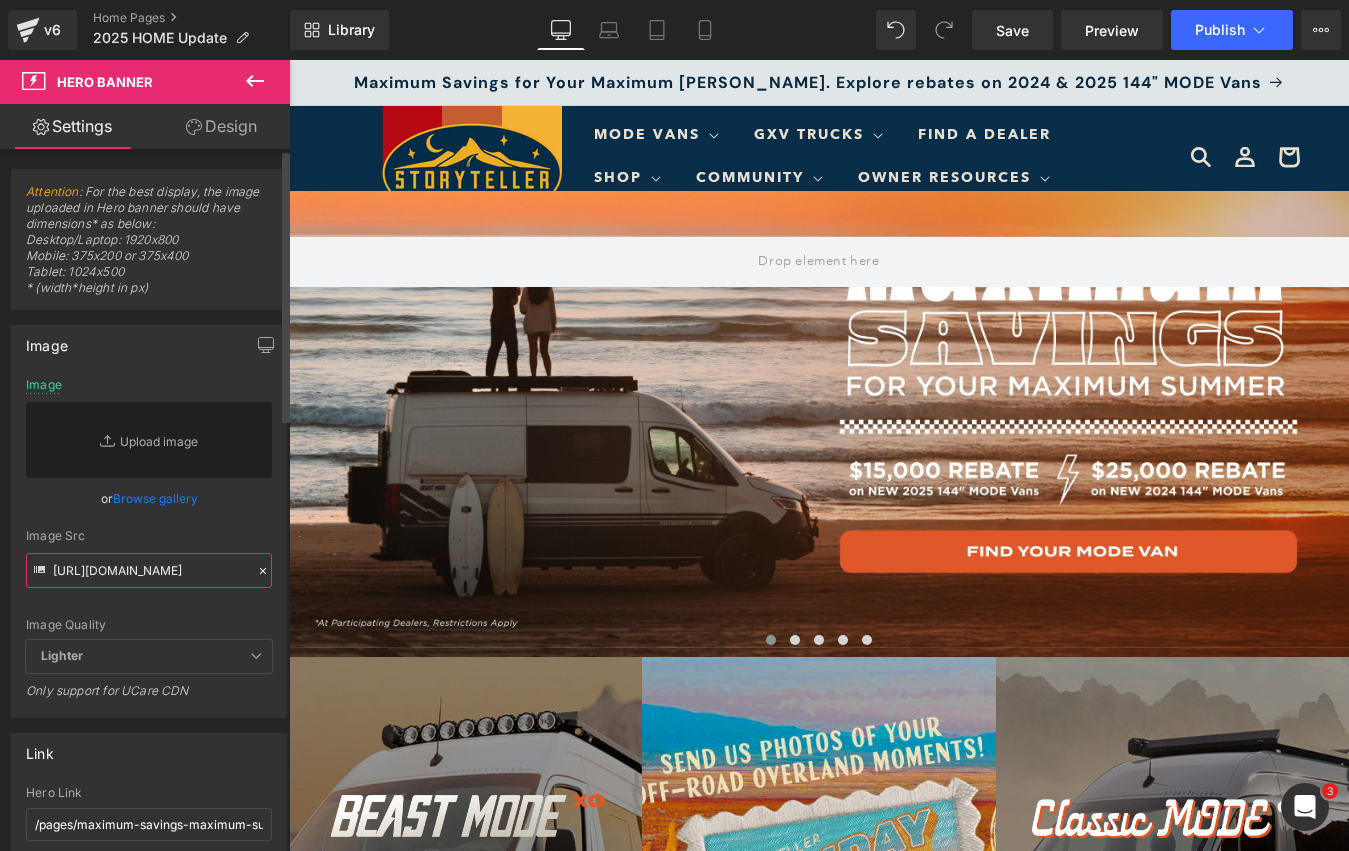 scroll, scrollTop: 0, scrollLeft: 434, axis: horizontal 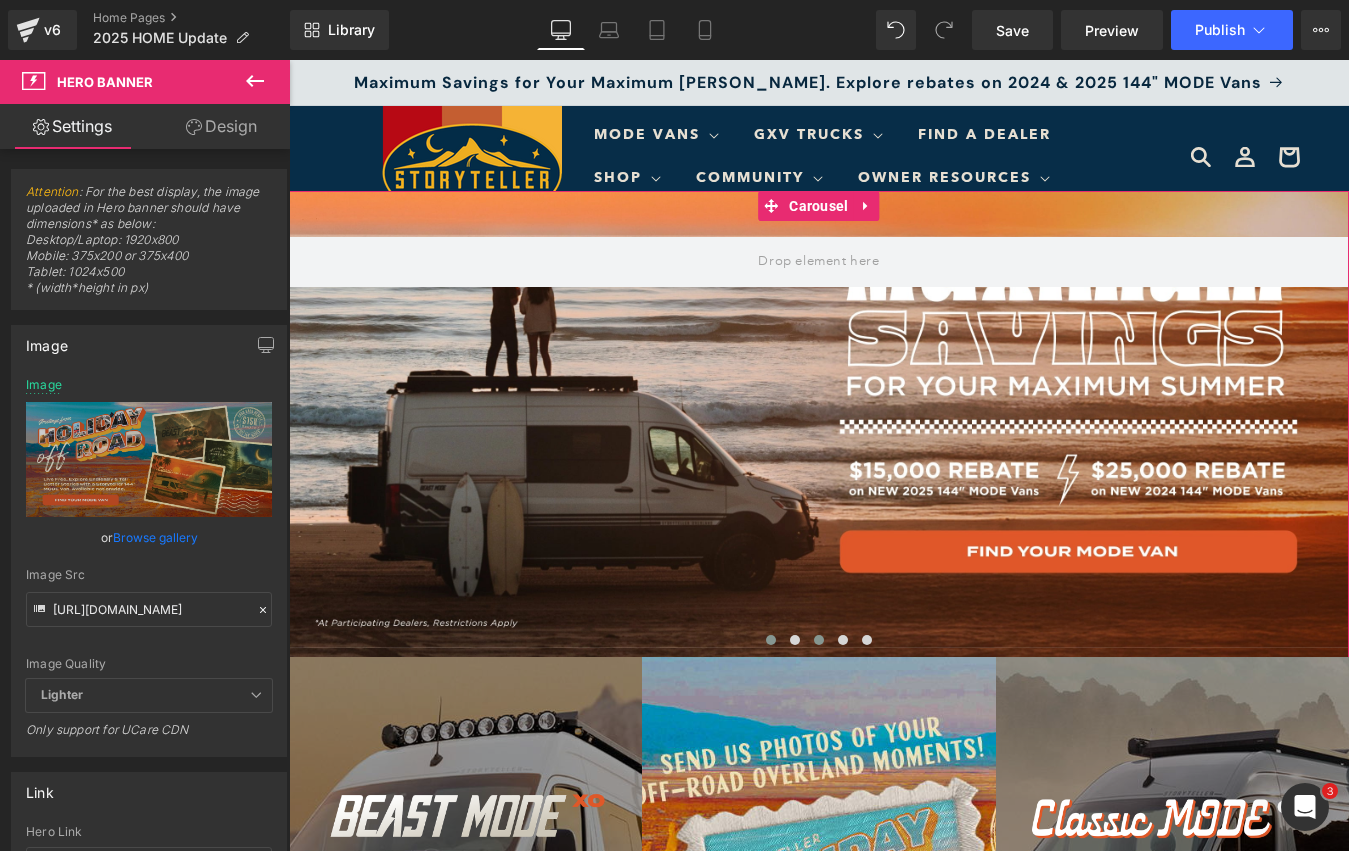 click at bounding box center [819, 640] 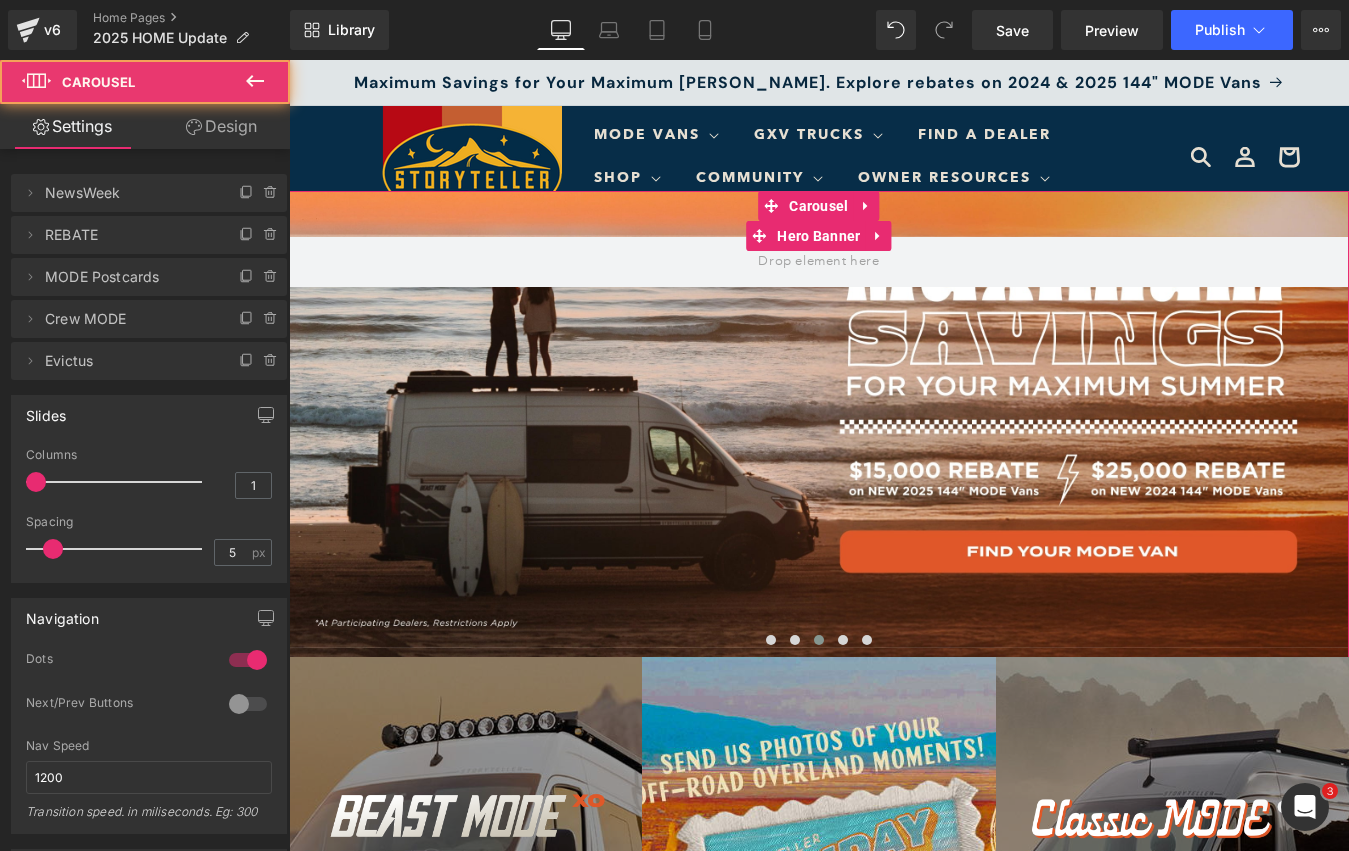 click at bounding box center [819, 425] 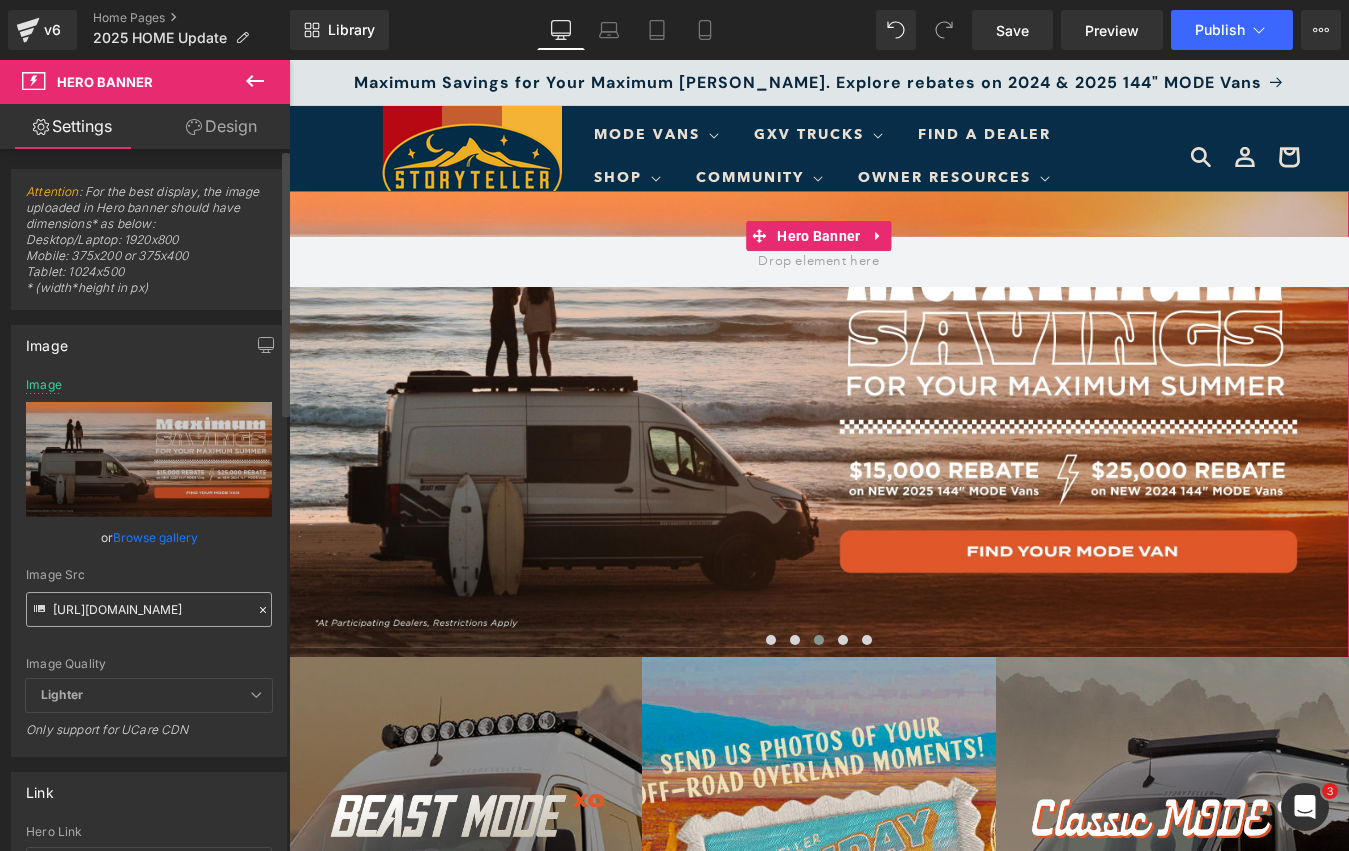 click on "https://cdn.shopify.com/s/files/1/0625/3907/1747/files/Summer_Savings_DESKTOP.webp?v=1749491985" at bounding box center (149, 609) 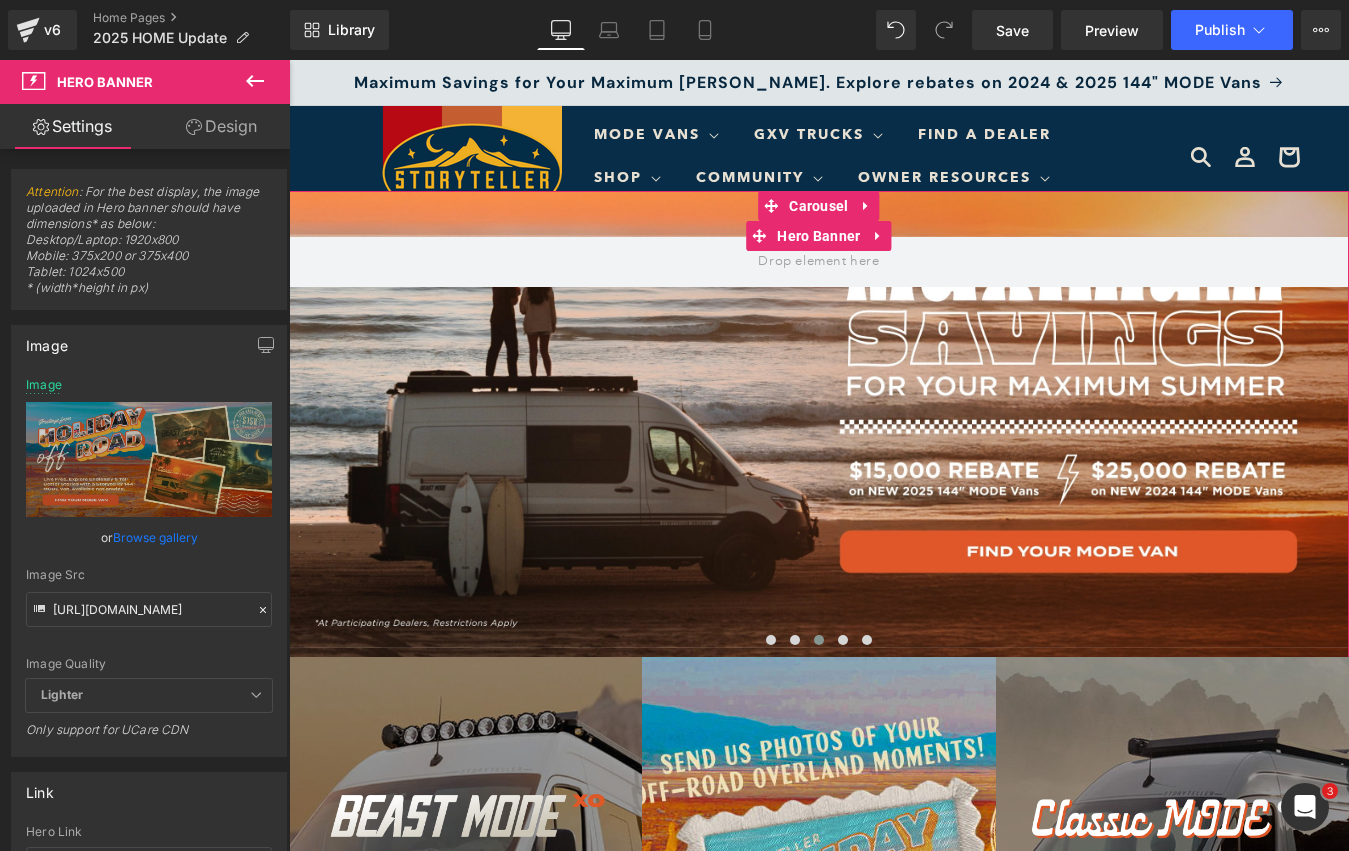 scroll, scrollTop: 0, scrollLeft: 427, axis: horizontal 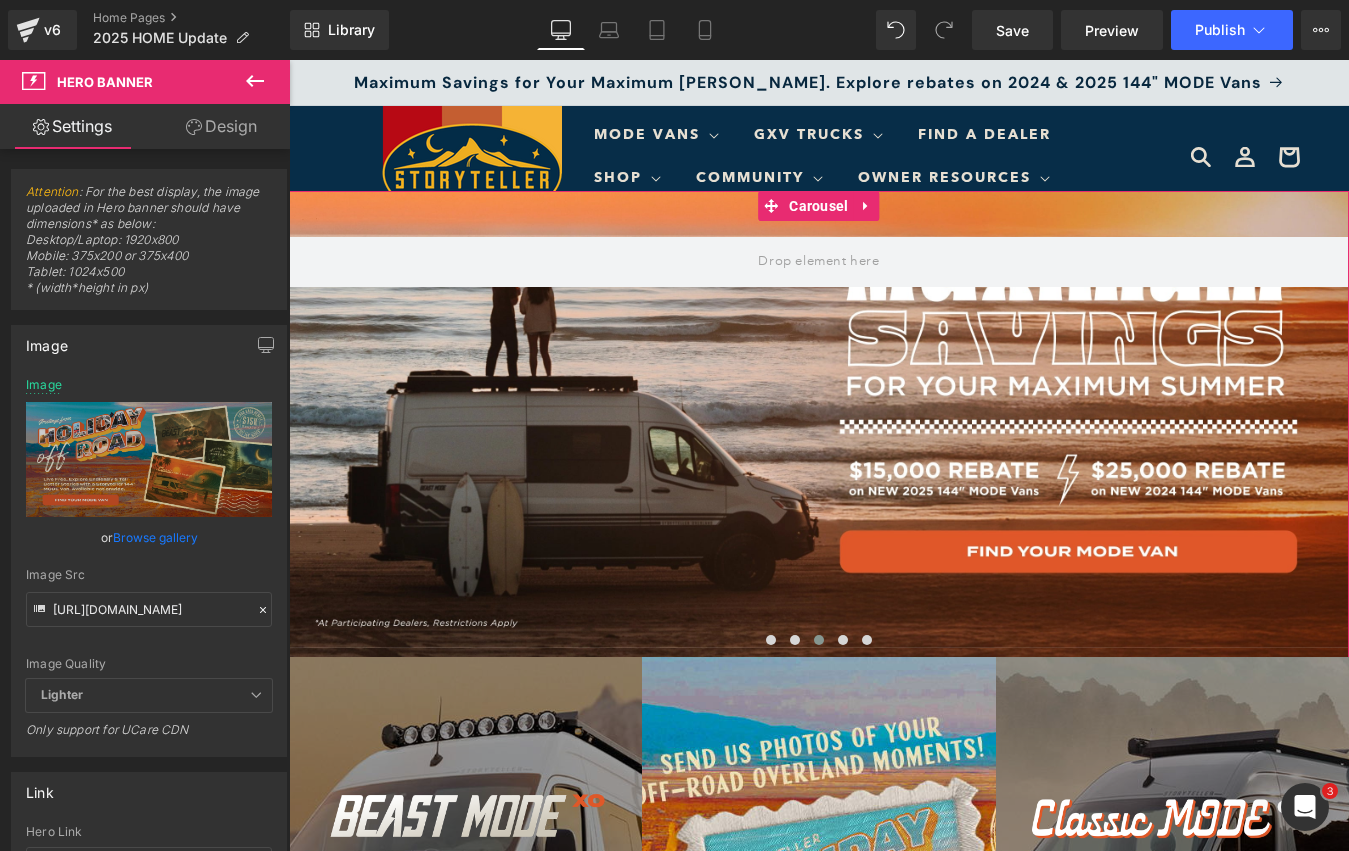 type on "https://cdn.shopify.com/s/files/1/0625/3907/1747/files/HOLIDAY_OFF_MODE_DESKTOP.webp?v=1752618216" 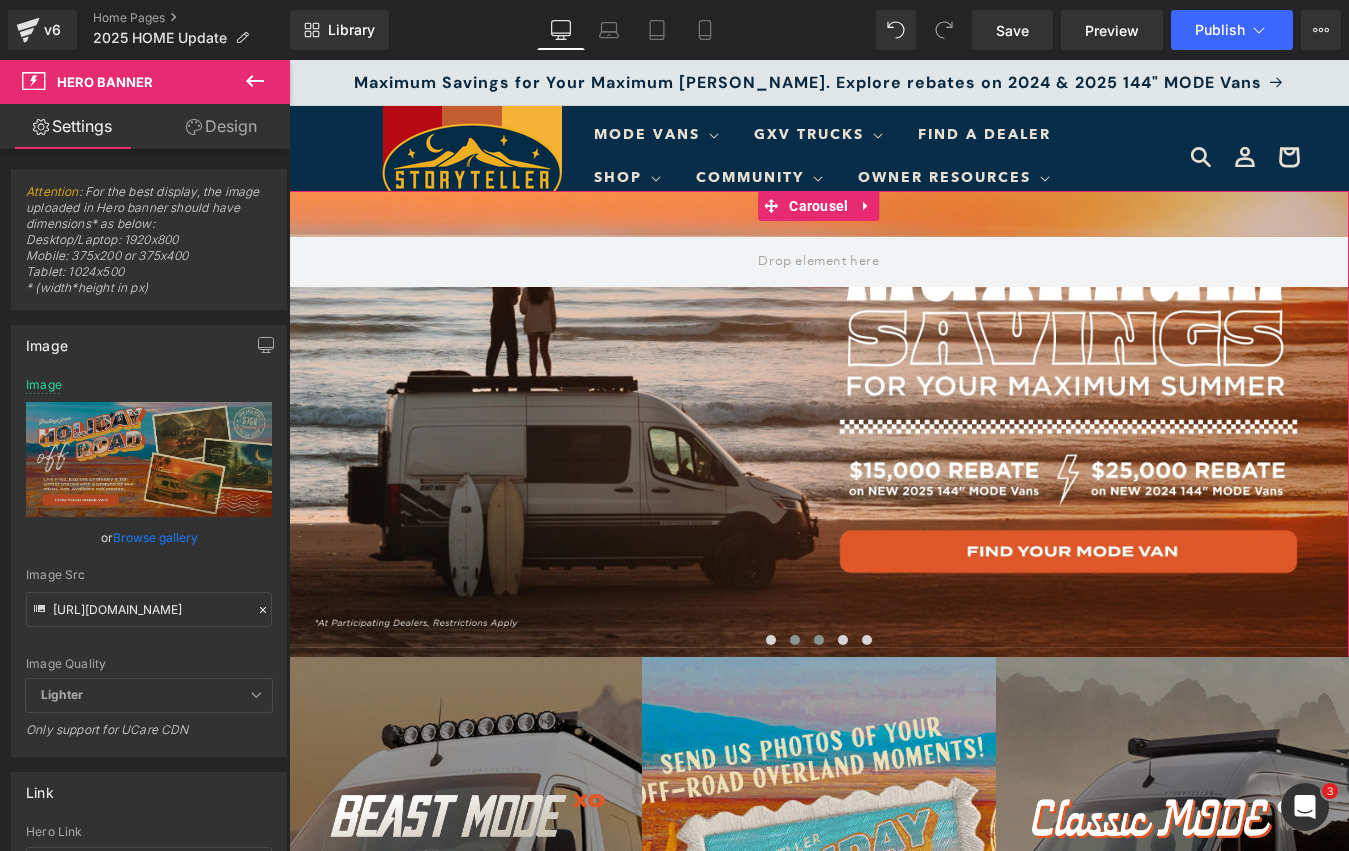 click at bounding box center [795, 640] 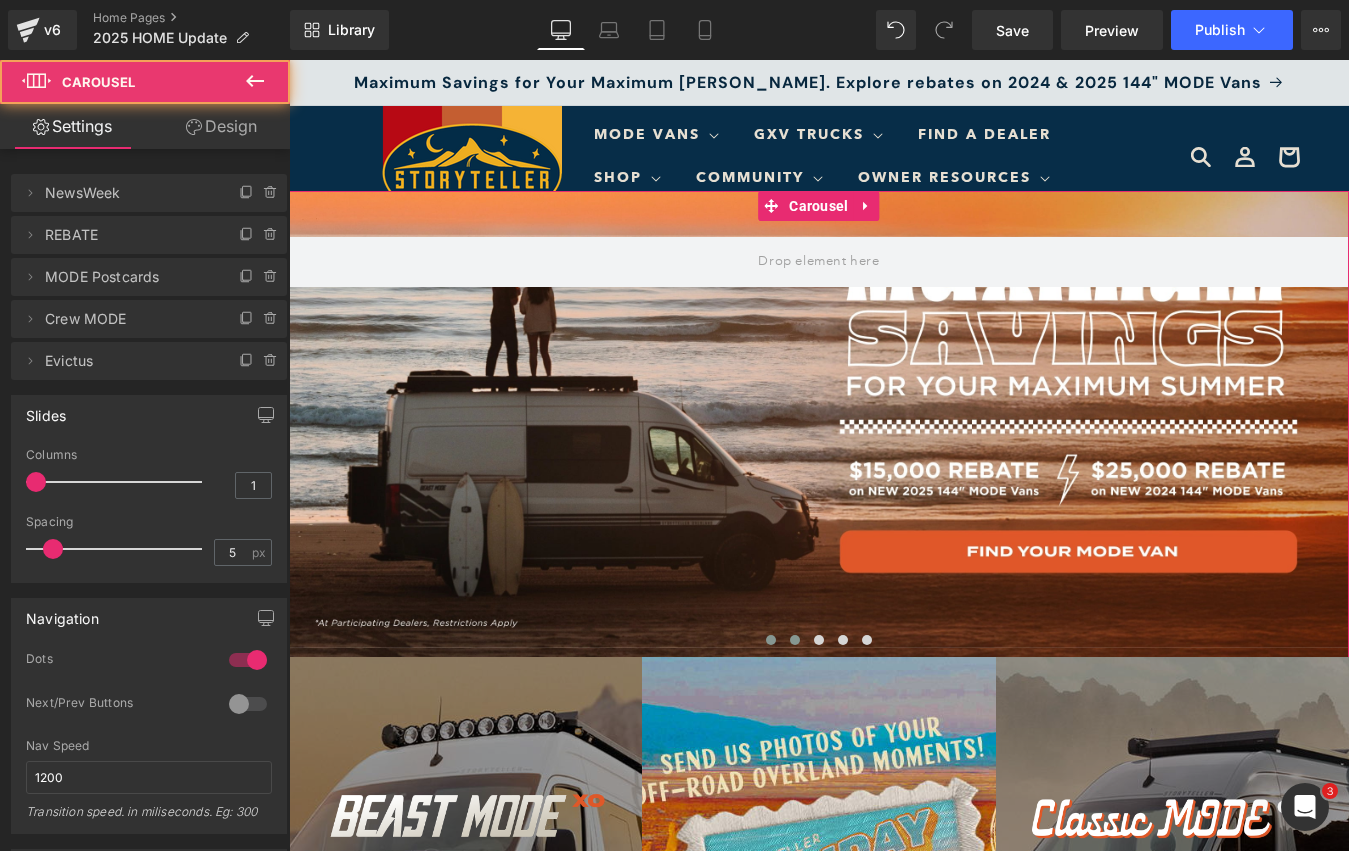 click at bounding box center [771, 640] 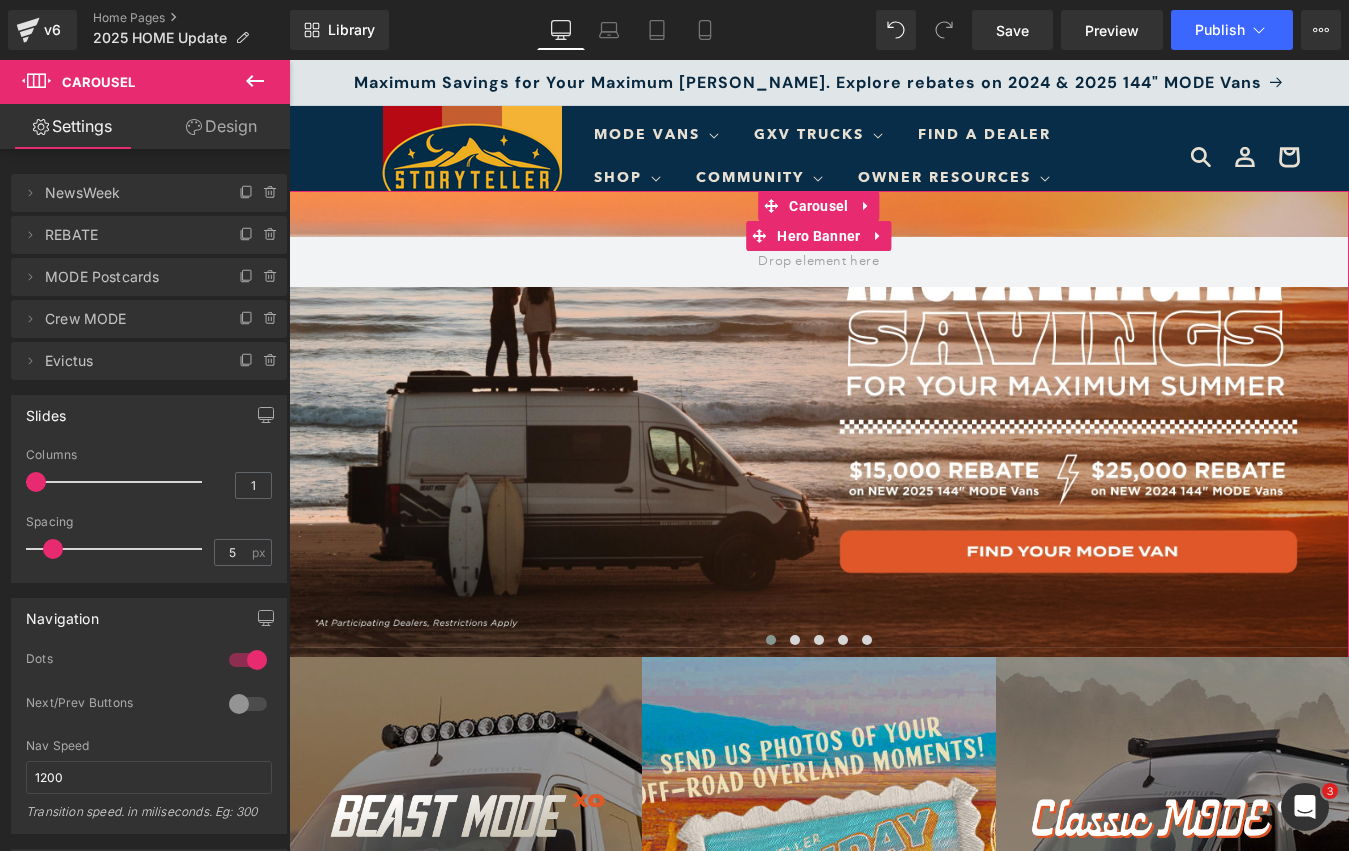 click at bounding box center (819, 425) 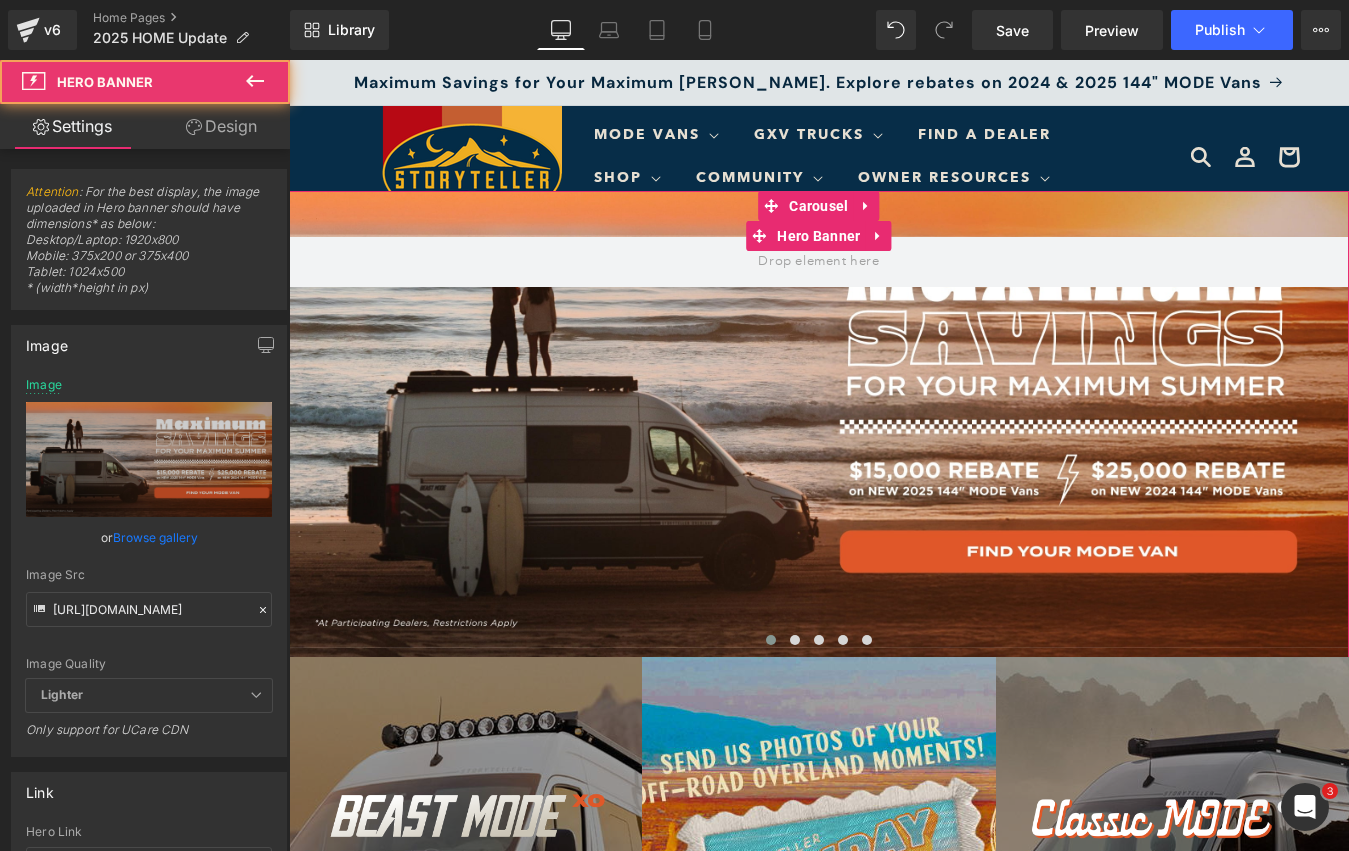 click at bounding box center [819, 425] 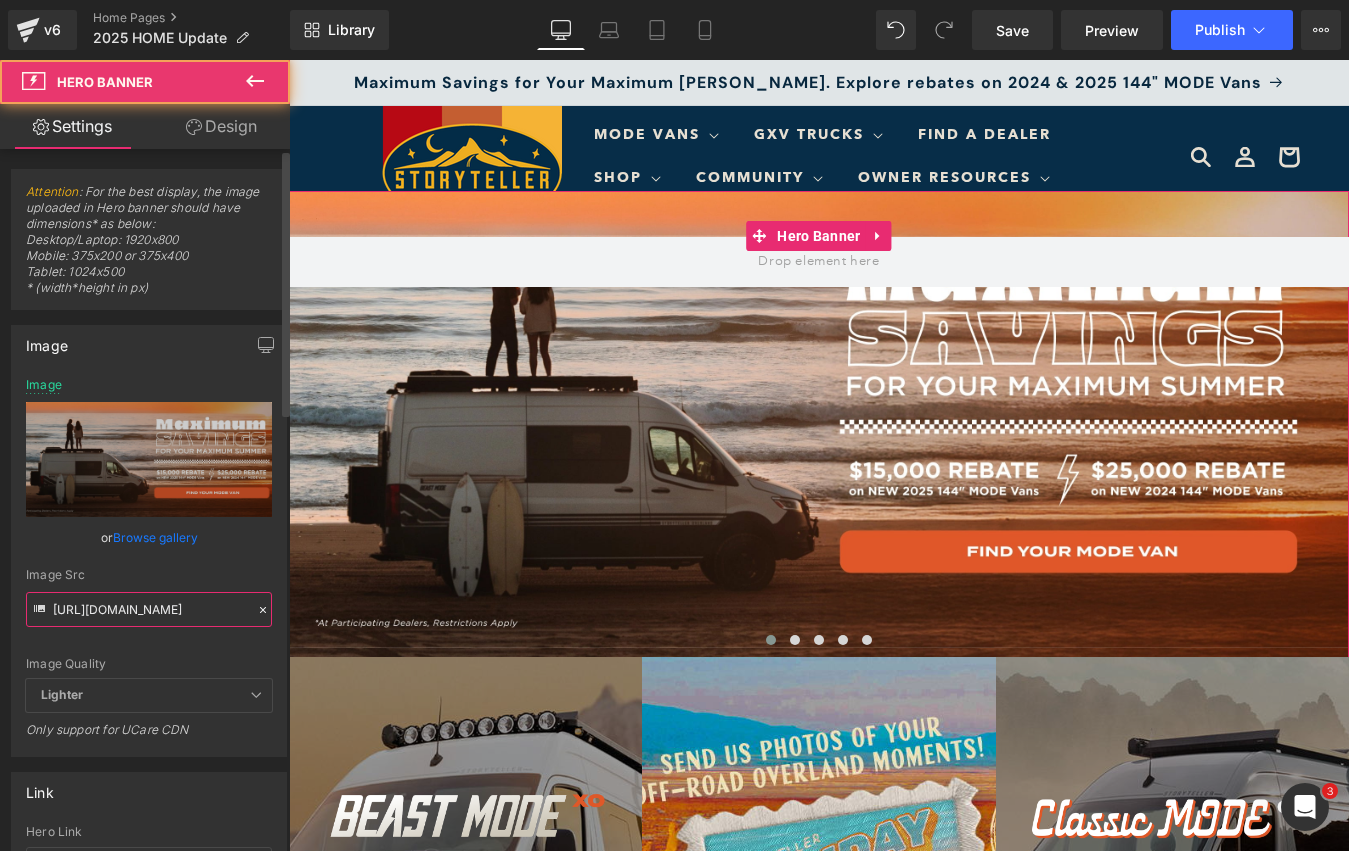 click on "https://cdn.shopify.com/s/files/1/0625/3907/1747/files/Summer_Savings_DESKTOP.webp?v=1749491985" at bounding box center (149, 609) 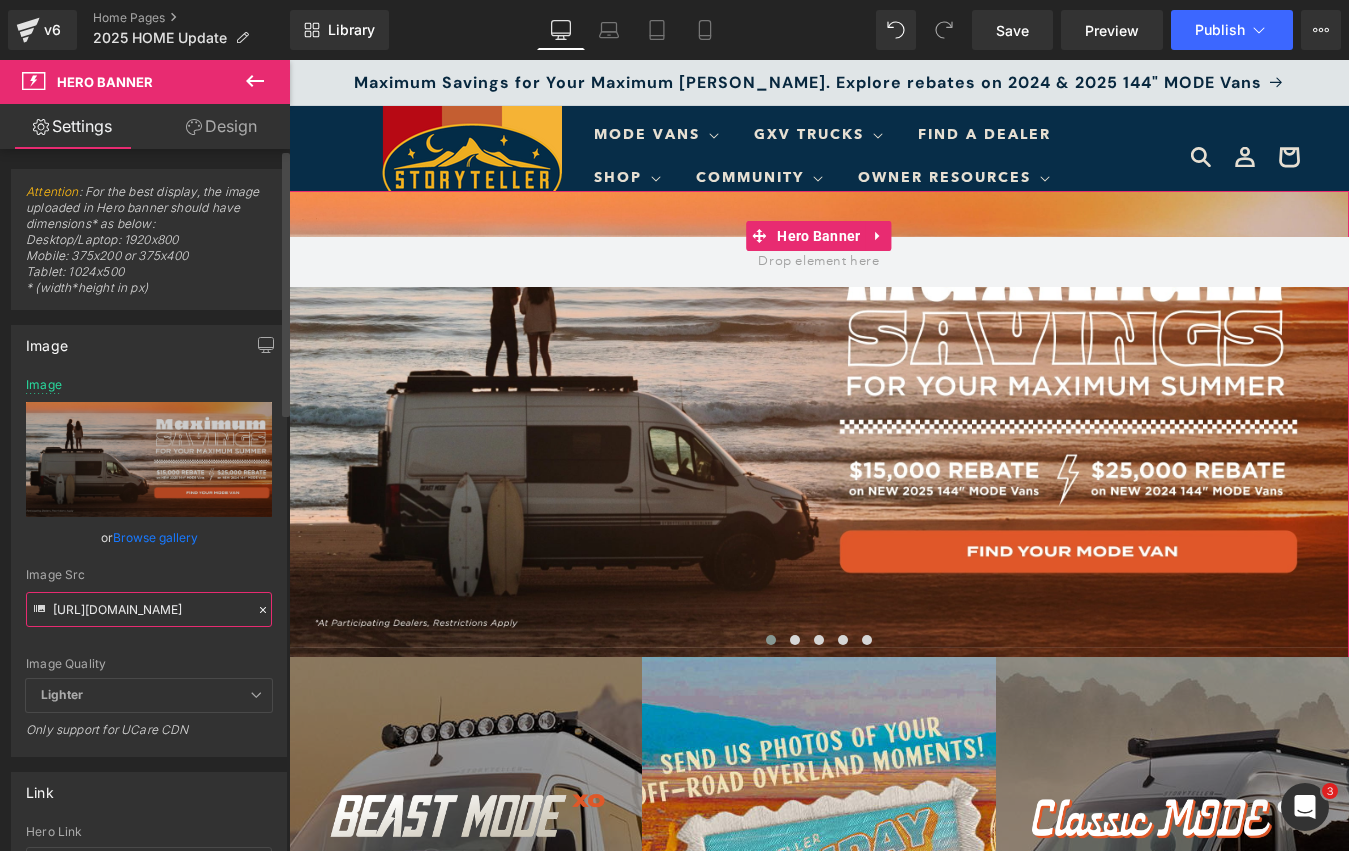 paste on "News_Week_Article-Desktop.webp?v=17527037" 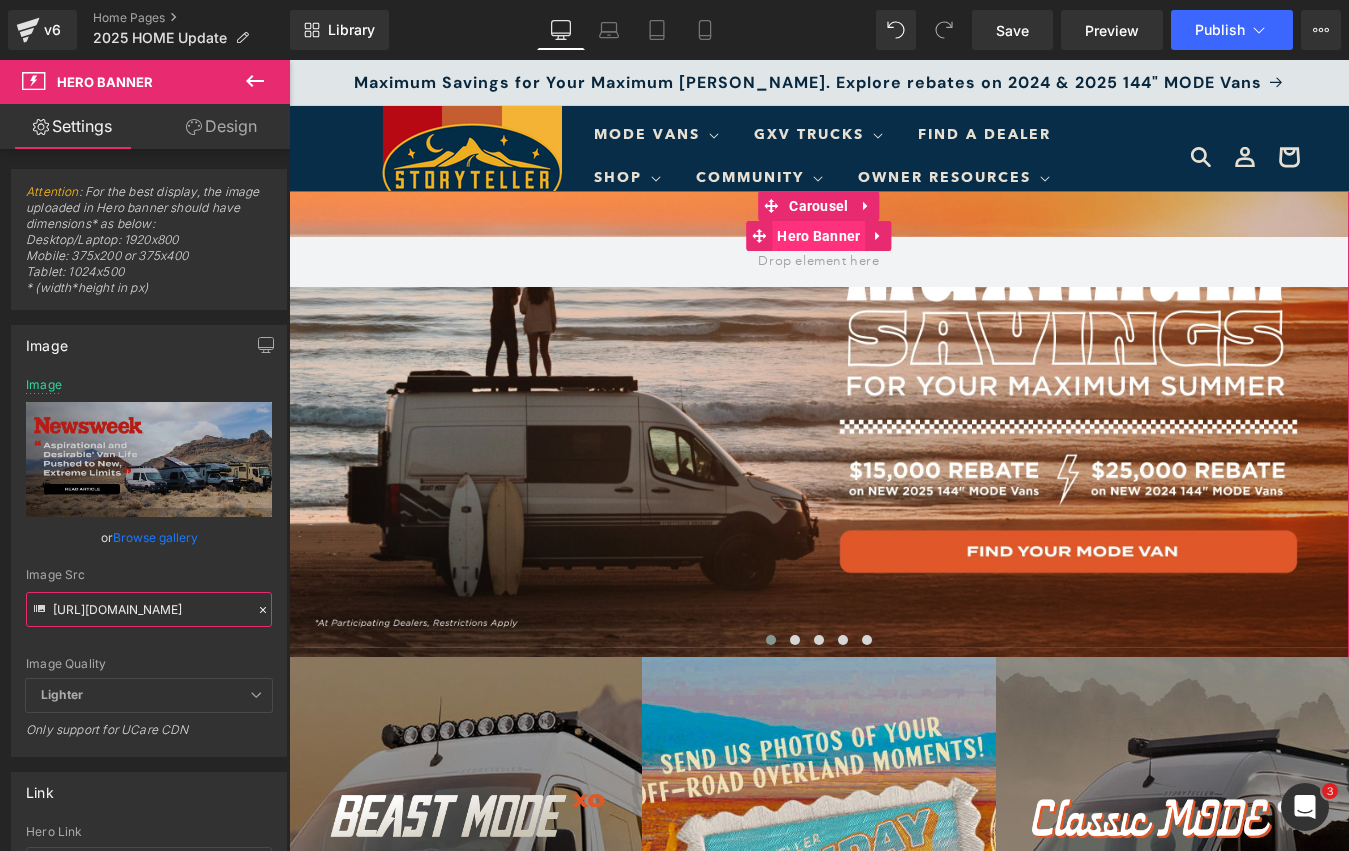 click on "Hero Banner" at bounding box center (818, 236) 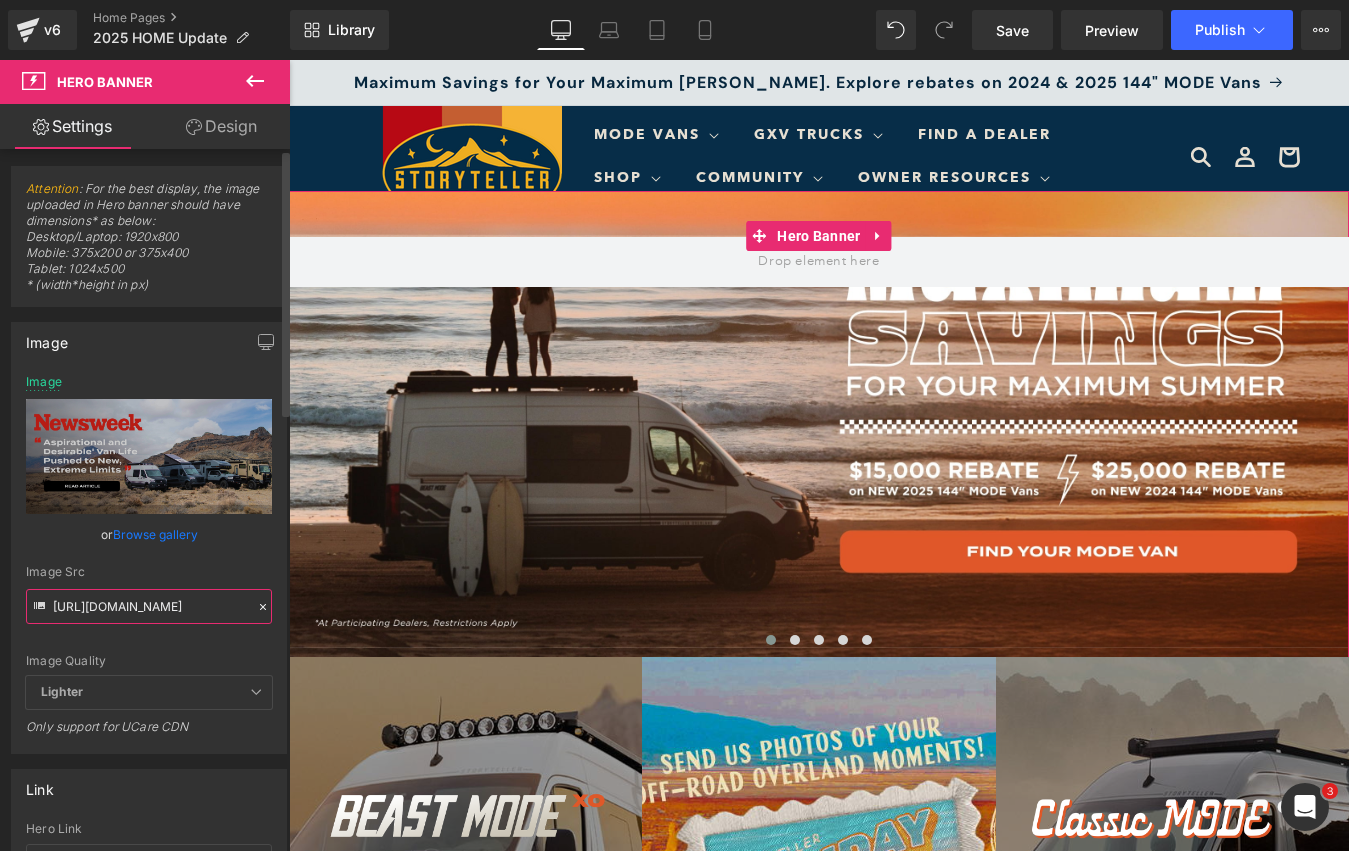 scroll, scrollTop: 0, scrollLeft: 0, axis: both 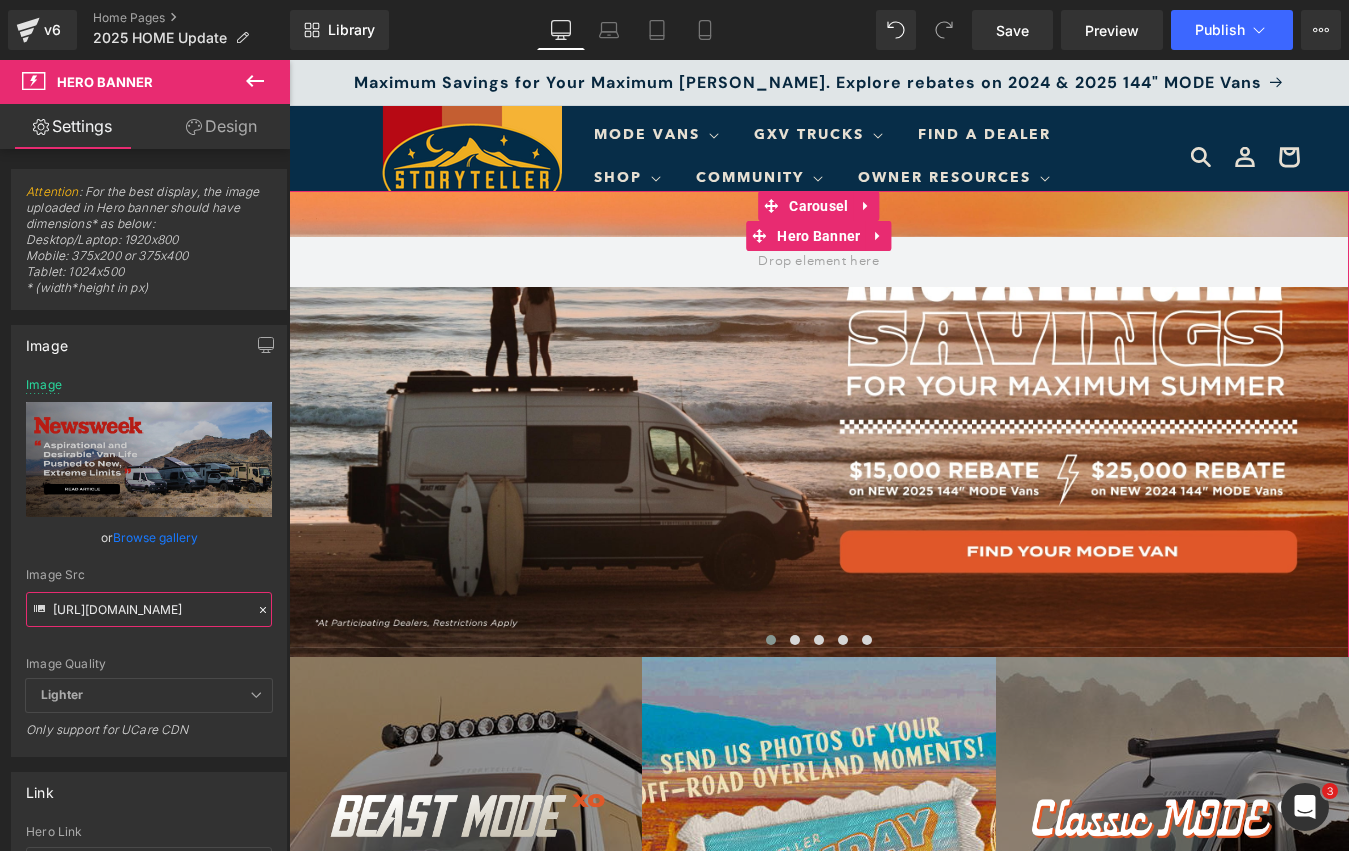 type on "https://cdn.shopify.com/s/files/1/0625/3907/1747/files/News_Week_Article-Desktop.webp?v=1752703785" 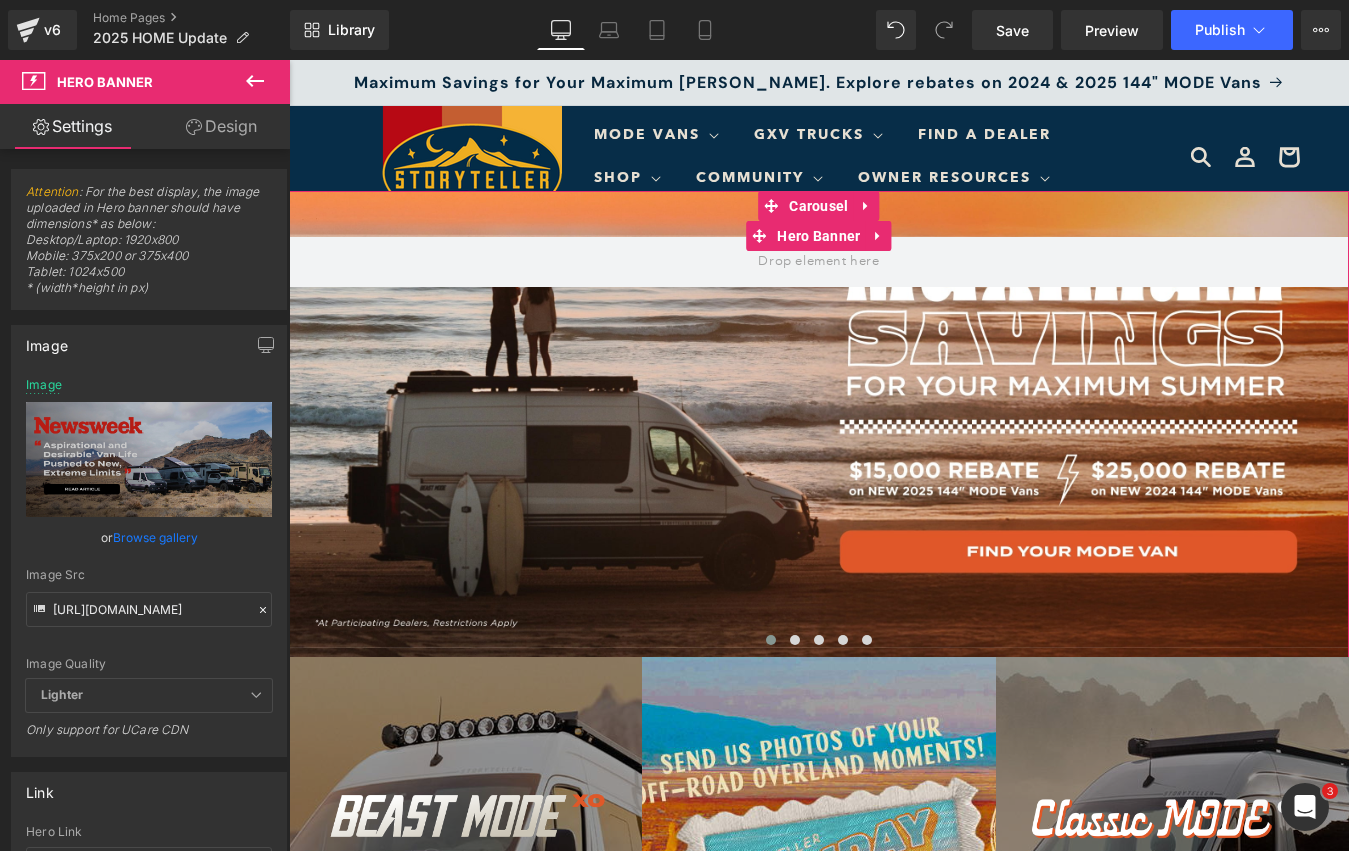 click at bounding box center (819, 425) 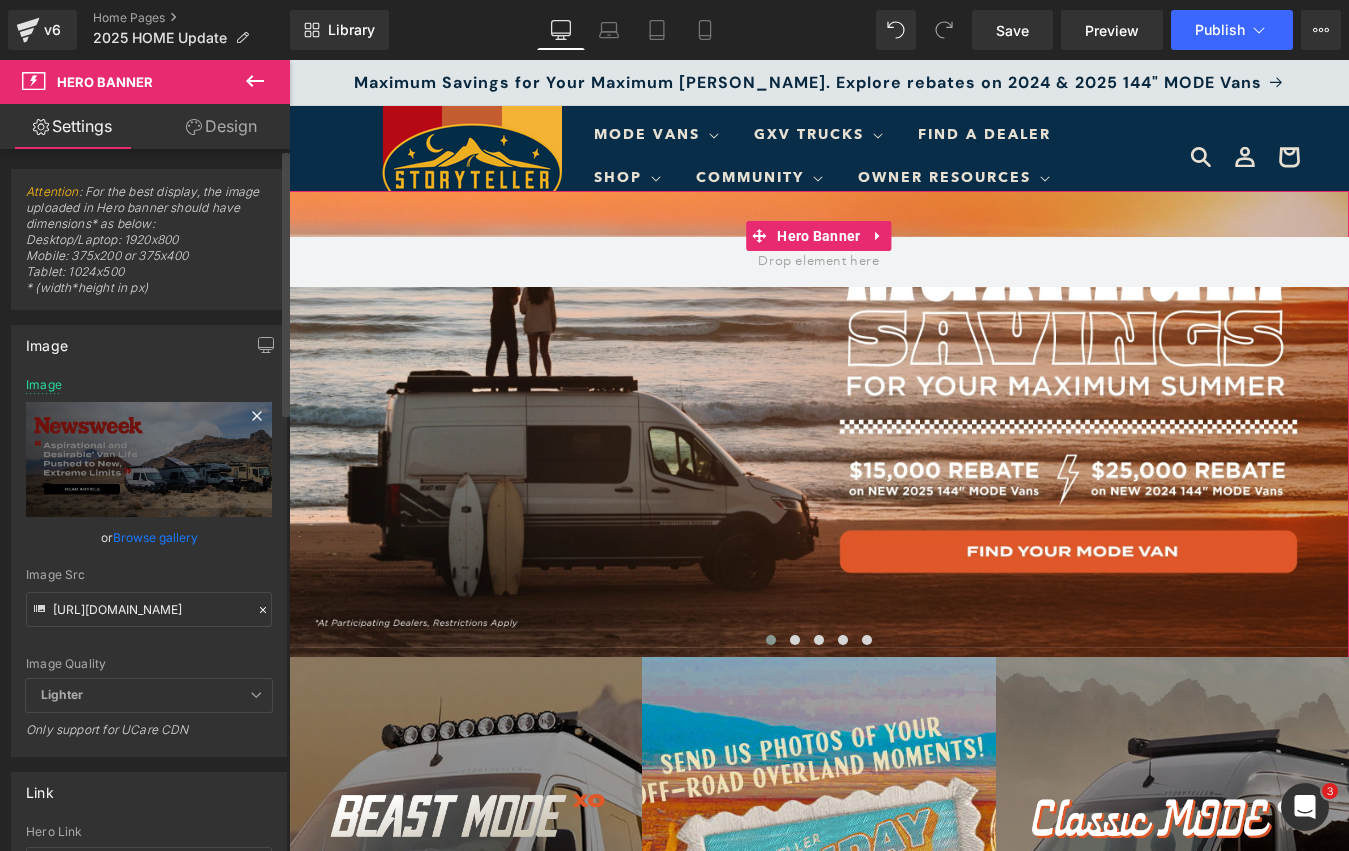 click 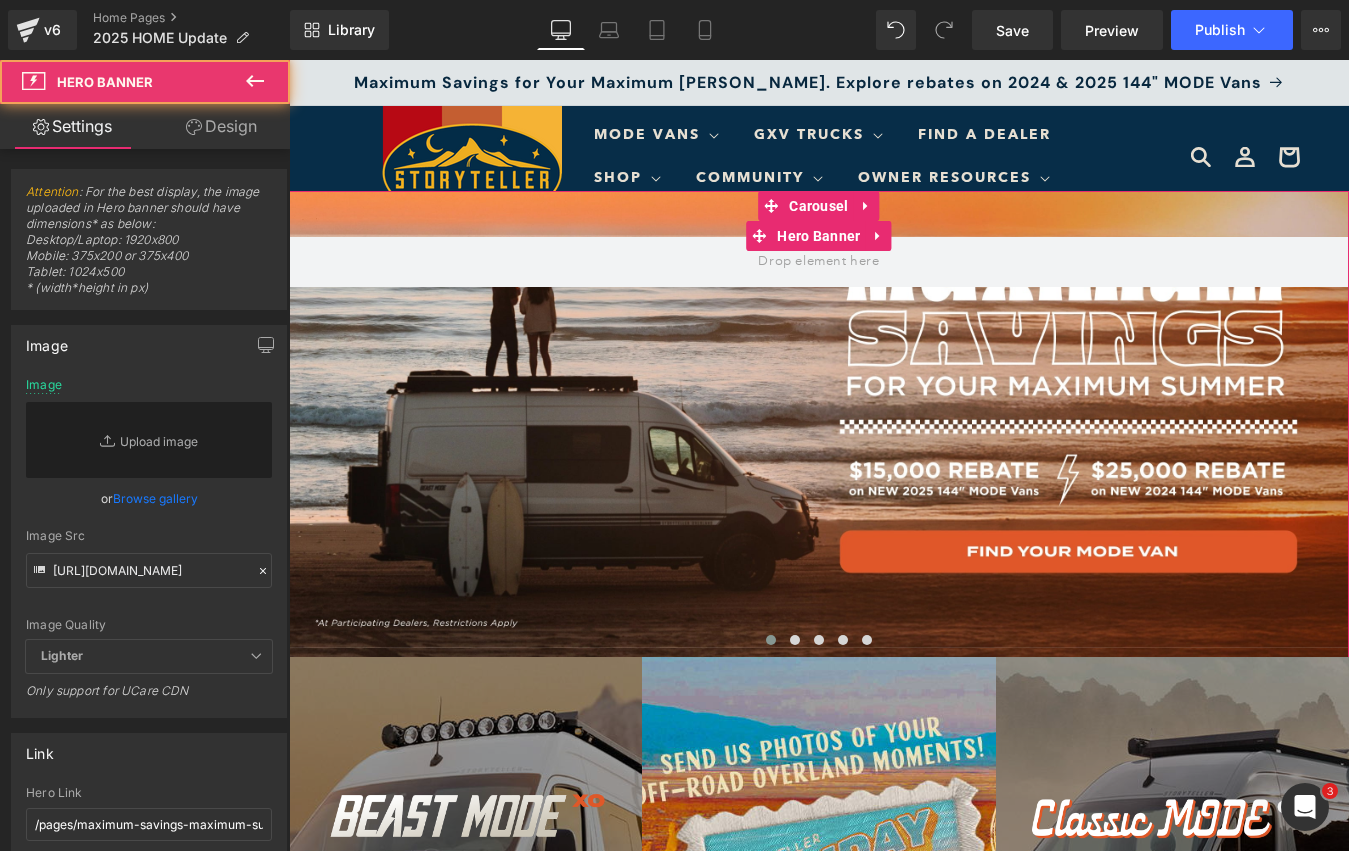 click at bounding box center [819, 425] 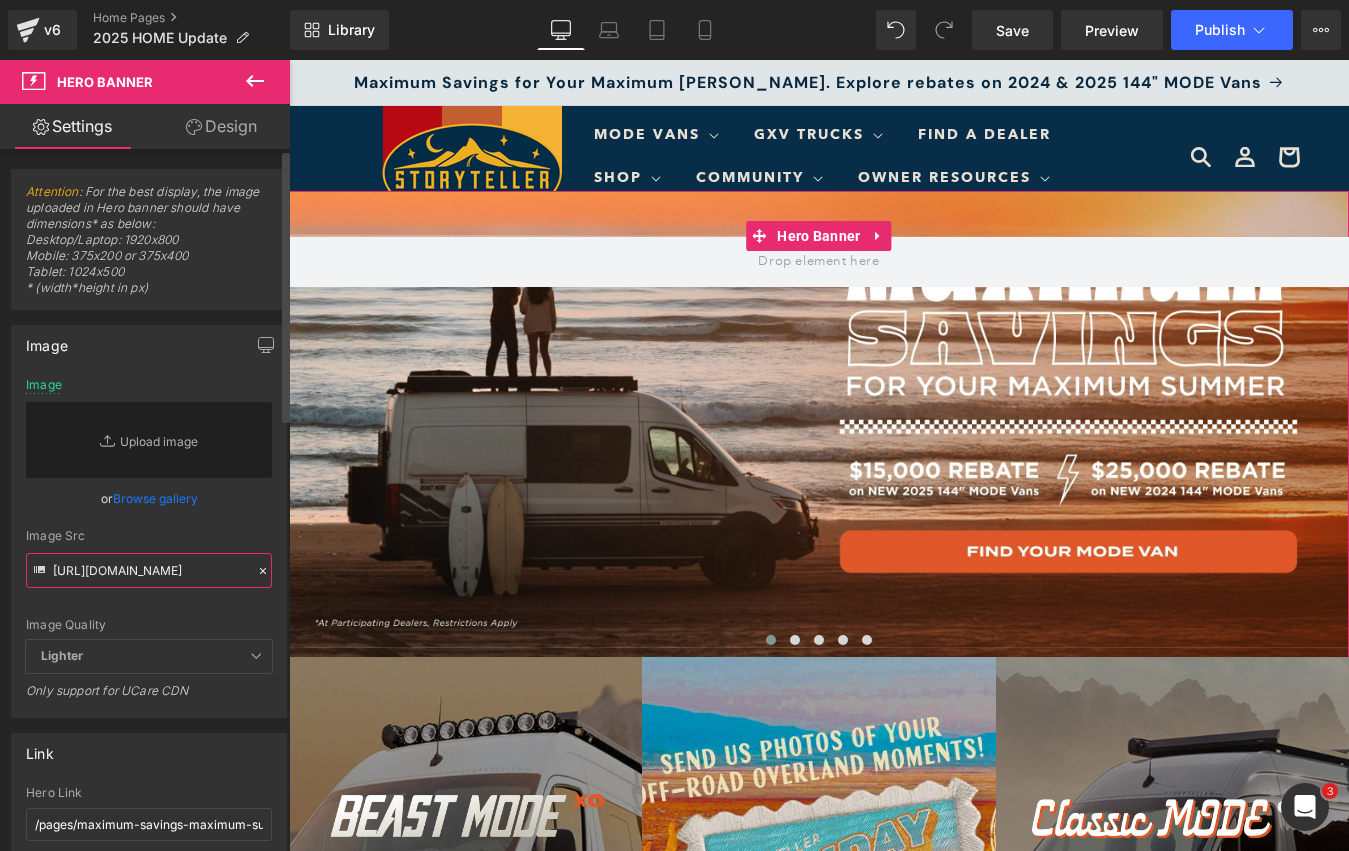 click on "https://cdn.shopify.com/s/files/1/0625/3907/1747/files/News_Week_Article-Desktop.webp?v=1752703785" at bounding box center [149, 570] 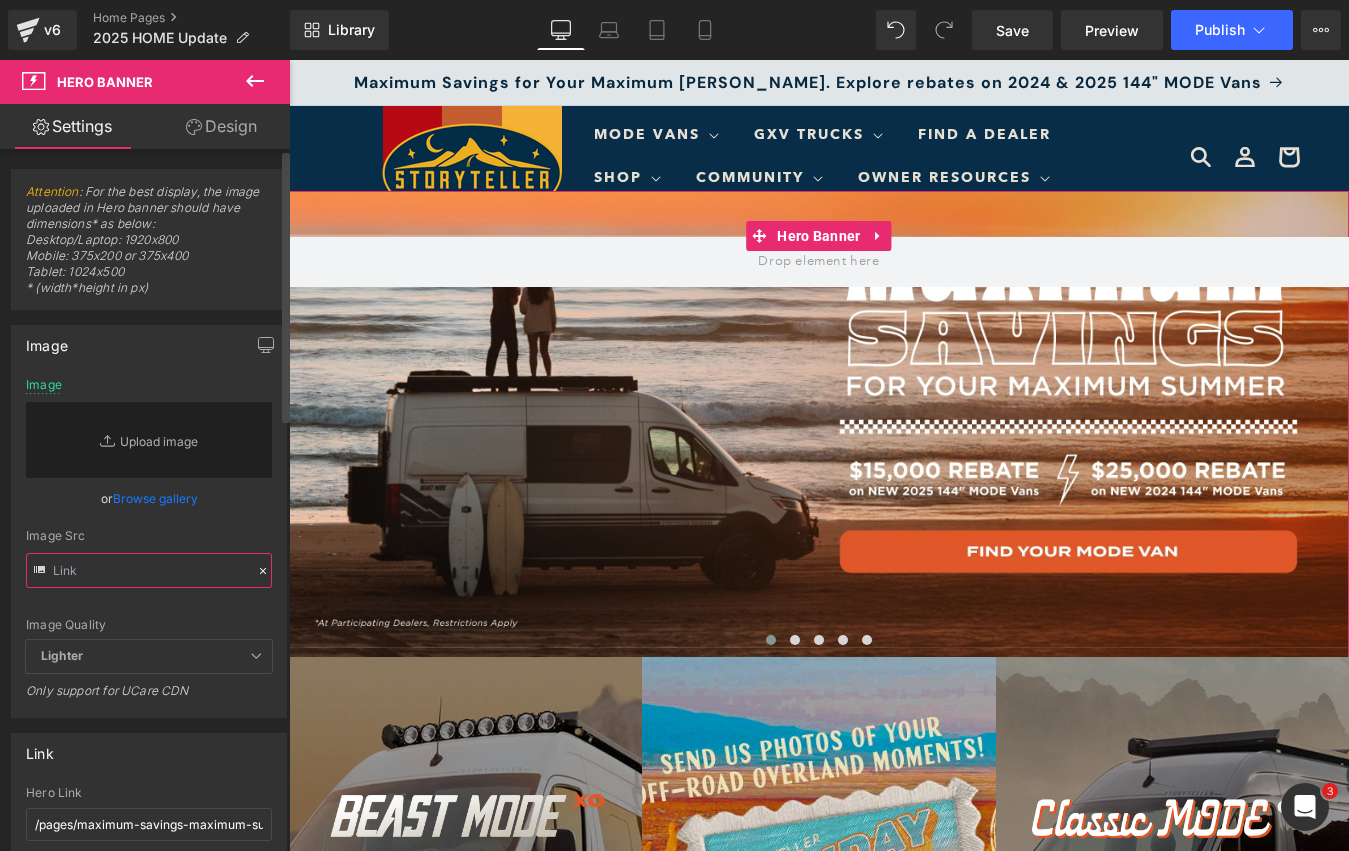 paste on "https://cdn.shopify.com/s/files/1/0625/3907/1747/files/News_Week_Article-Desktop.webp?v=1752703785" 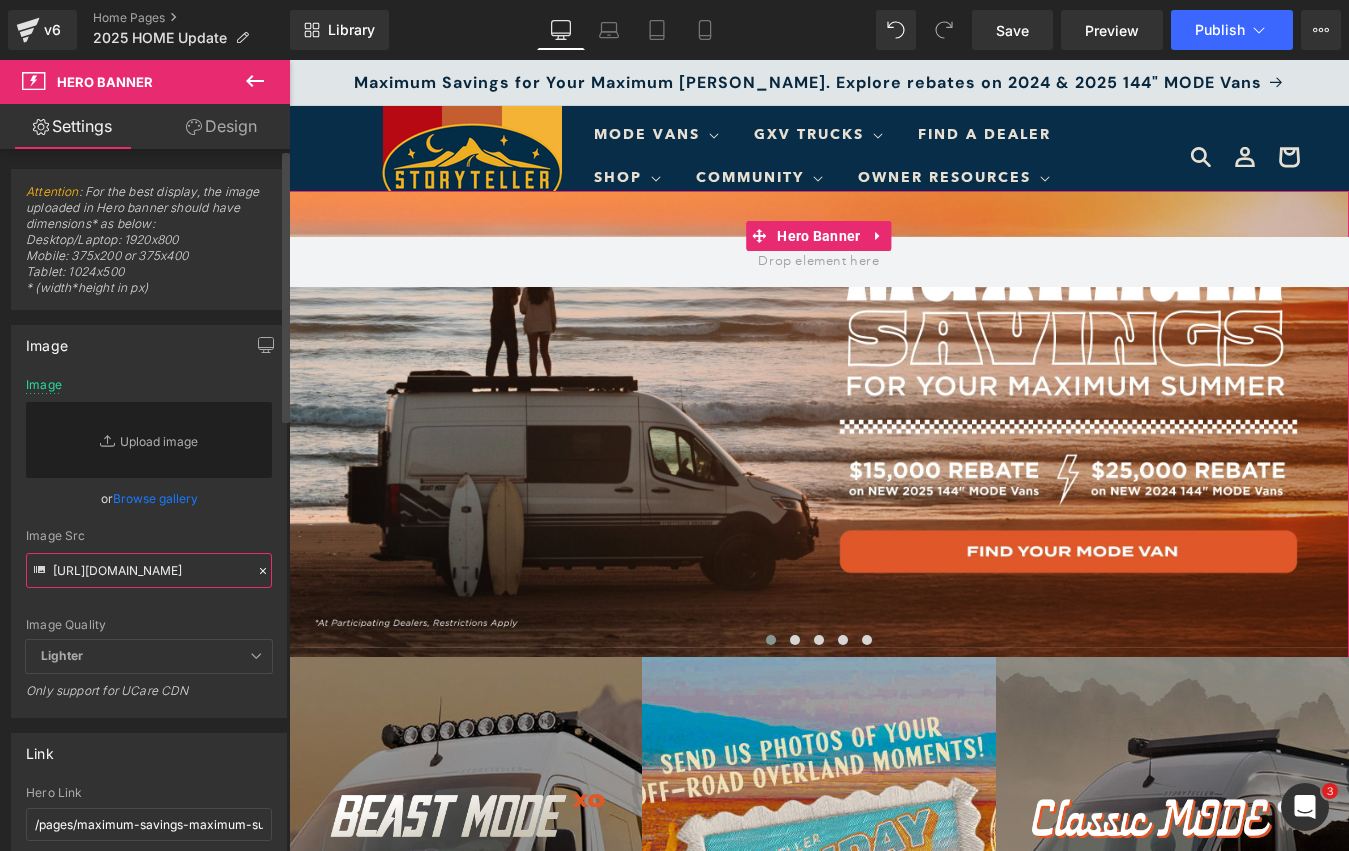 scroll, scrollTop: 0, scrollLeft: 417, axis: horizontal 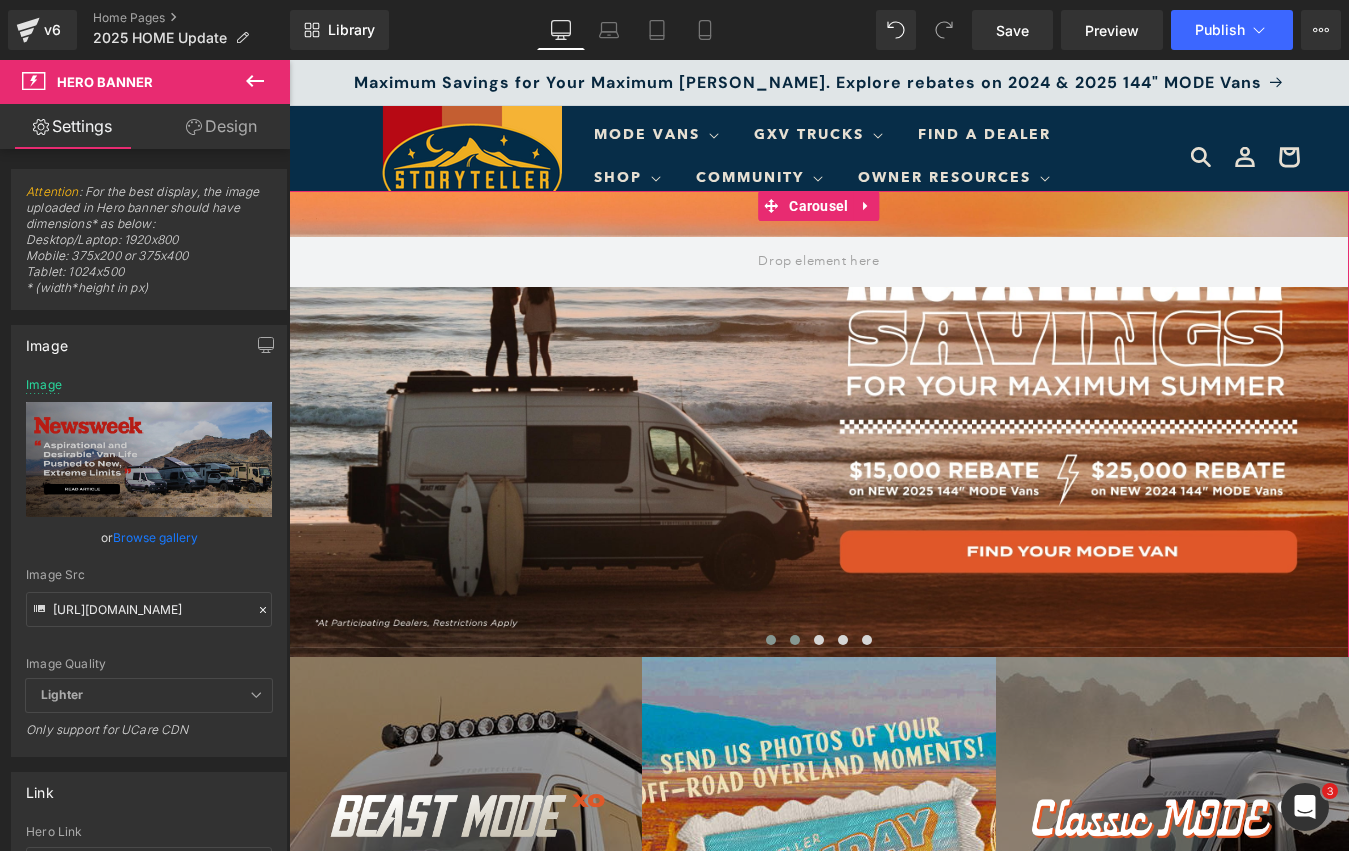 click at bounding box center [795, 640] 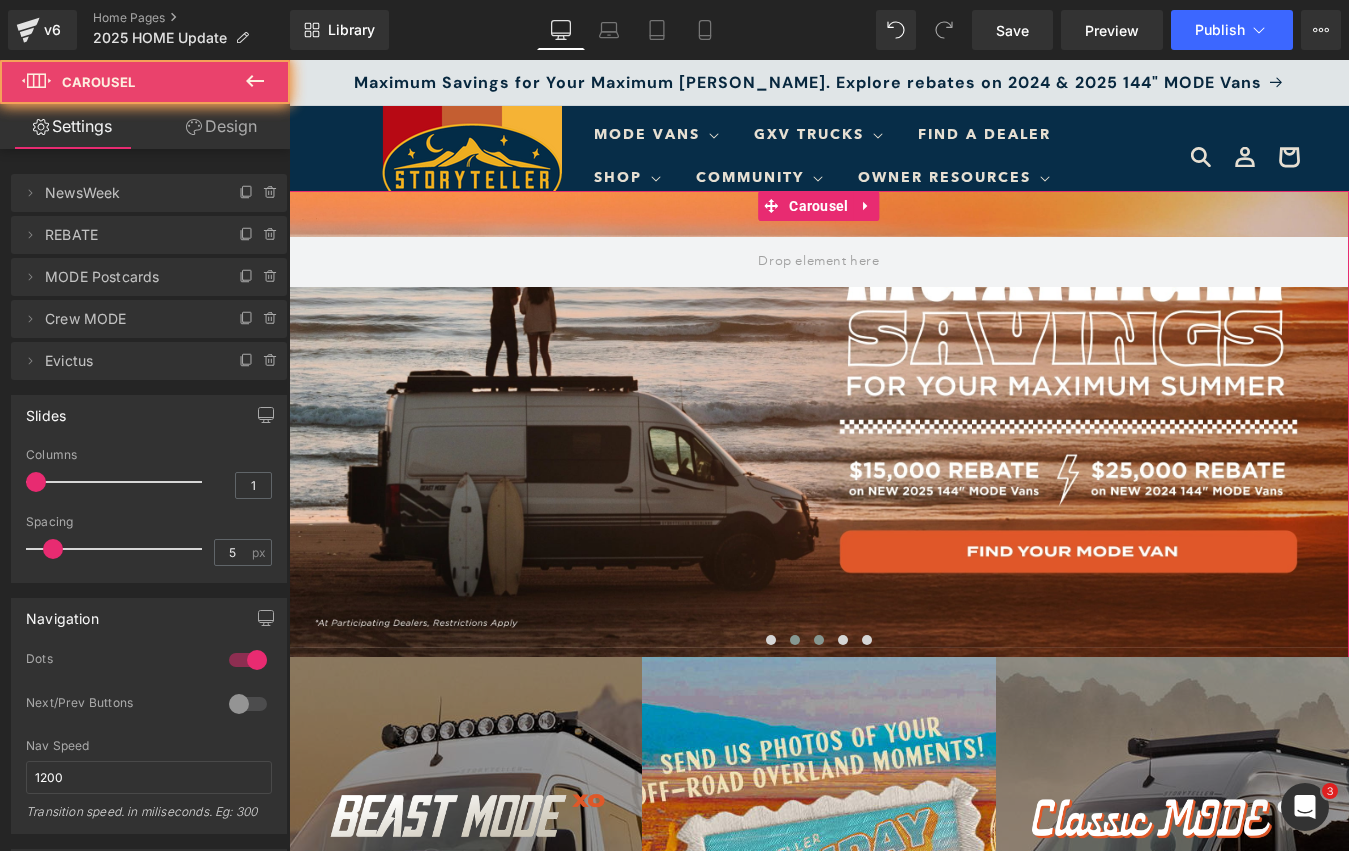 click at bounding box center (819, 640) 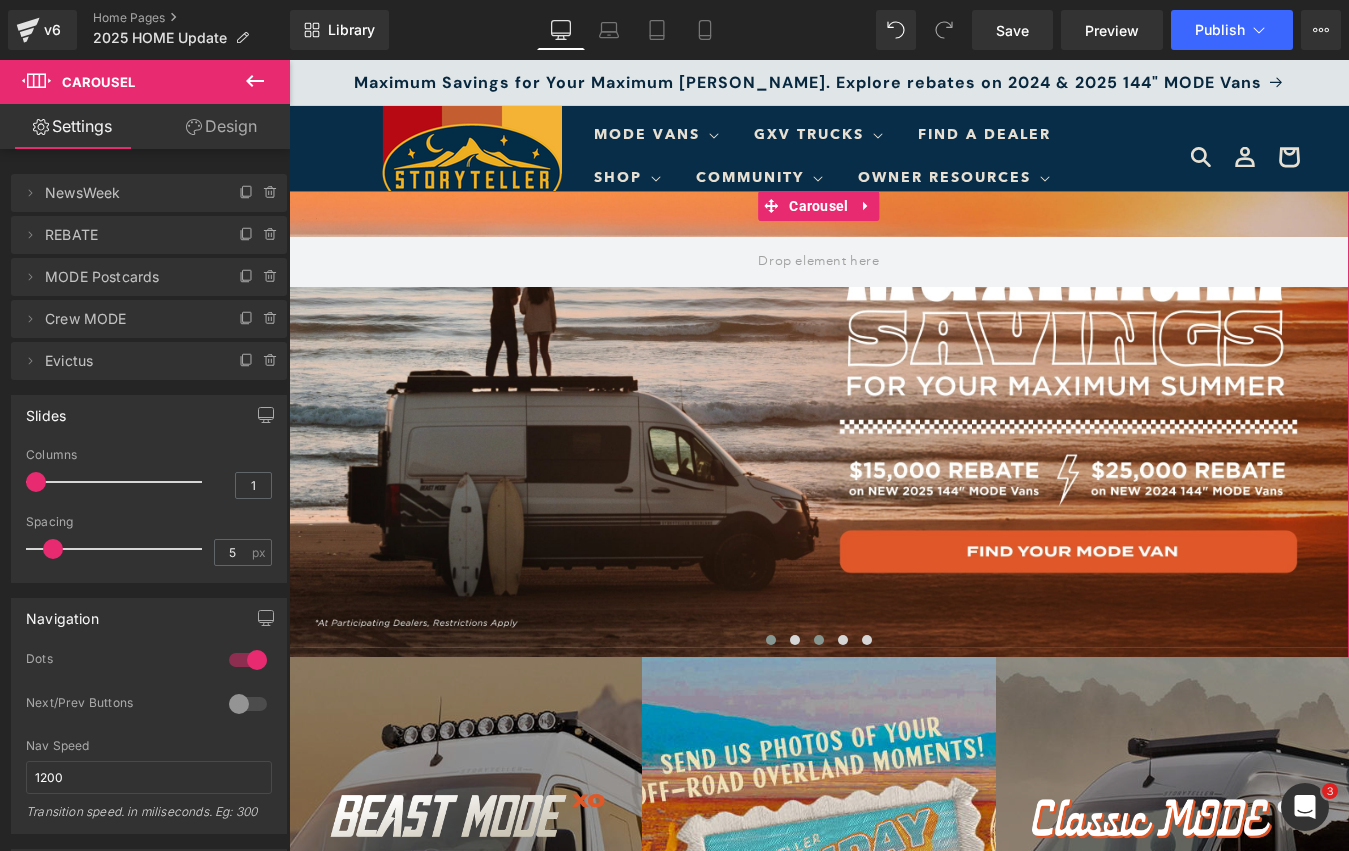 click at bounding box center [771, 640] 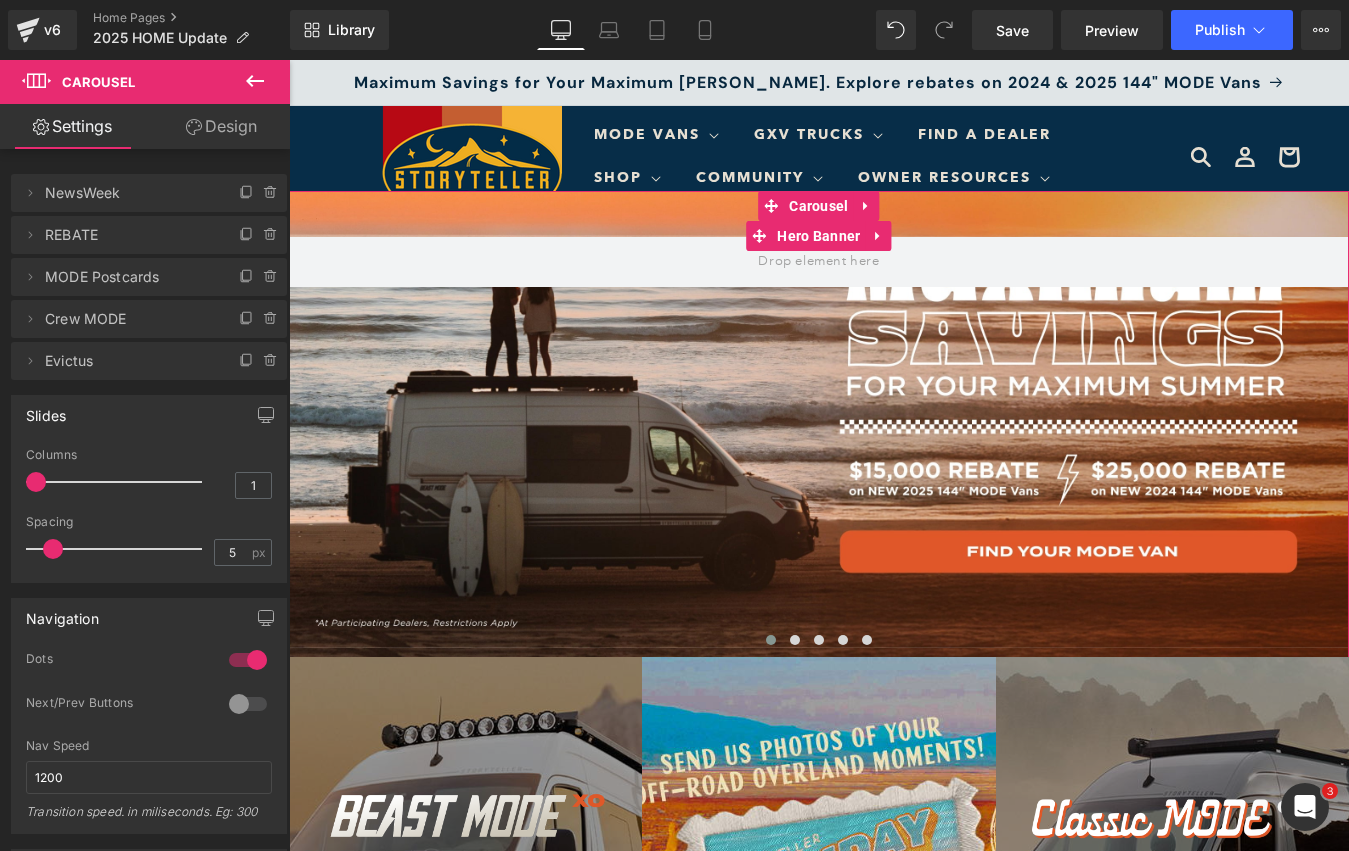 click at bounding box center (819, 425) 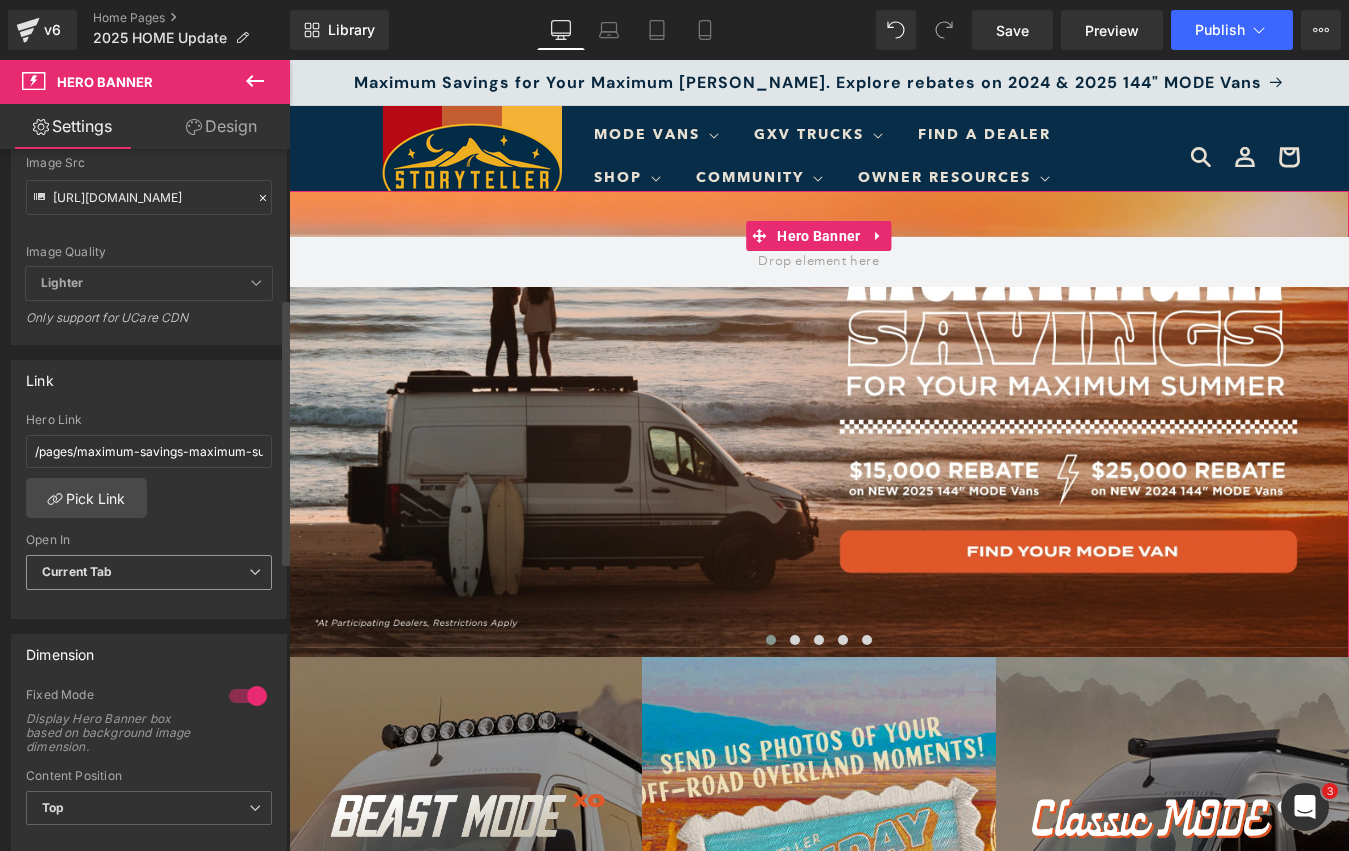 scroll, scrollTop: 414, scrollLeft: 0, axis: vertical 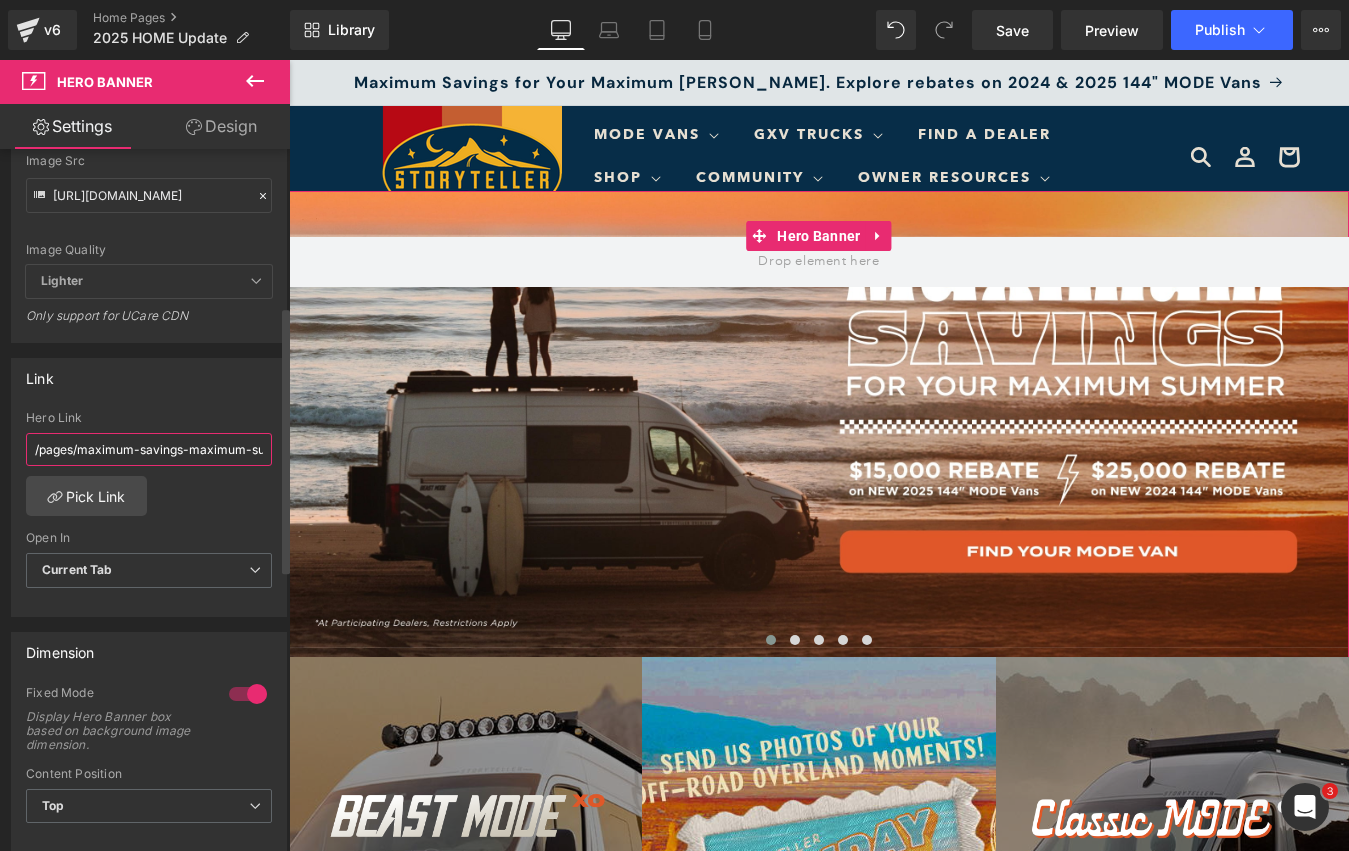 click on "/pages/maximum-savings-maximum-summer" at bounding box center [149, 449] 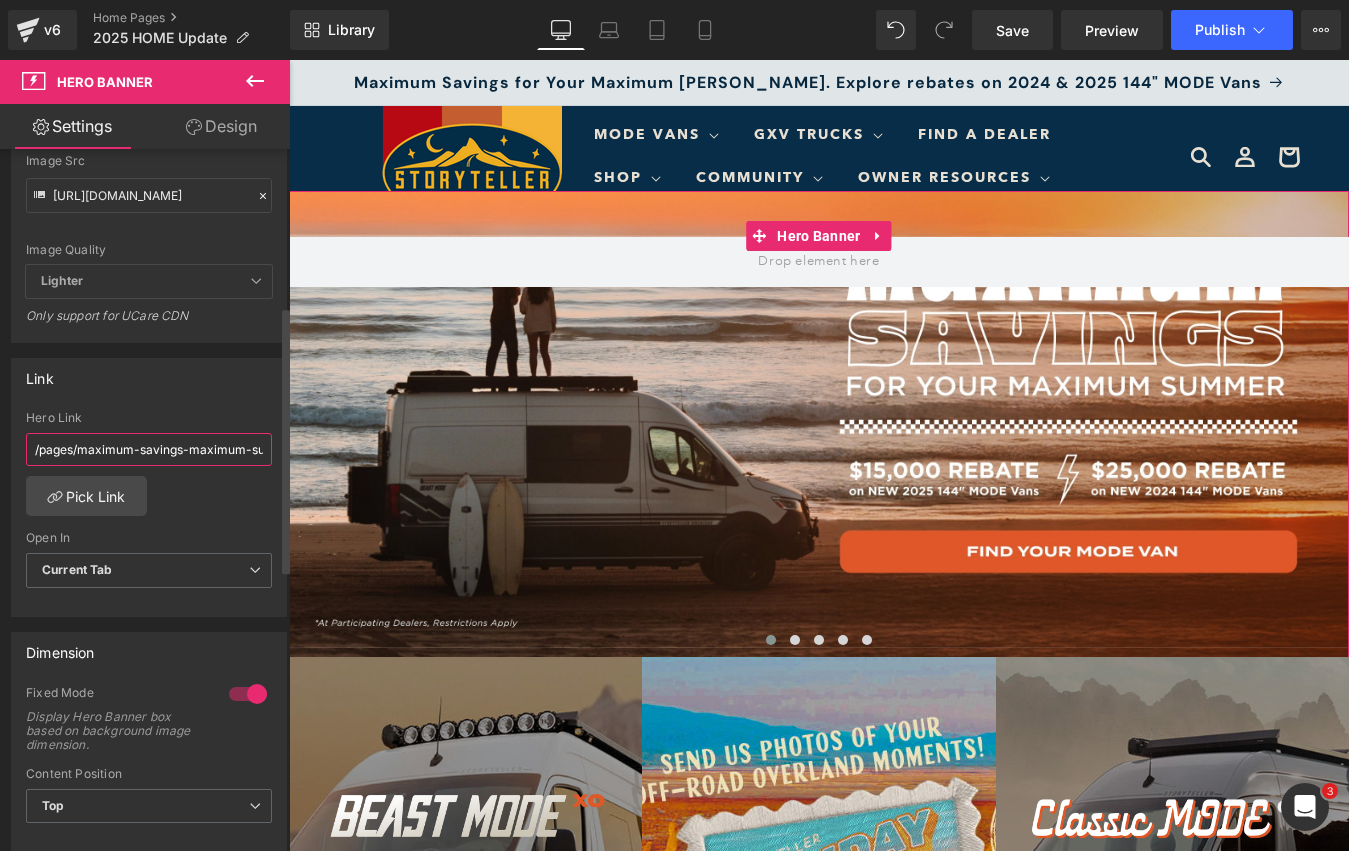paste on "https://cdn.shopify.com/s/files/1/0625/3907/1747/files/News_Week_Article-Desktop.webp?v=1752703785" 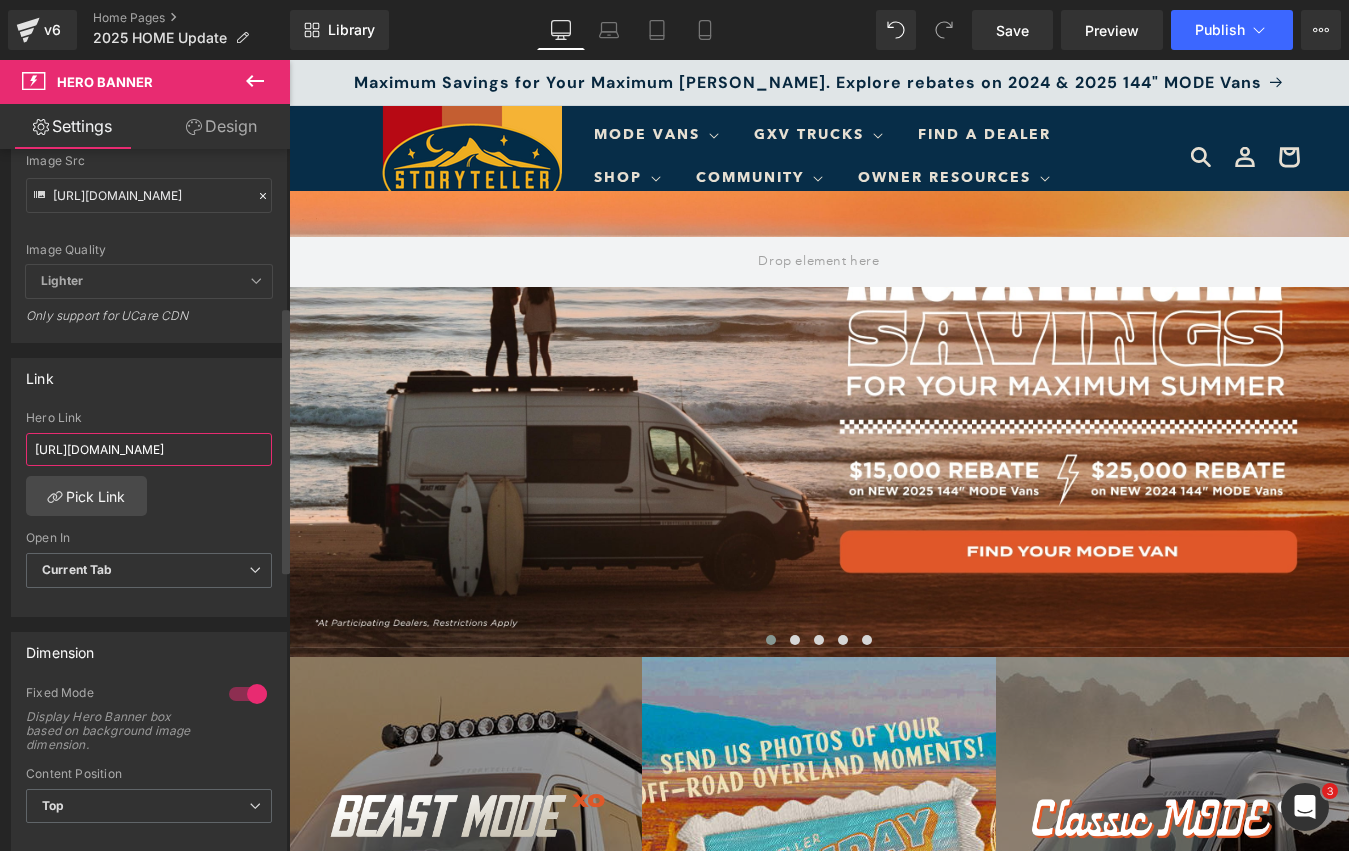 scroll, scrollTop: 0, scrollLeft: 381, axis: horizontal 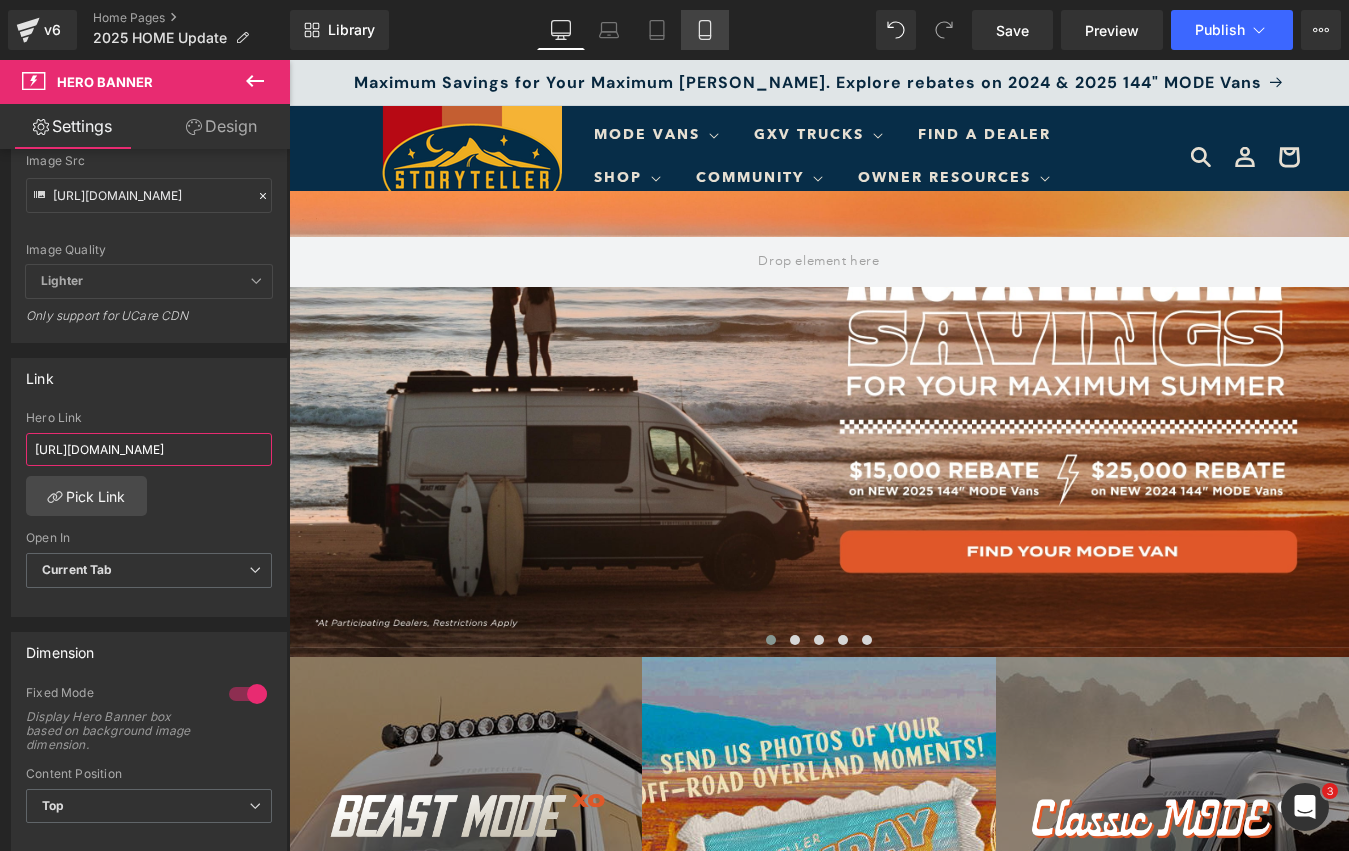 type on "https://cdn.shopify.com/s/files/1/0625/3907/1747/files/News_Week_Article-Desktop.webp?v=1752703785" 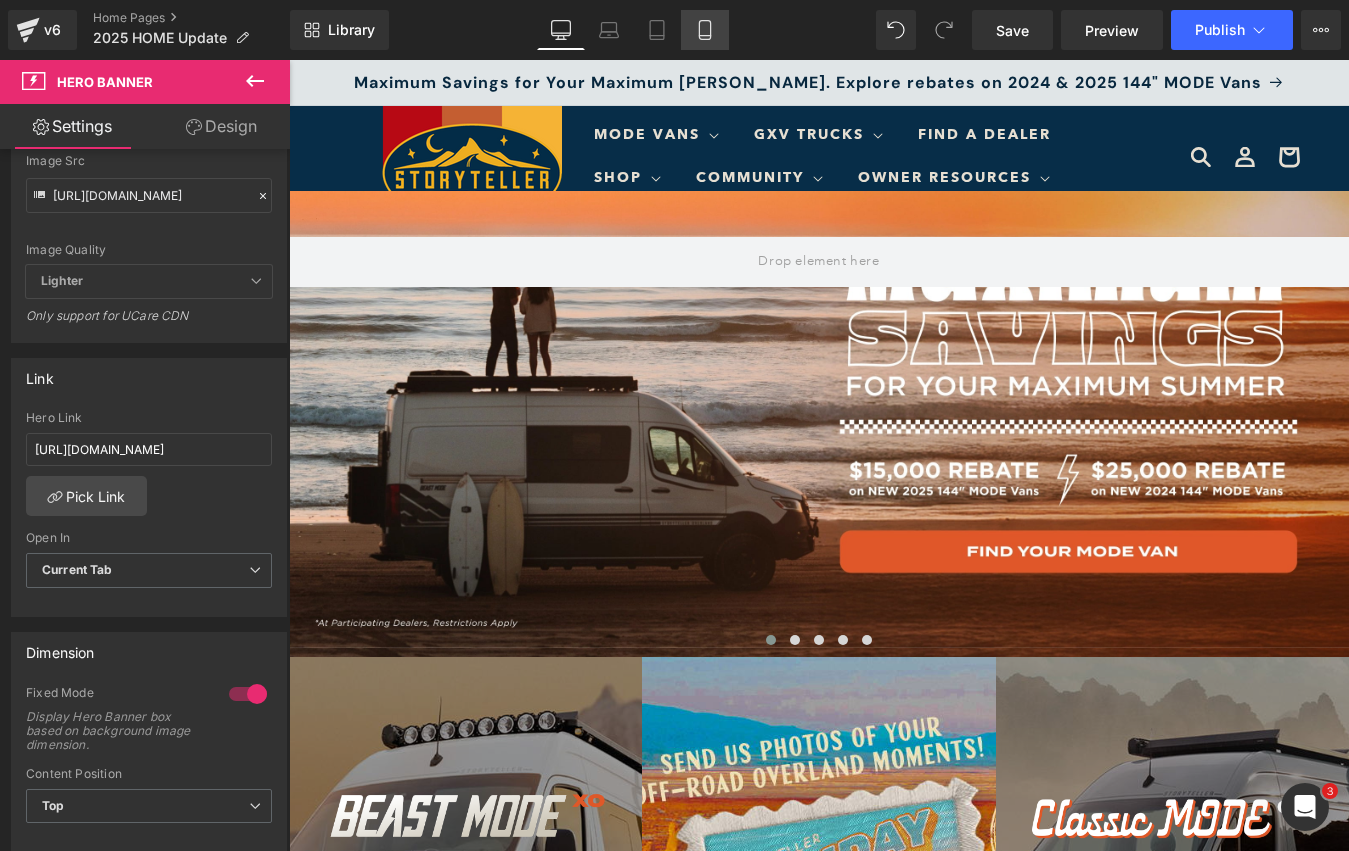 click on "Mobile" at bounding box center [705, 30] 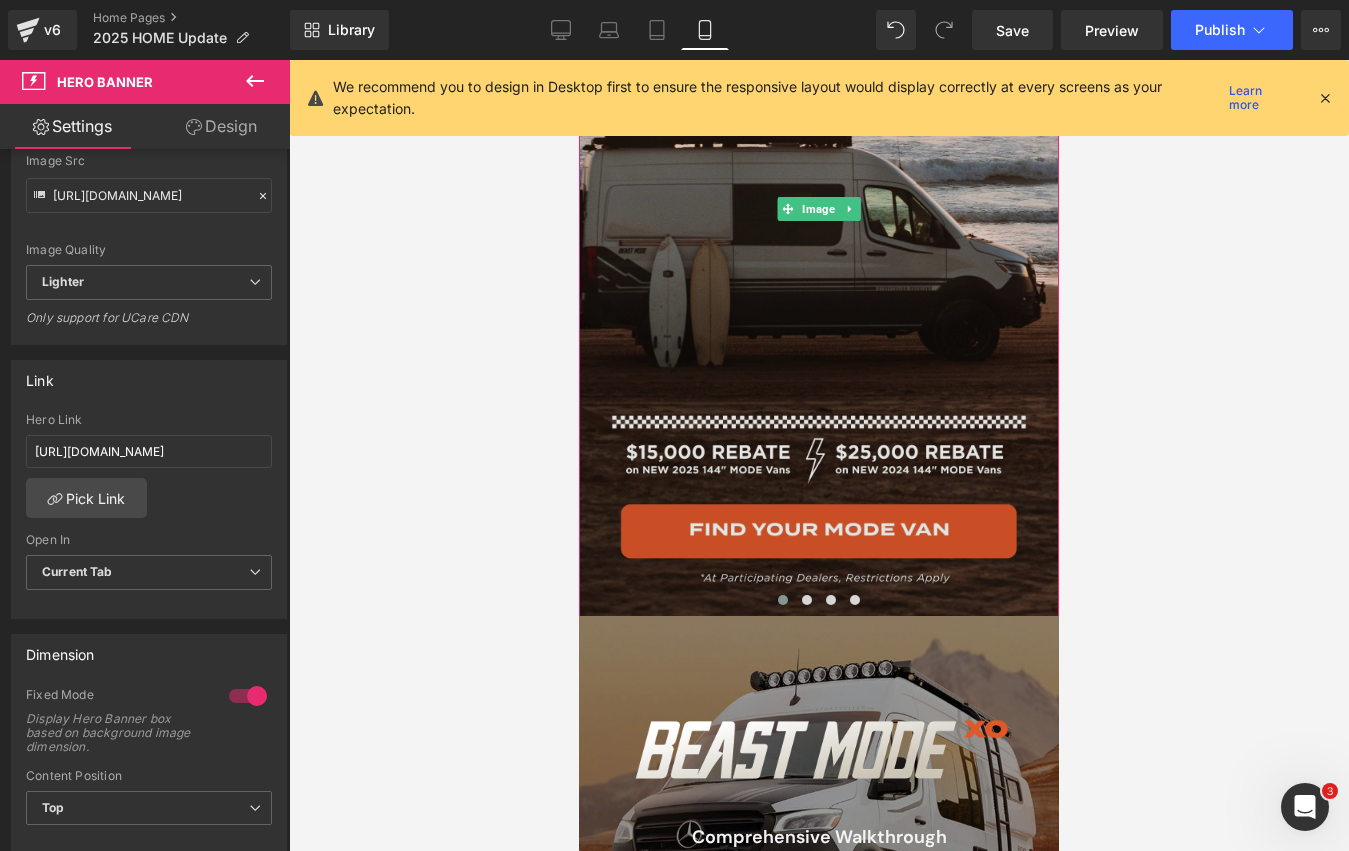 scroll, scrollTop: 573, scrollLeft: 0, axis: vertical 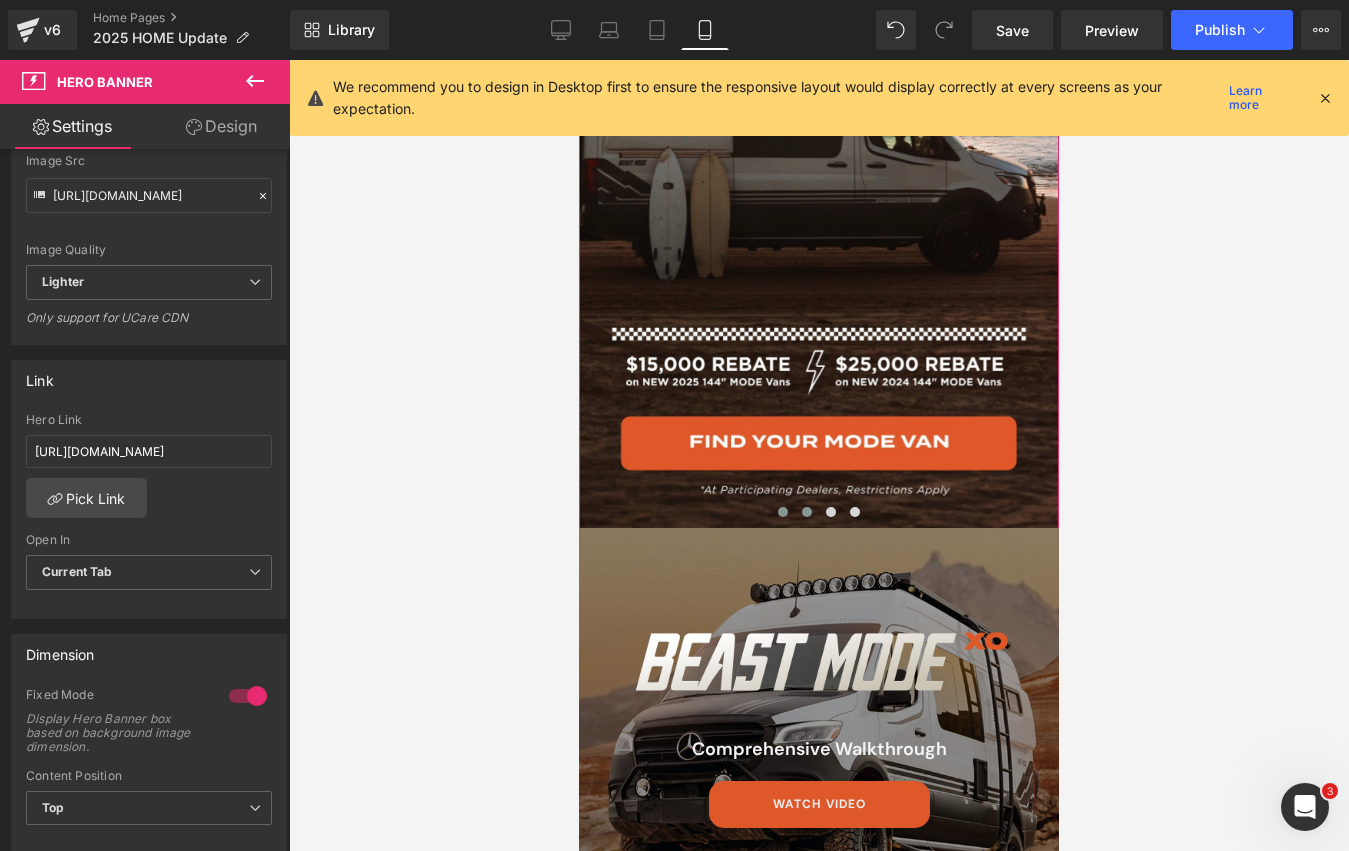 click at bounding box center [807, 512] 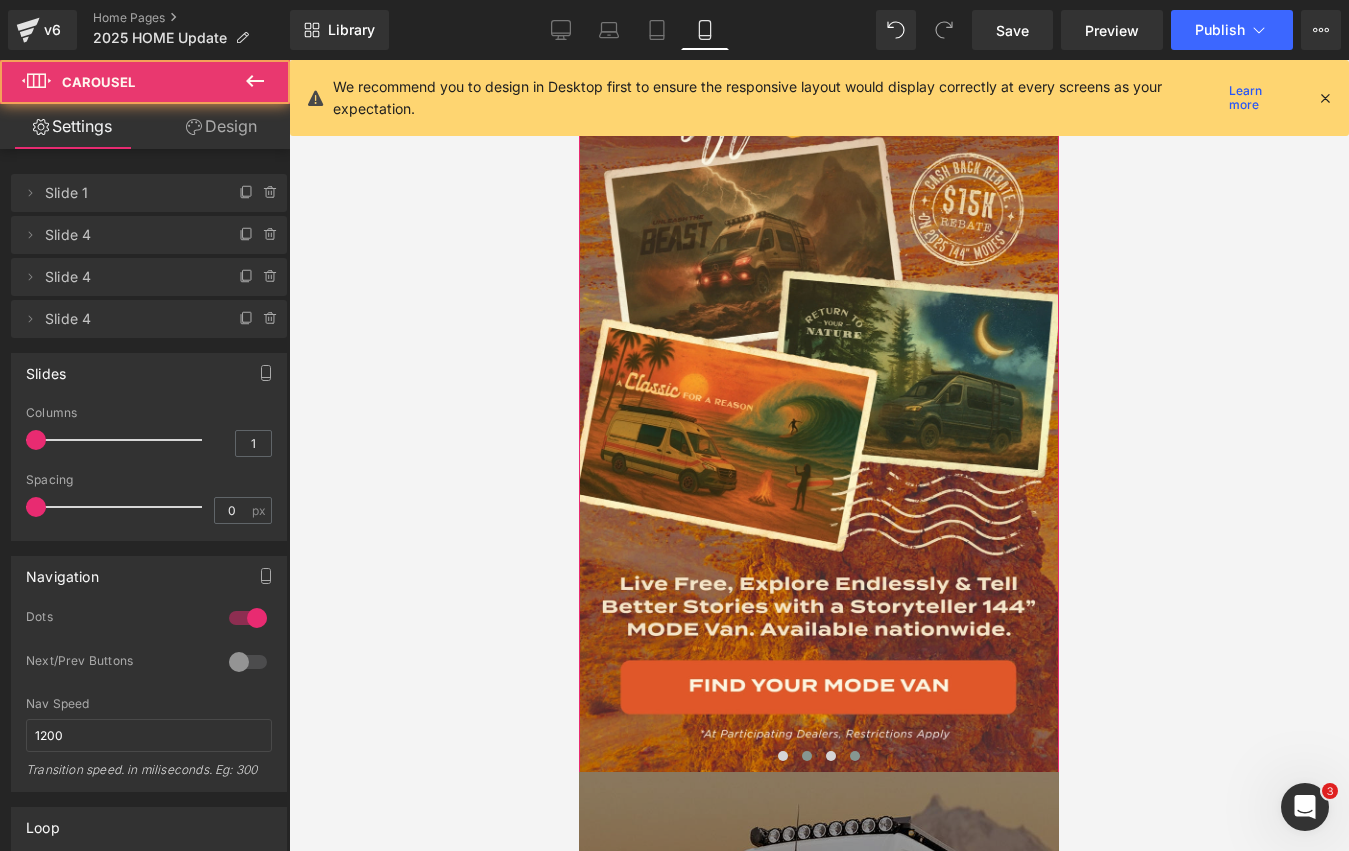 scroll, scrollTop: 0, scrollLeft: 0, axis: both 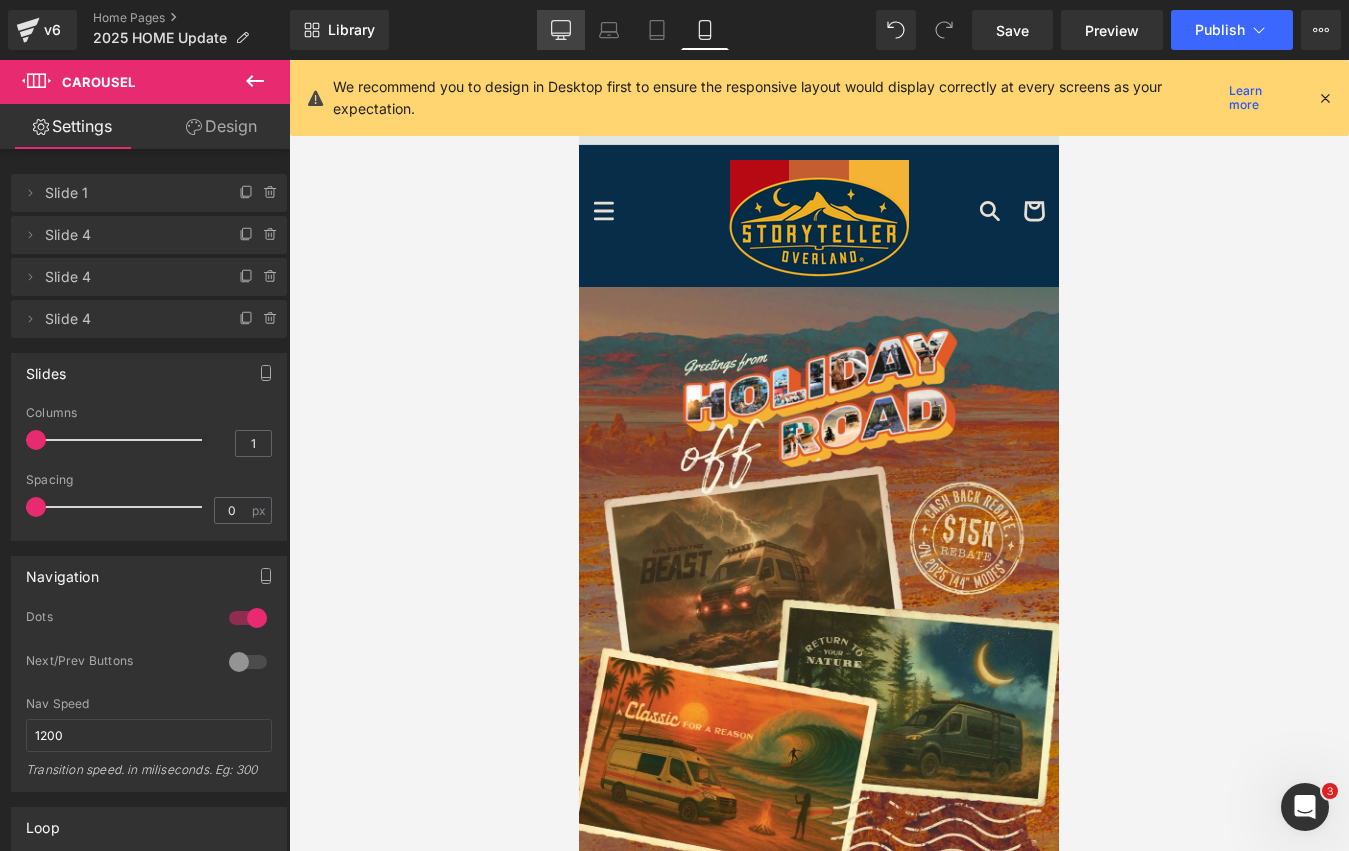click 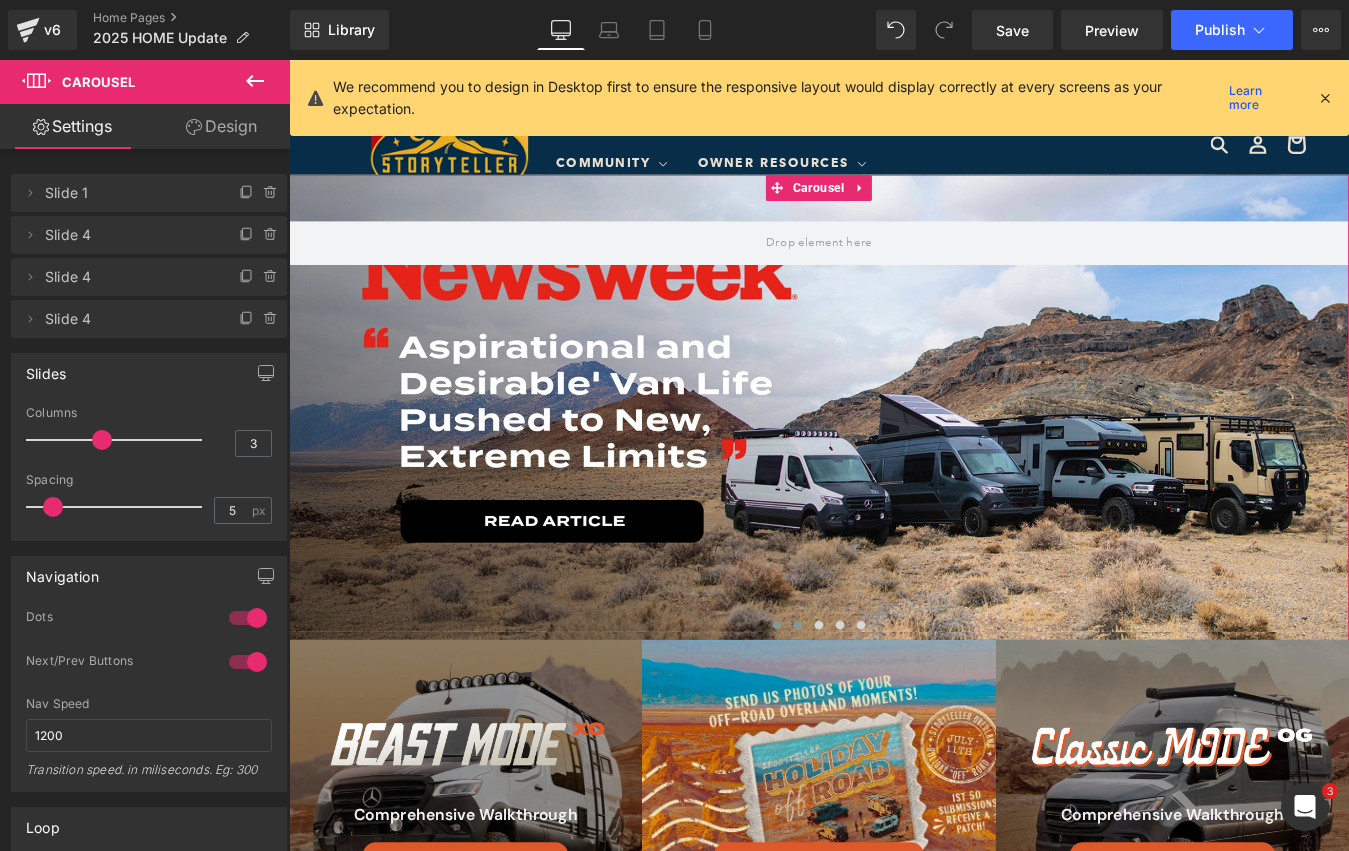 click at bounding box center (870, 705) 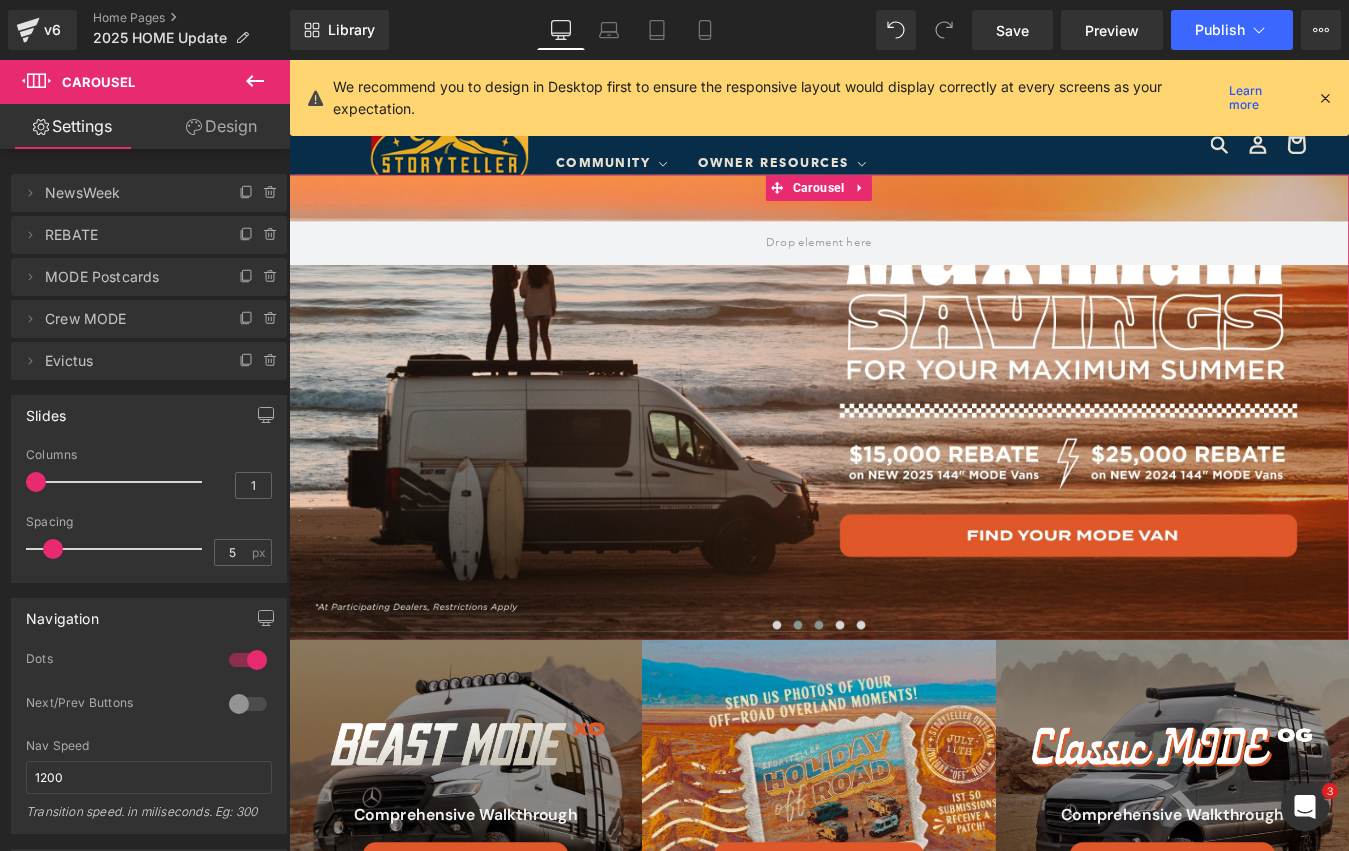 click at bounding box center (894, 705) 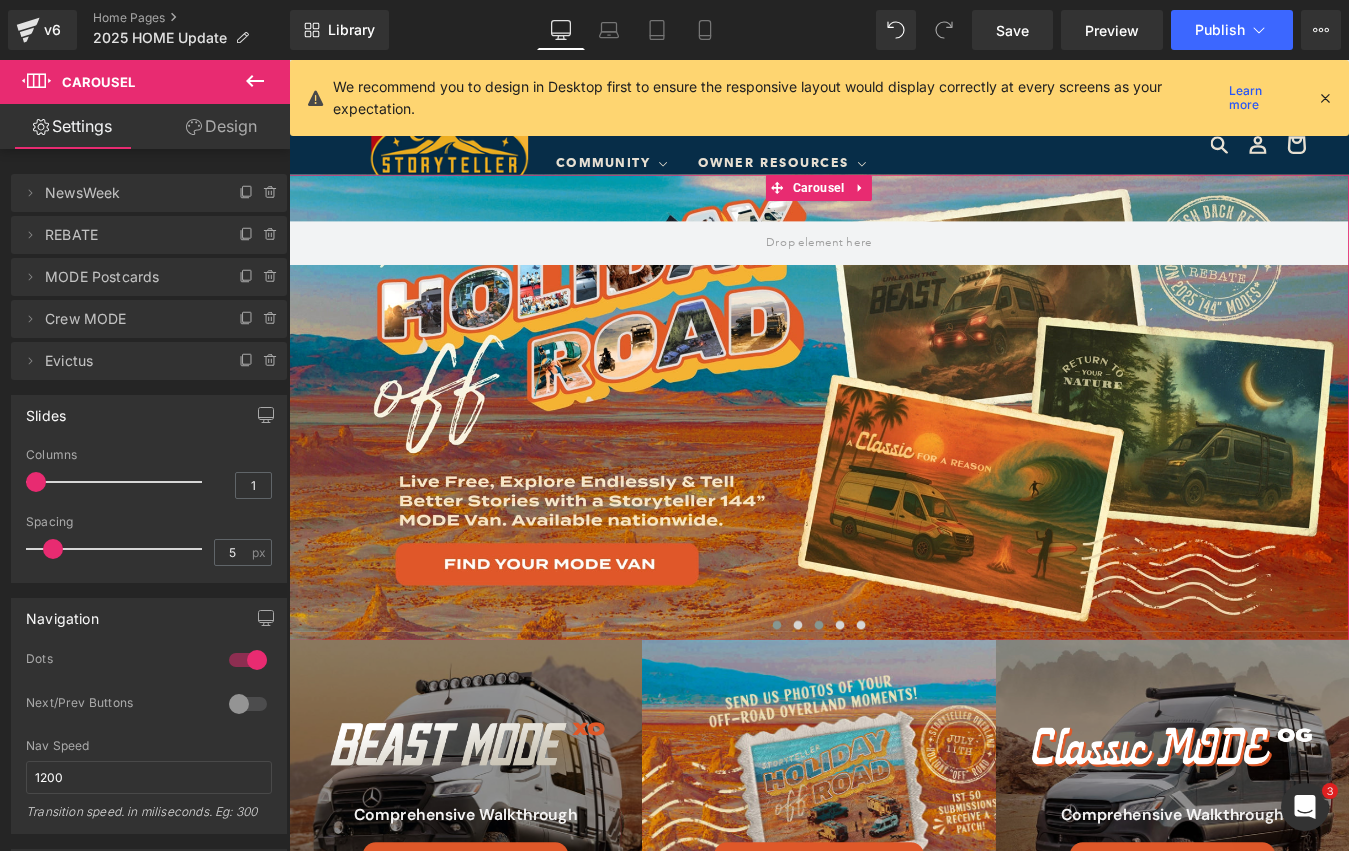 click at bounding box center [846, 705] 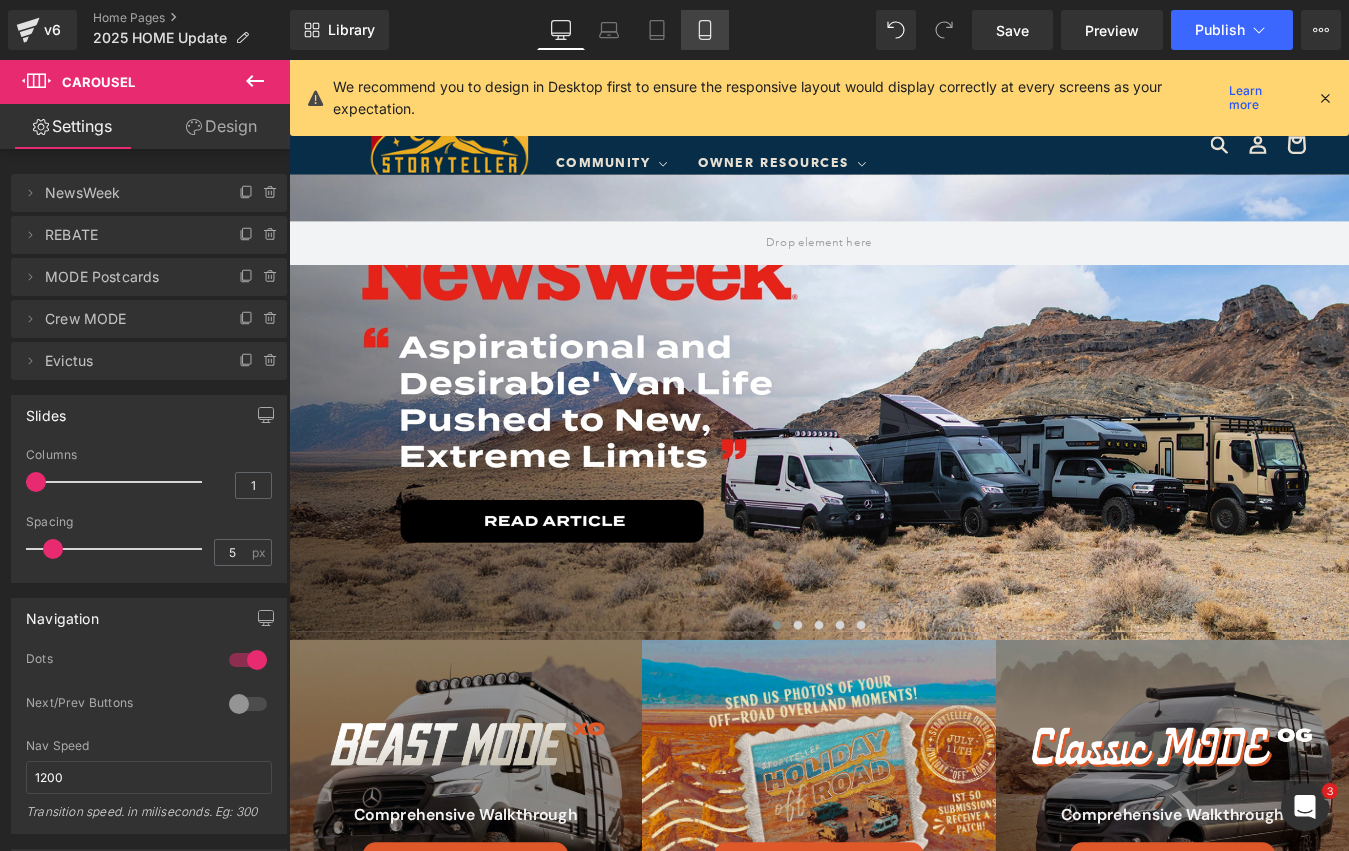 click 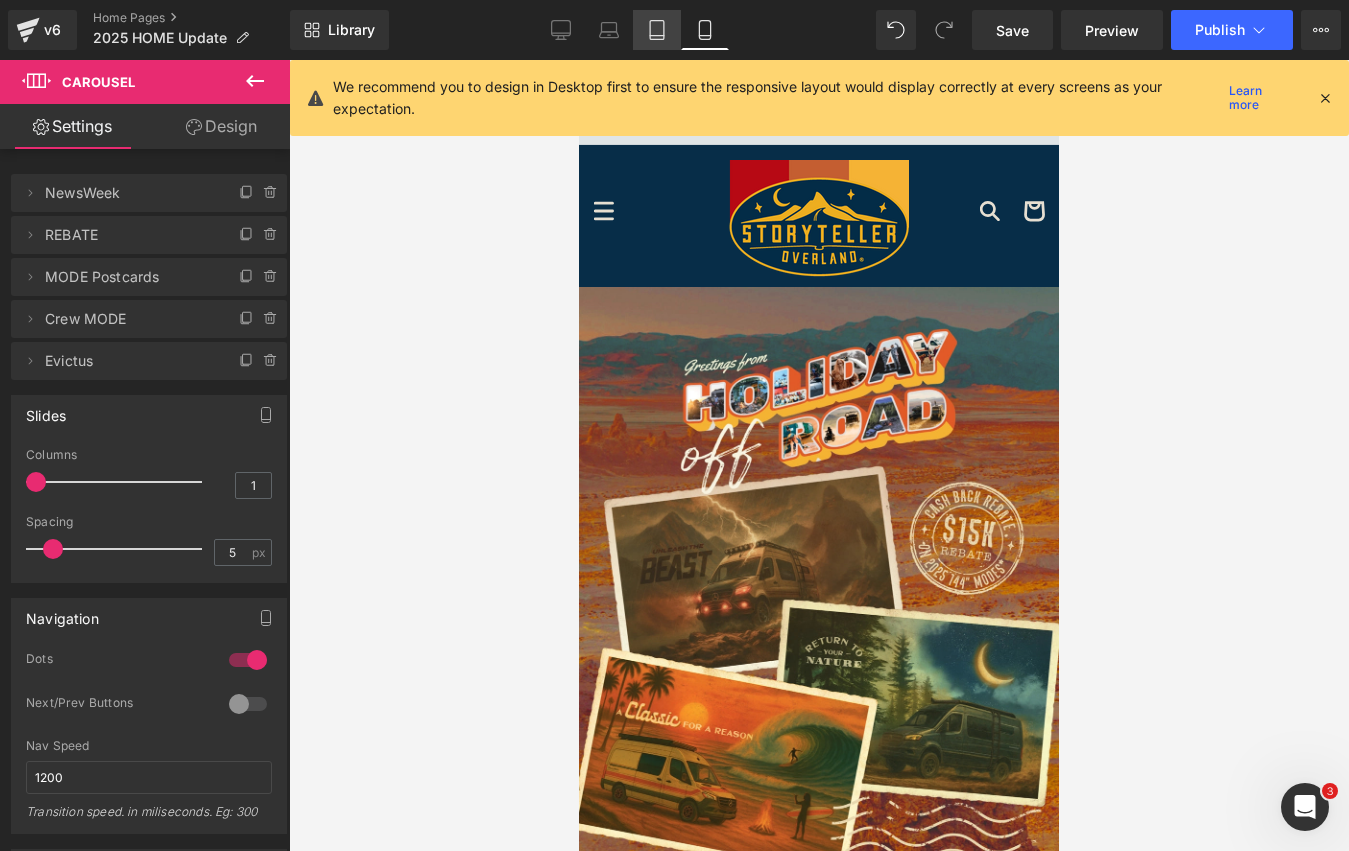 click 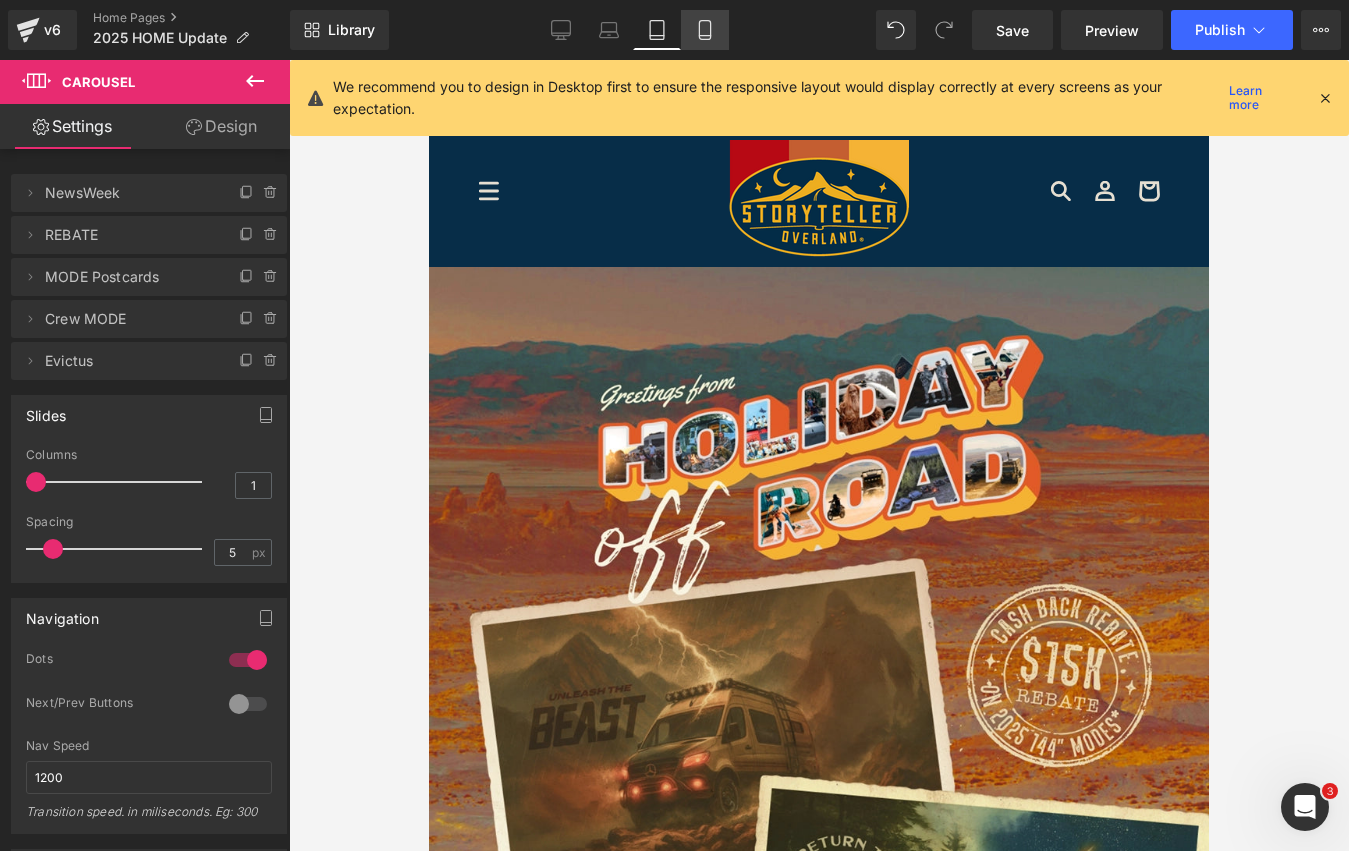 click 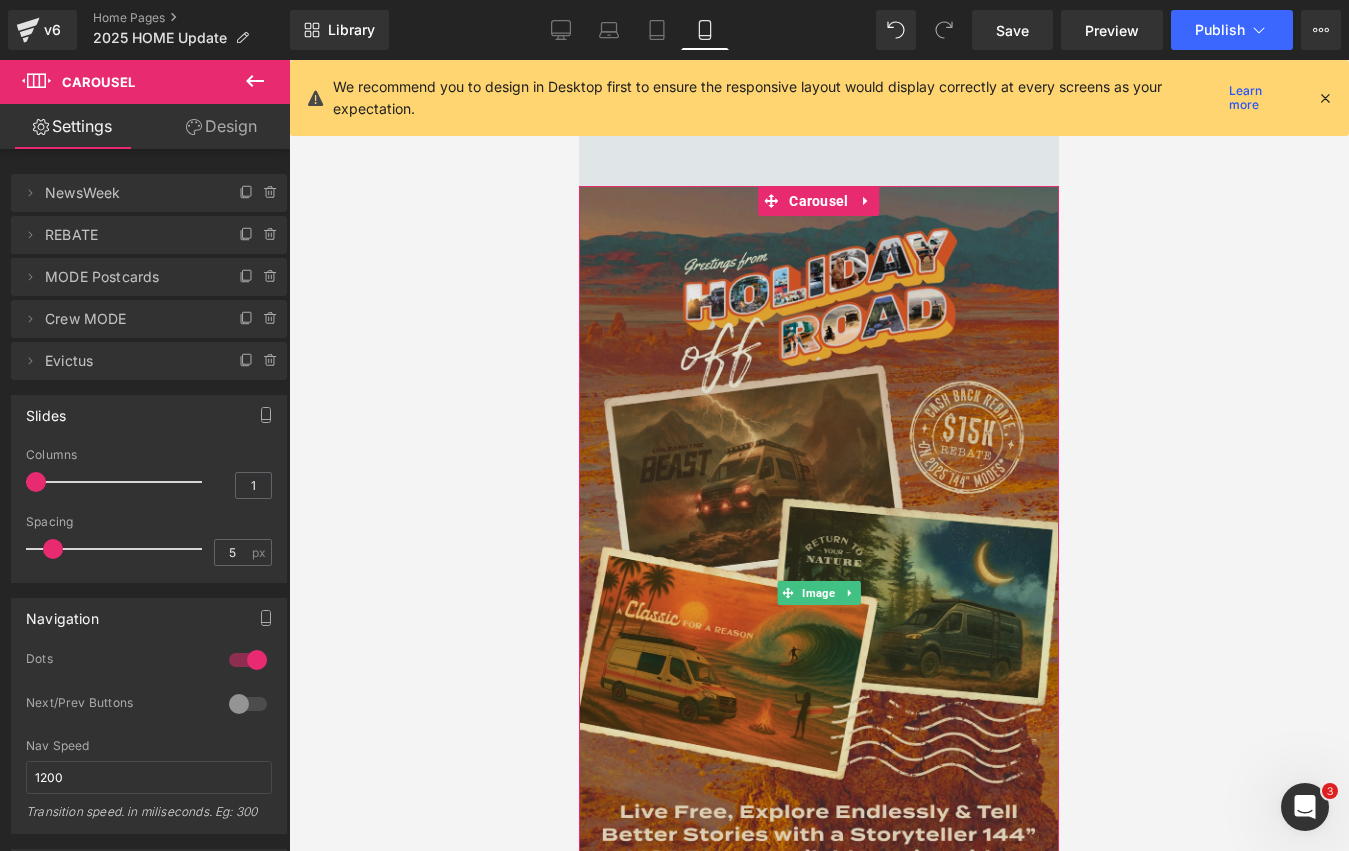 scroll, scrollTop: 142, scrollLeft: 0, axis: vertical 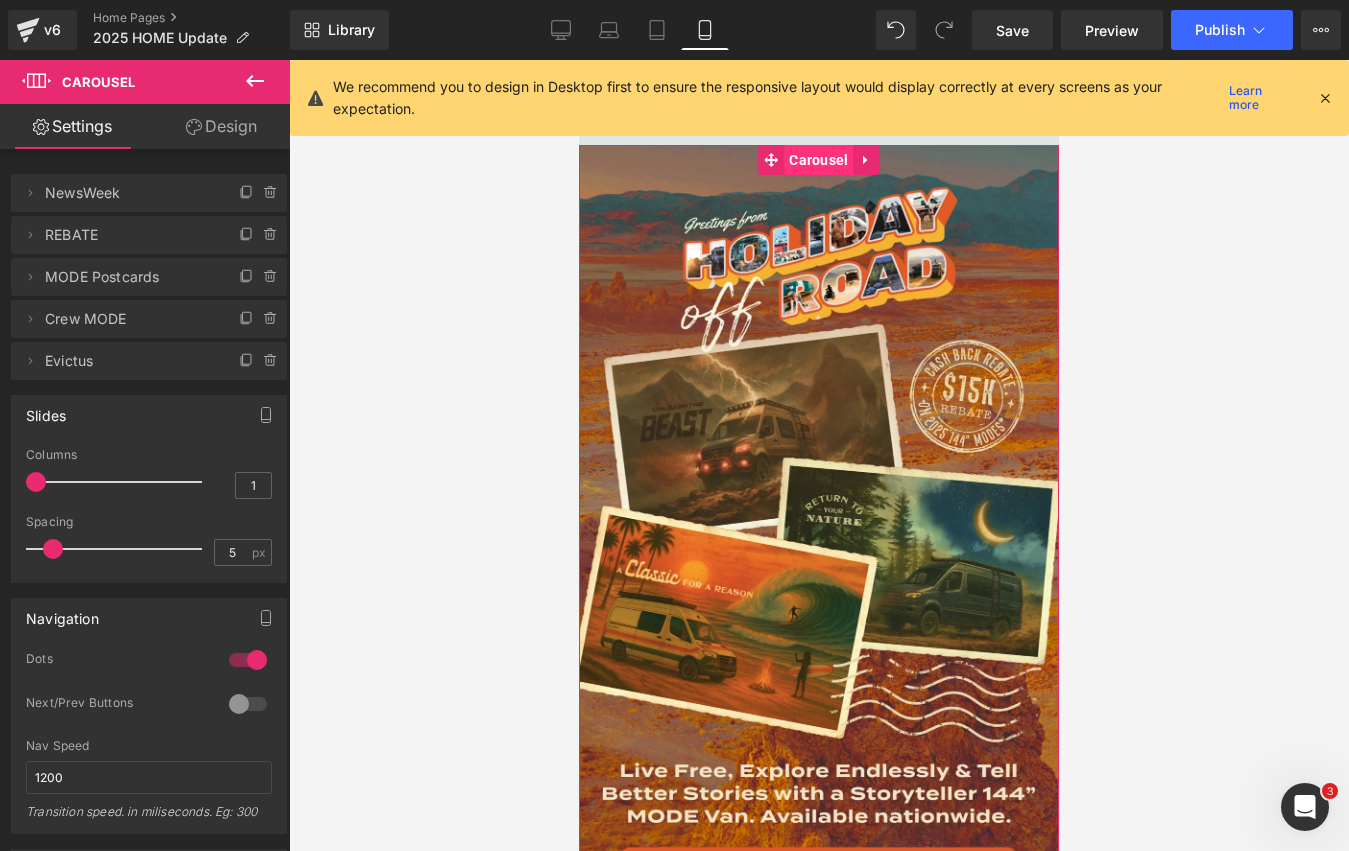 click on "Carousel" at bounding box center (818, 160) 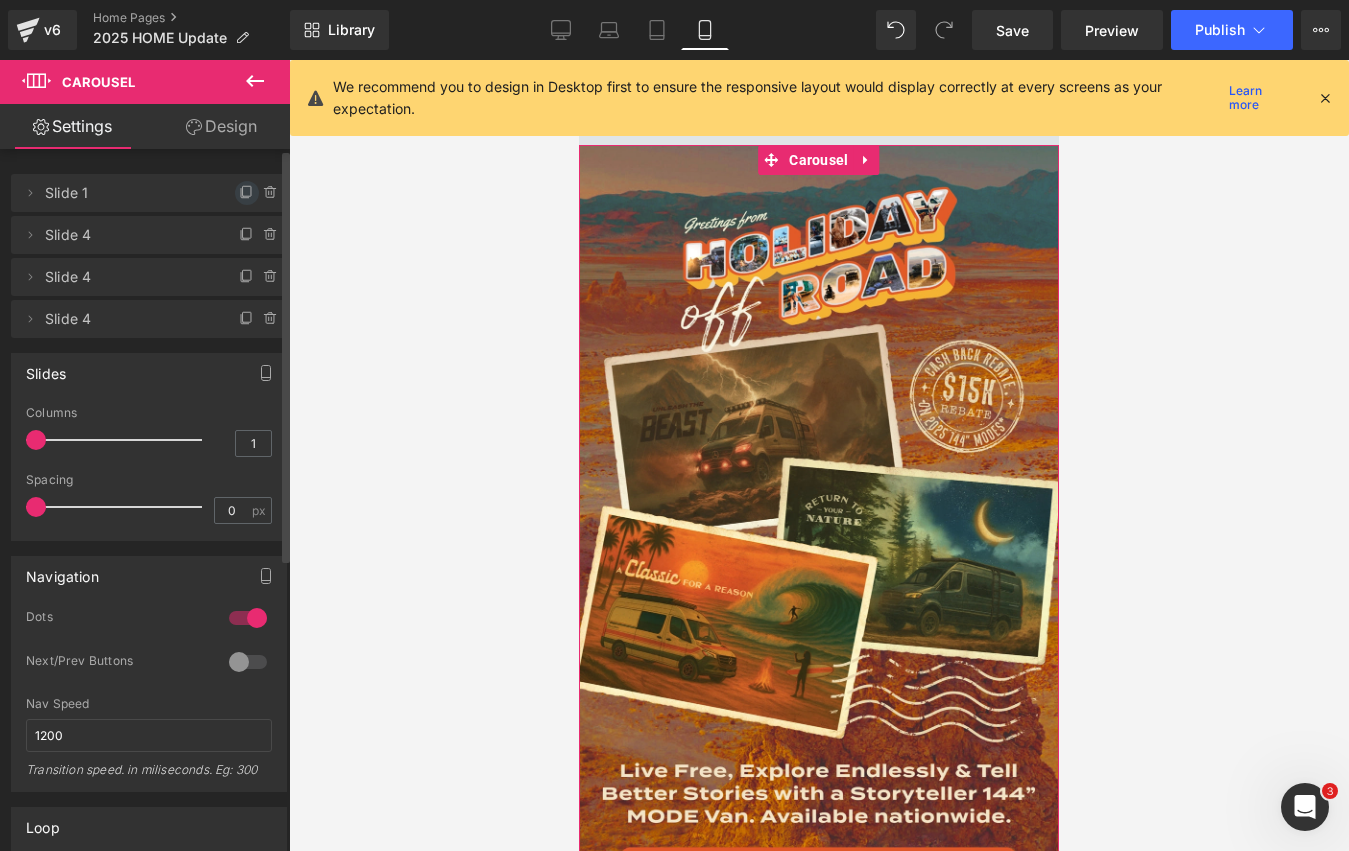 click 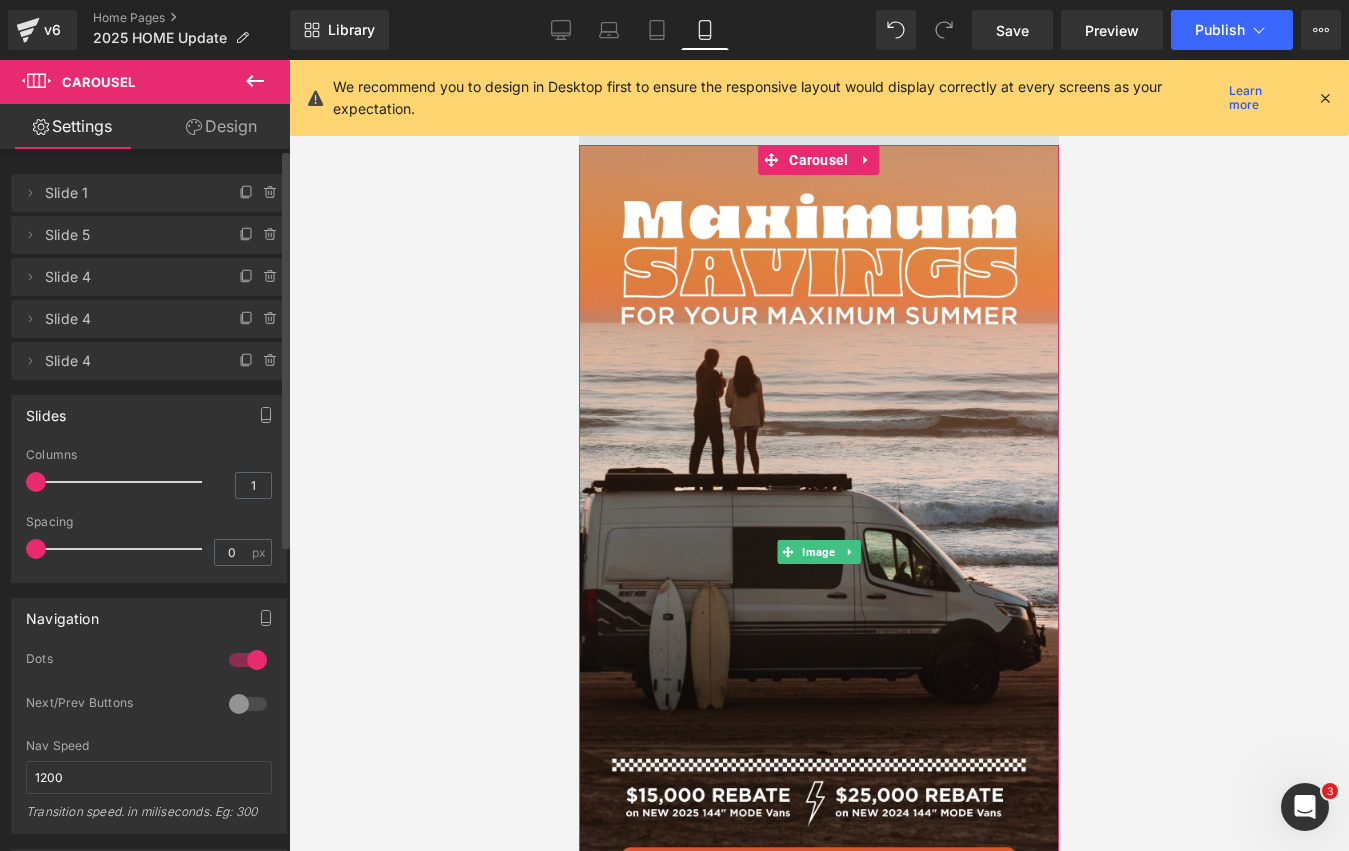 click on "Slide 1" at bounding box center (129, 193) 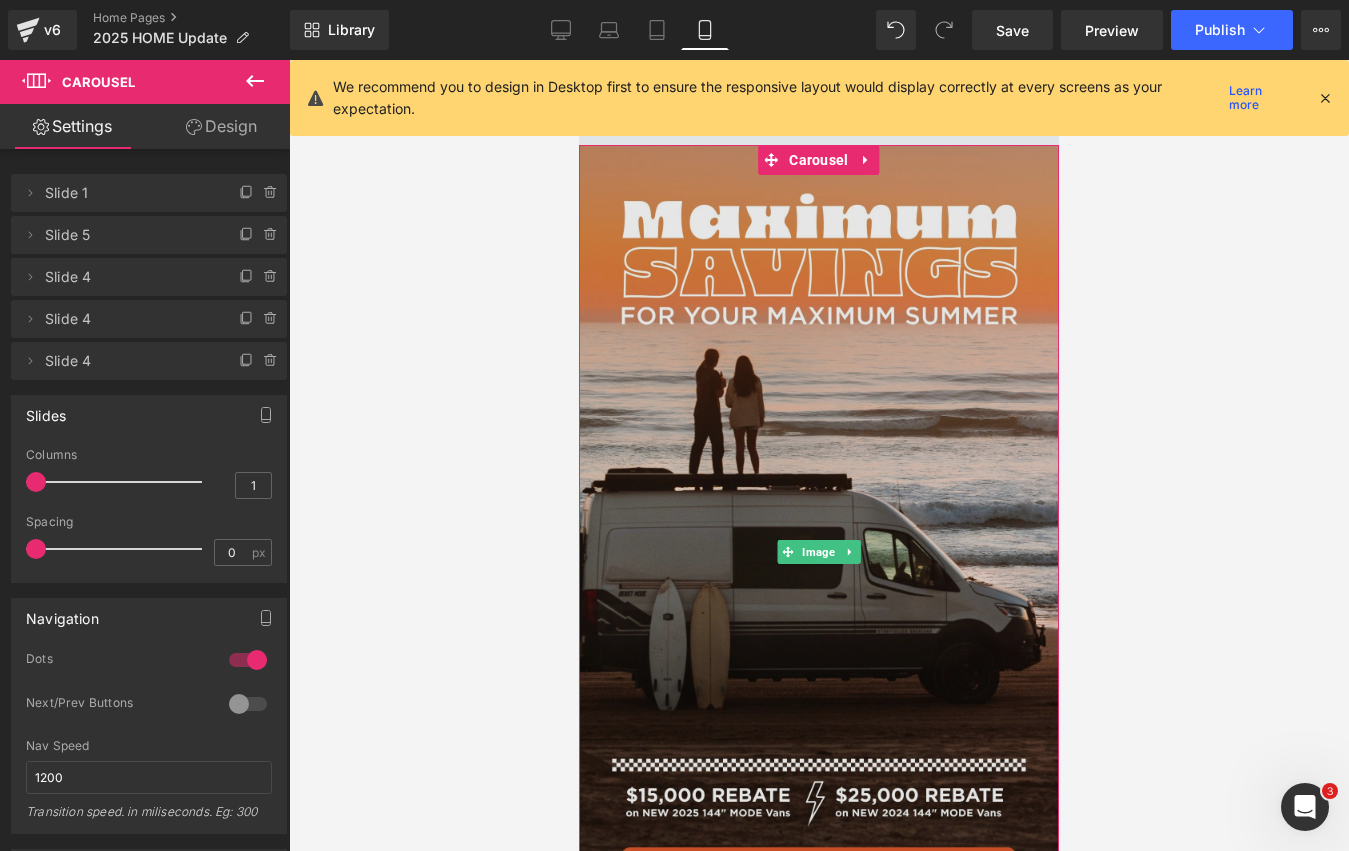 click at bounding box center [819, 553] 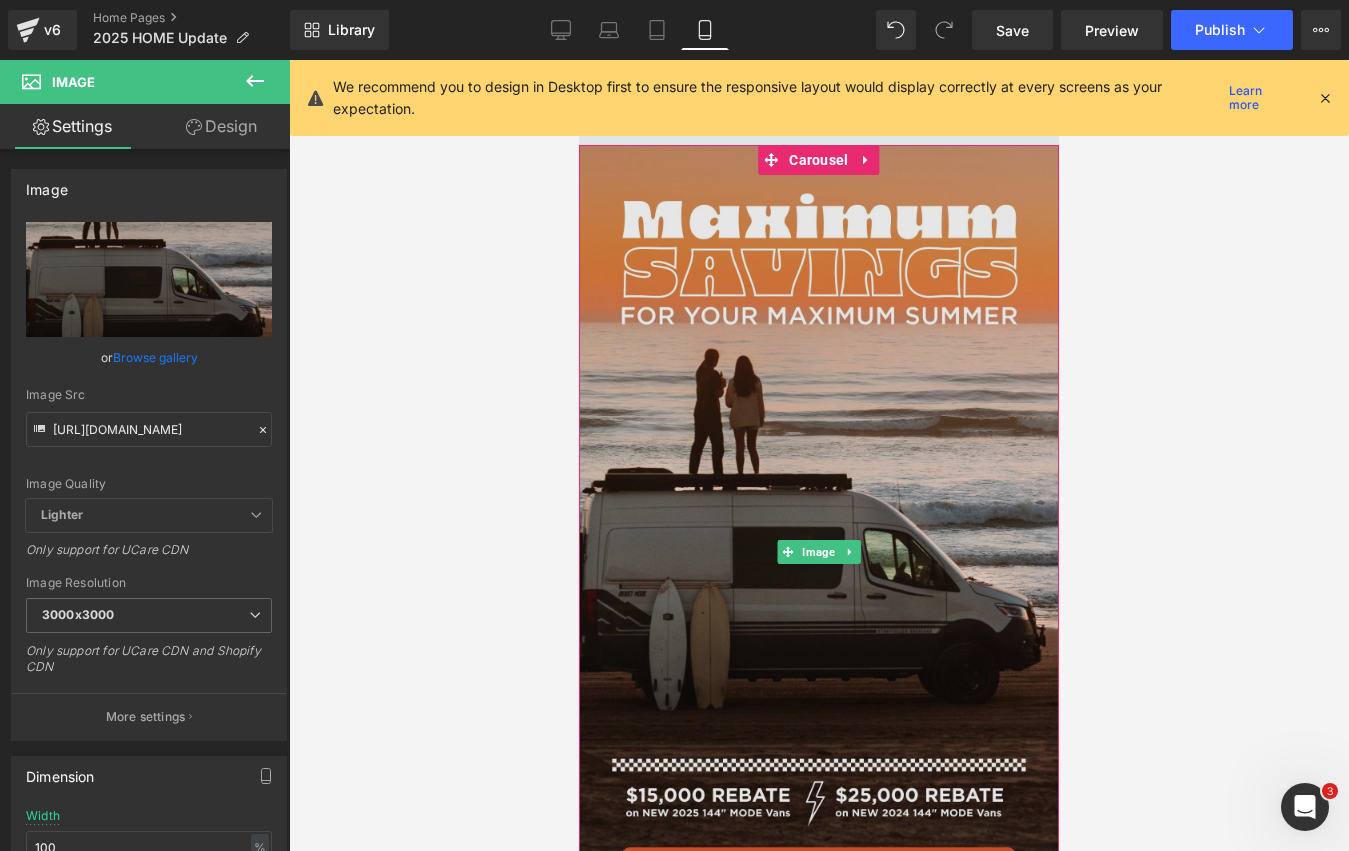 click at bounding box center [819, 553] 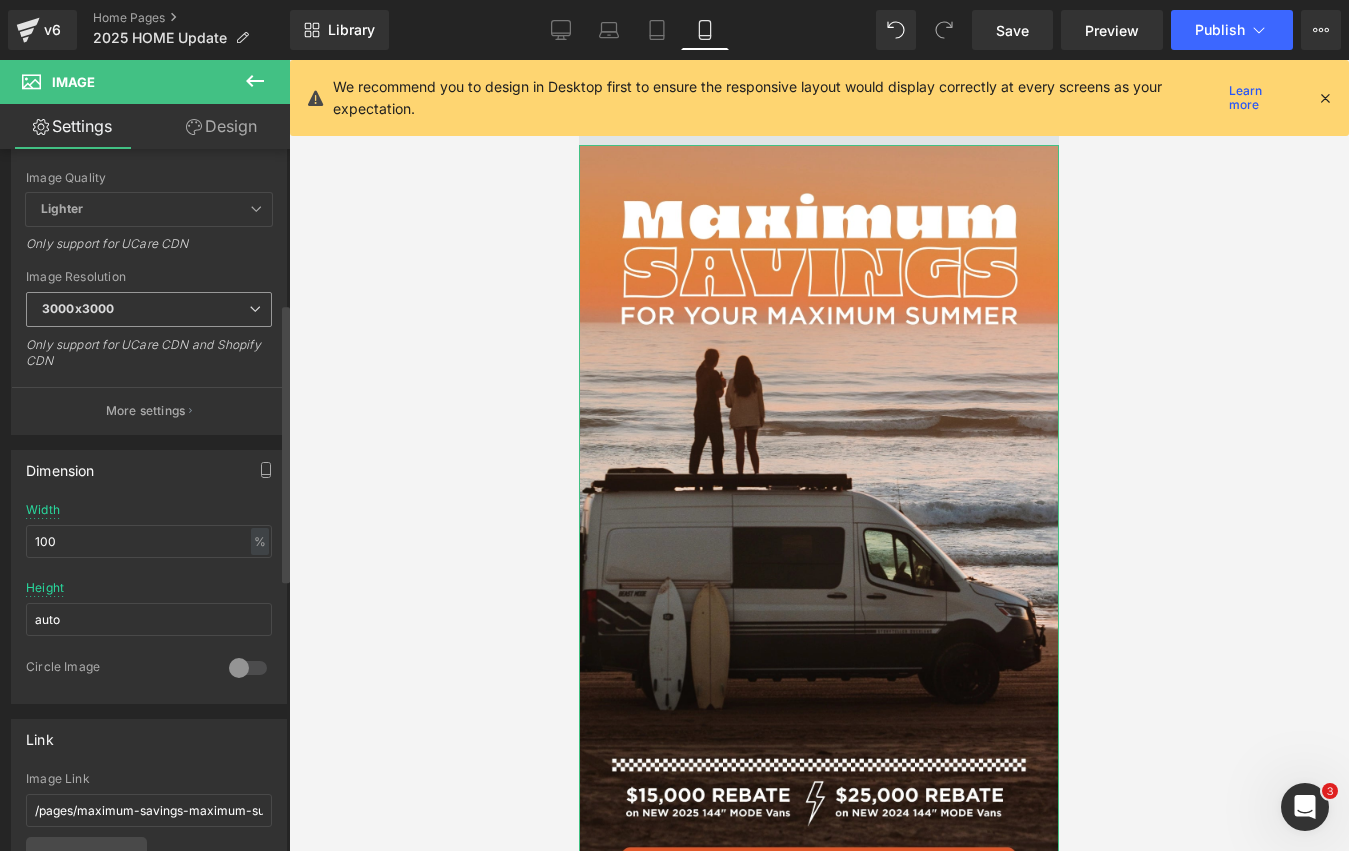 scroll, scrollTop: 579, scrollLeft: 0, axis: vertical 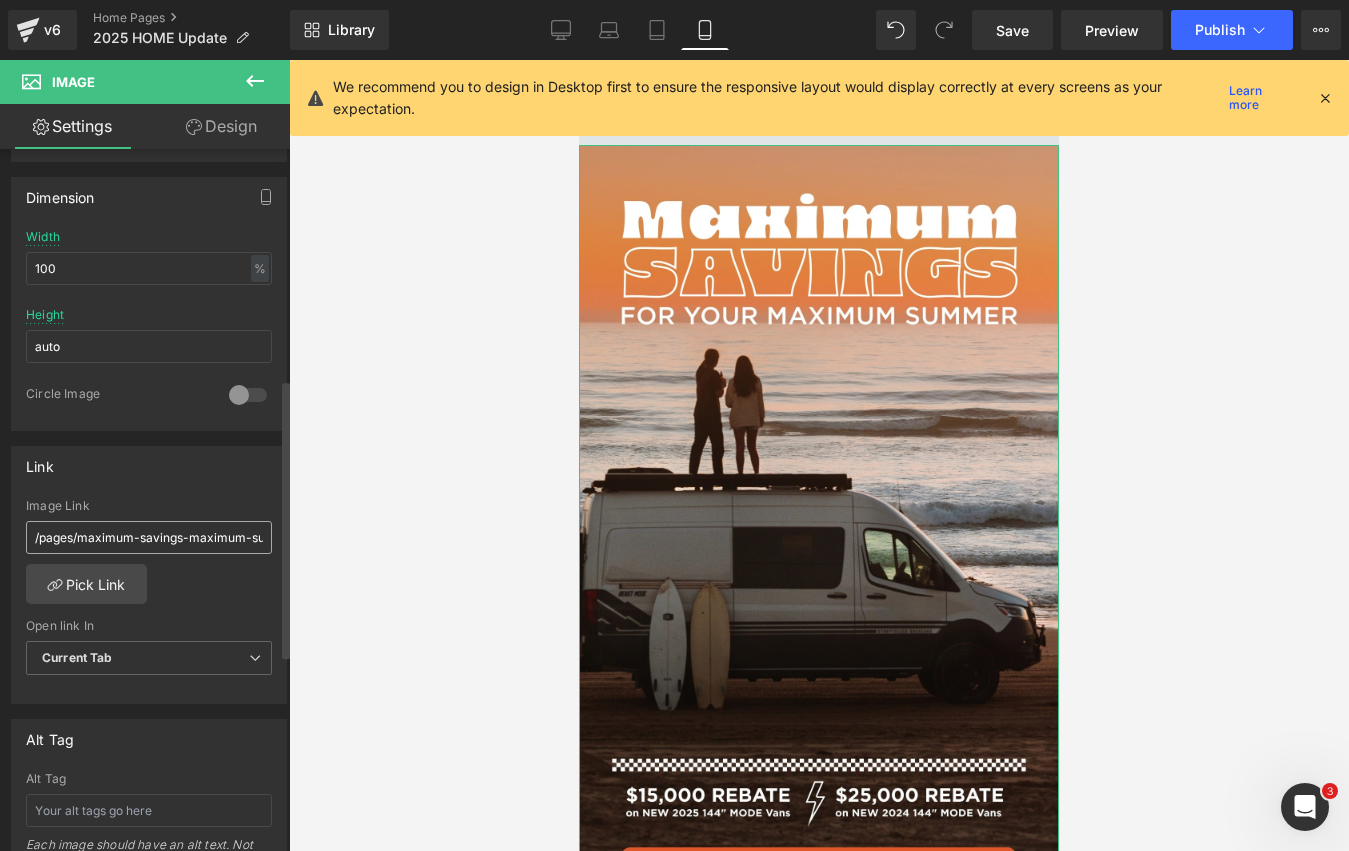 click on "/pages/maximum-savings-maximum-summer" at bounding box center (149, 537) 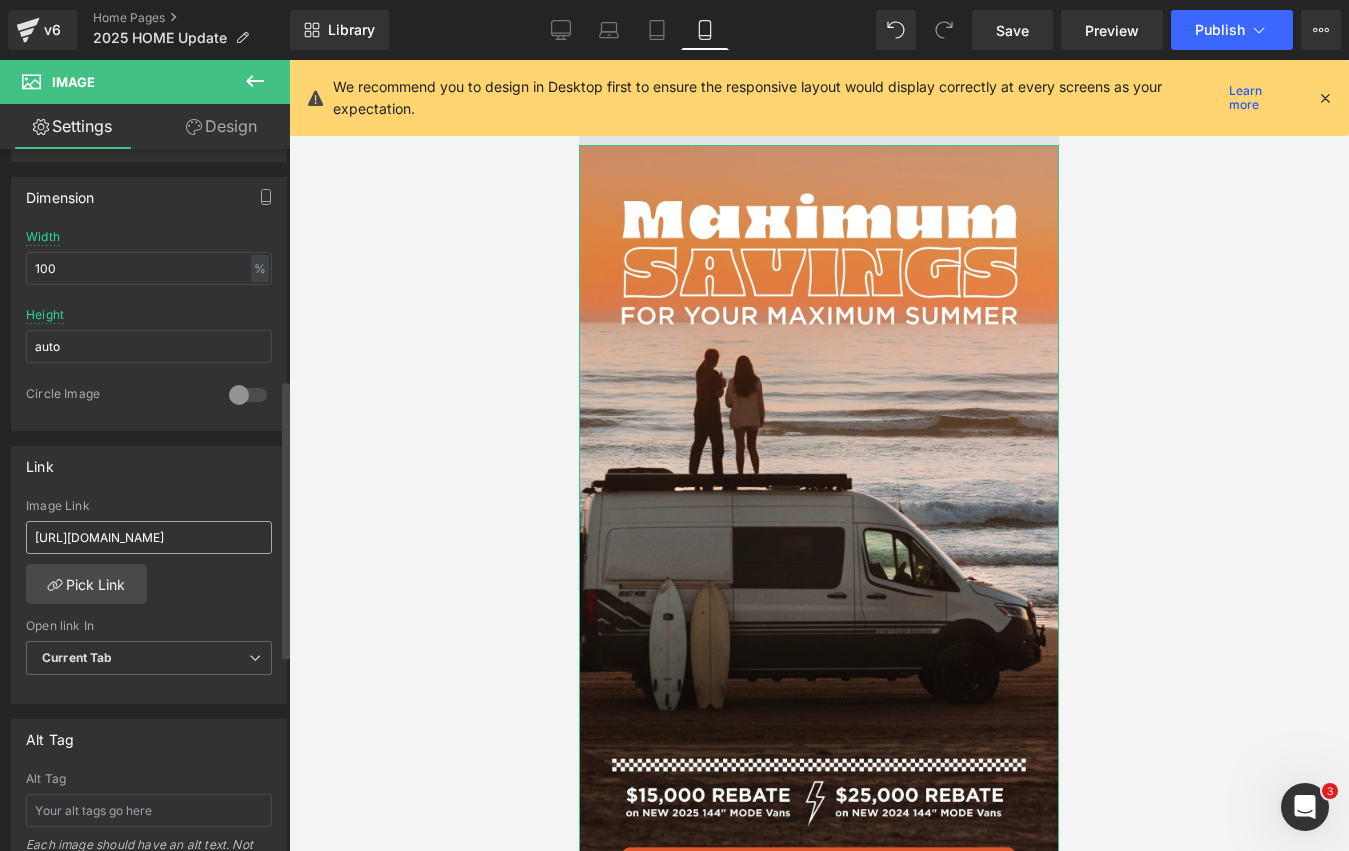 scroll, scrollTop: 0, scrollLeft: 336, axis: horizontal 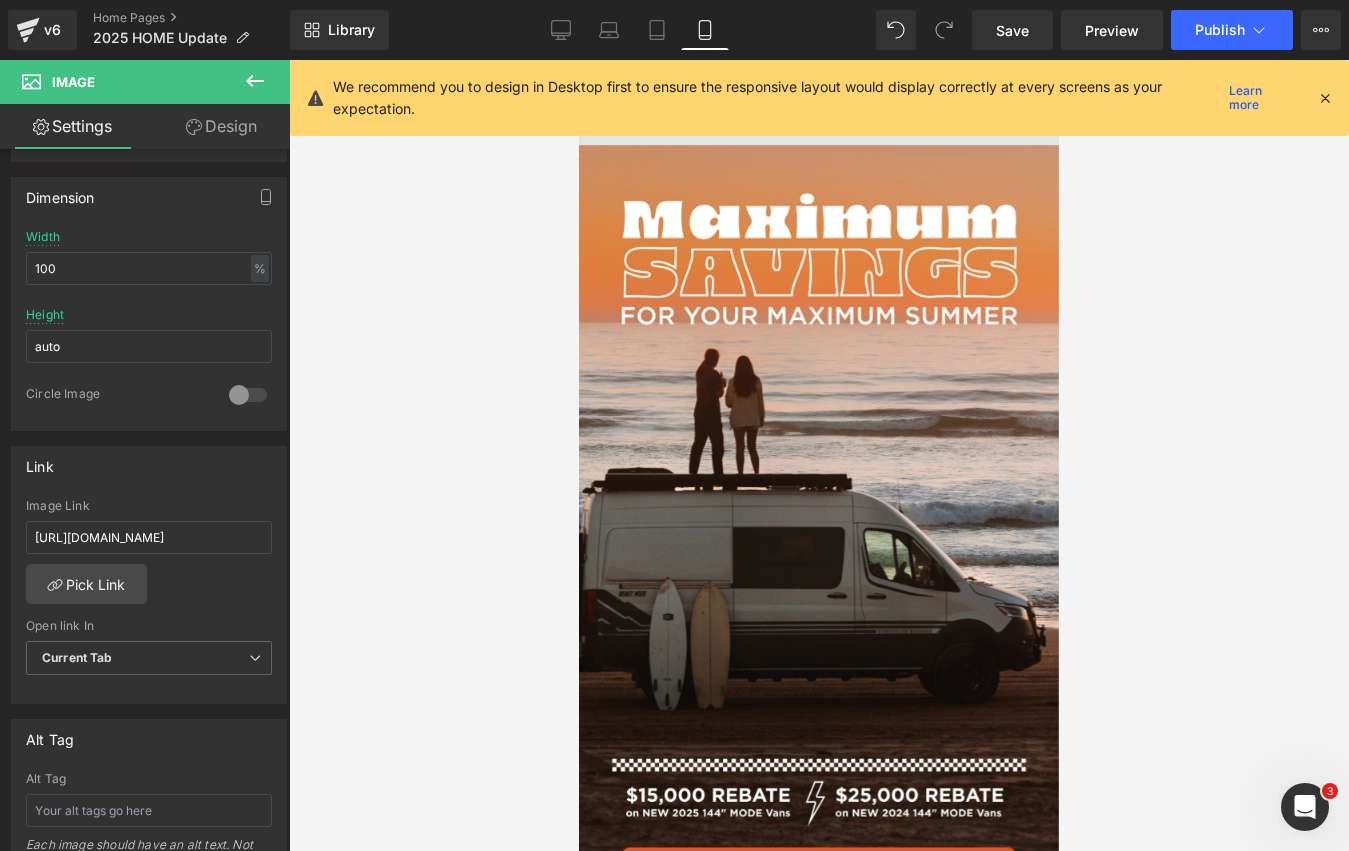 type on "https://www.newsweek.com/aspirational-desirable-van-life-pushed-new-extreme-limits-2096201" 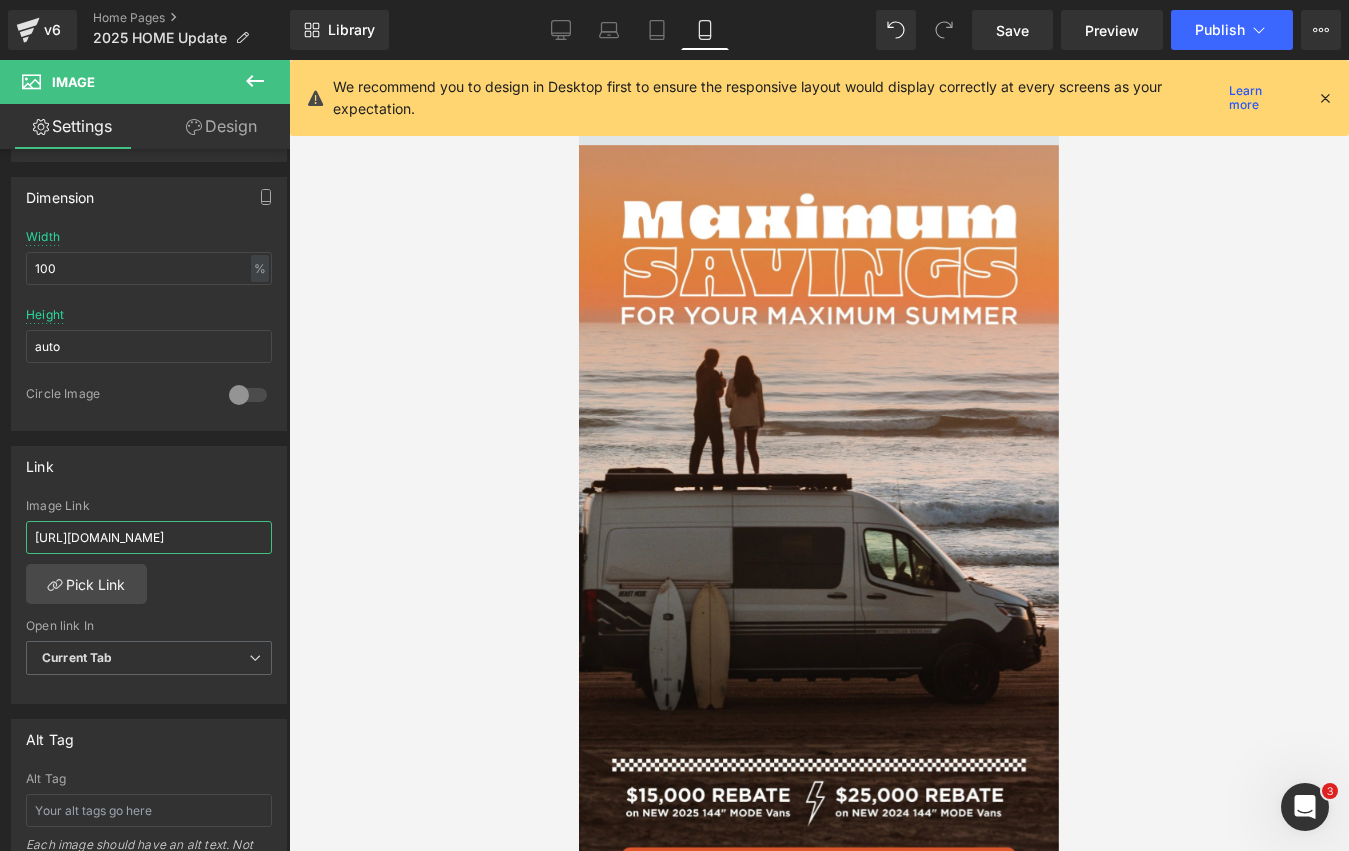 scroll, scrollTop: 0, scrollLeft: 0, axis: both 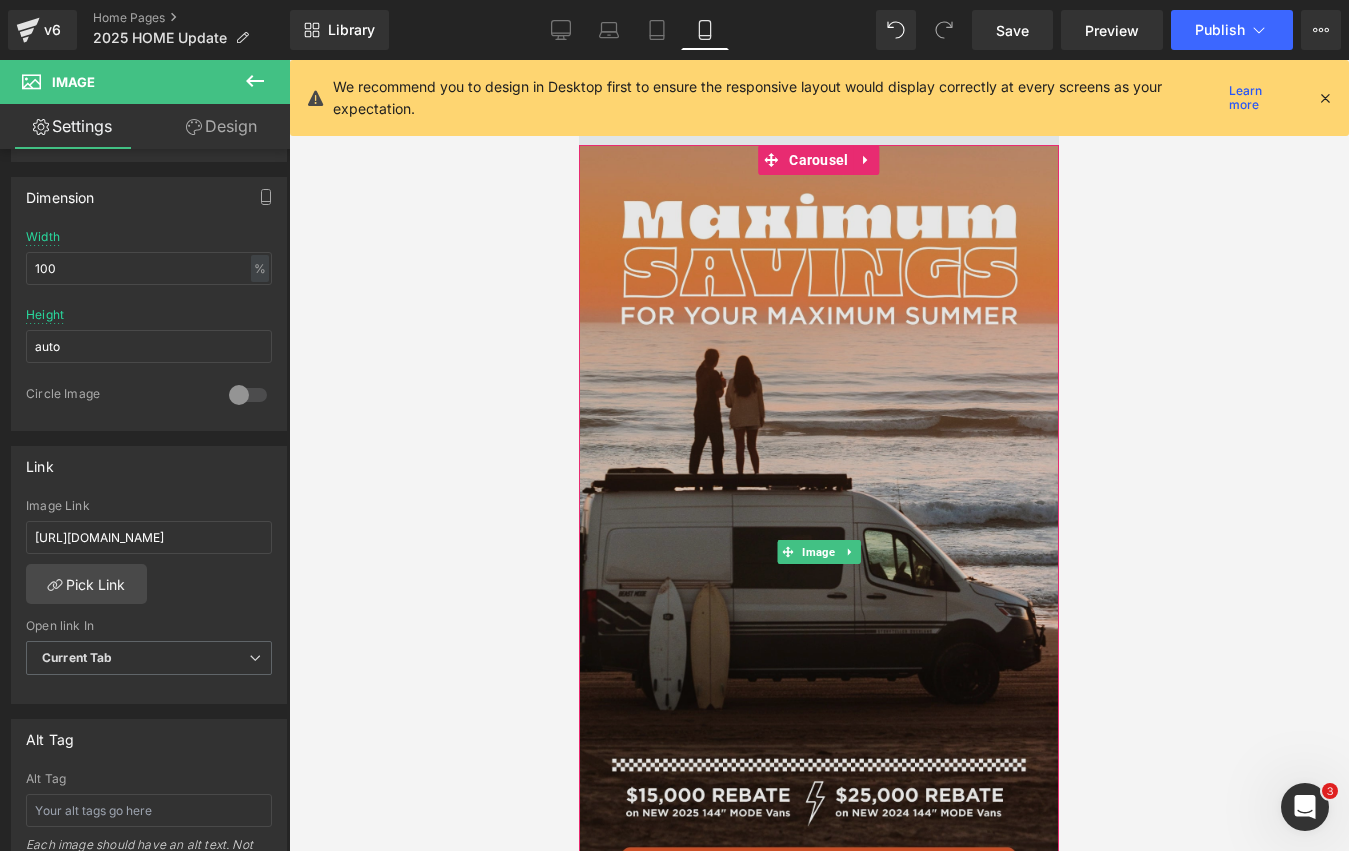 click at bounding box center [819, 553] 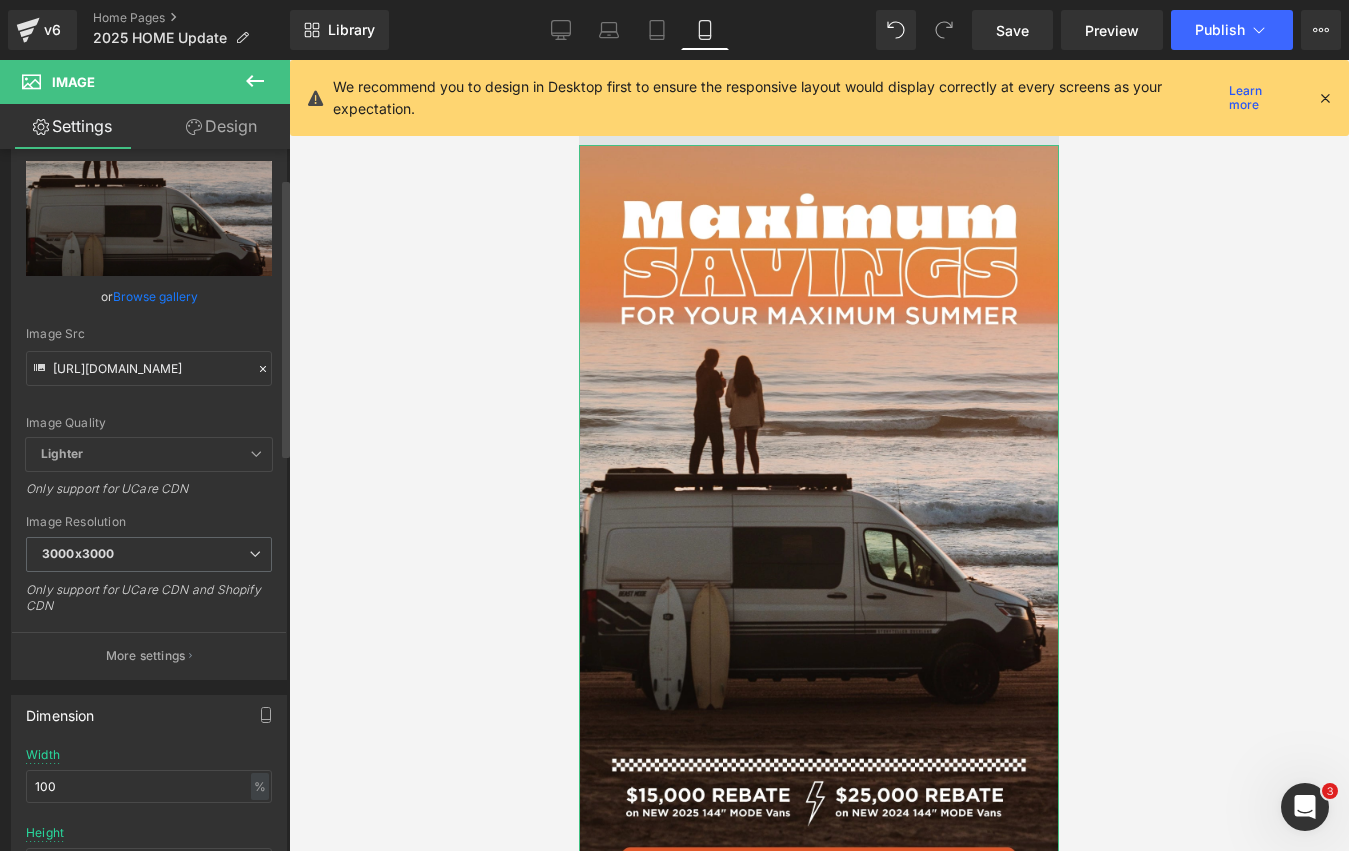 scroll, scrollTop: 58, scrollLeft: 0, axis: vertical 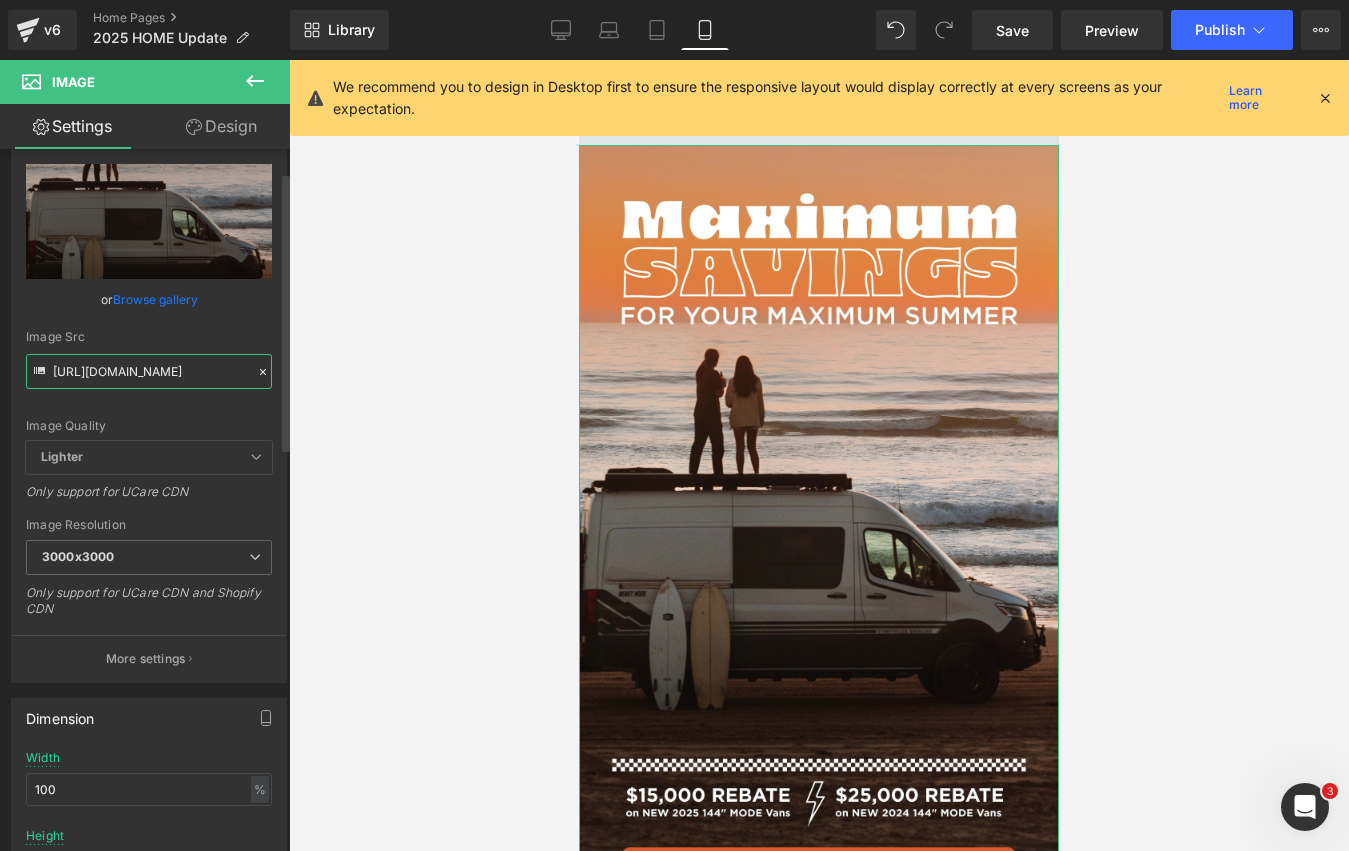 click on "https://cdn.shopify.com/s/files/1/0625/3907/1747/files/Summer_Savings_Mobile_RESTRICTIONS_2048x2048.webp?v=1749499737" at bounding box center (149, 371) 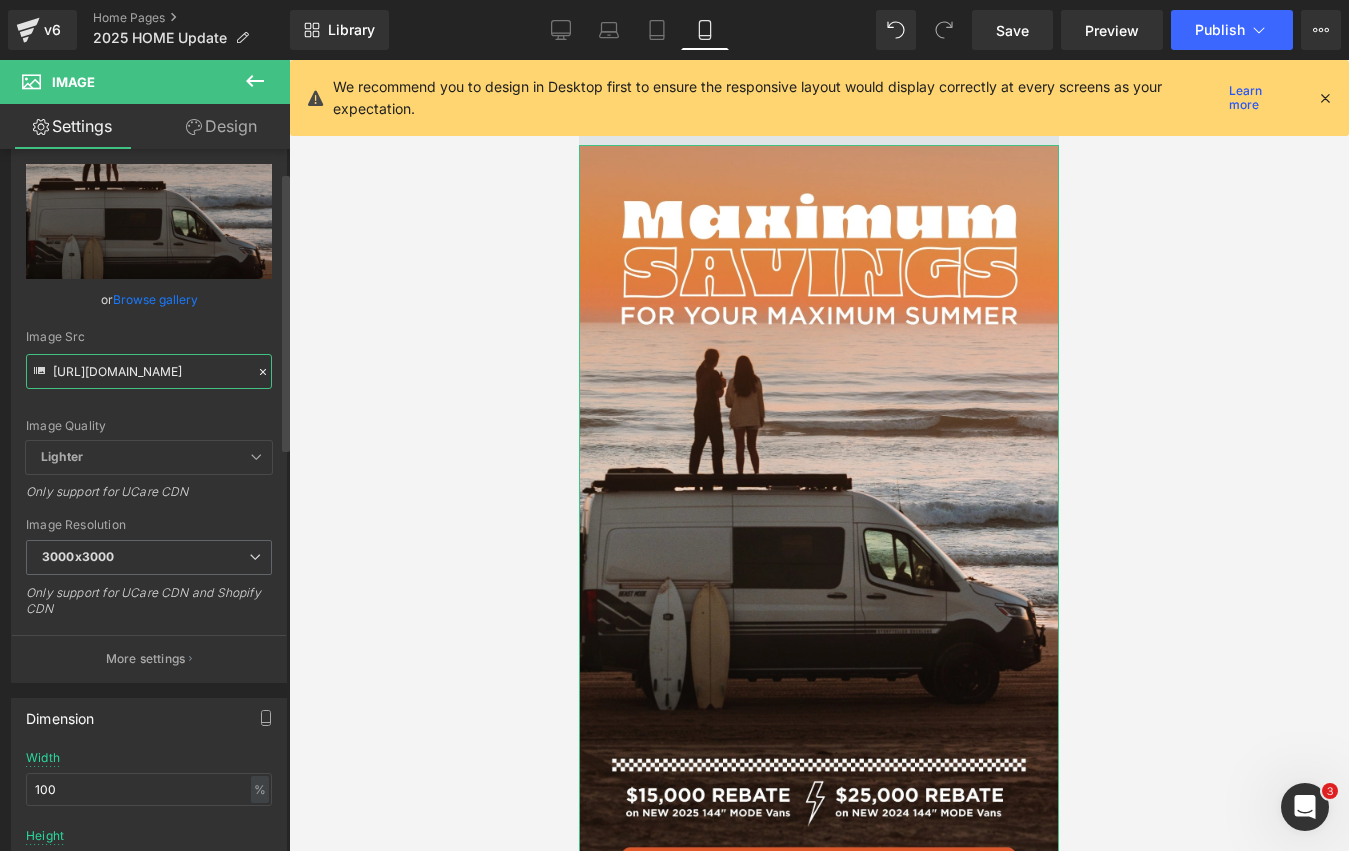 paste on "News_Week_Article_MOBILE.webp?v=1752703785" 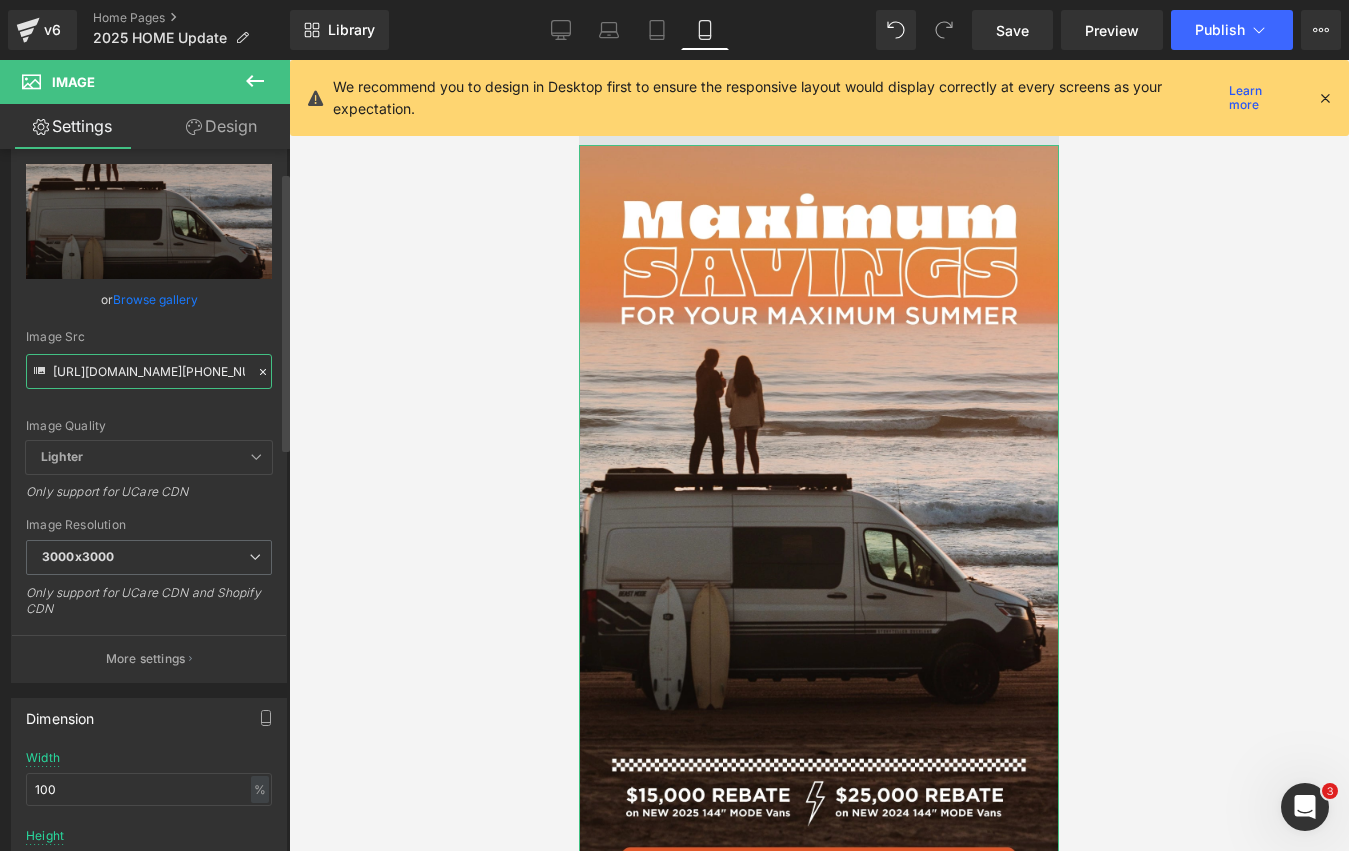 scroll, scrollTop: 0, scrollLeft: 415, axis: horizontal 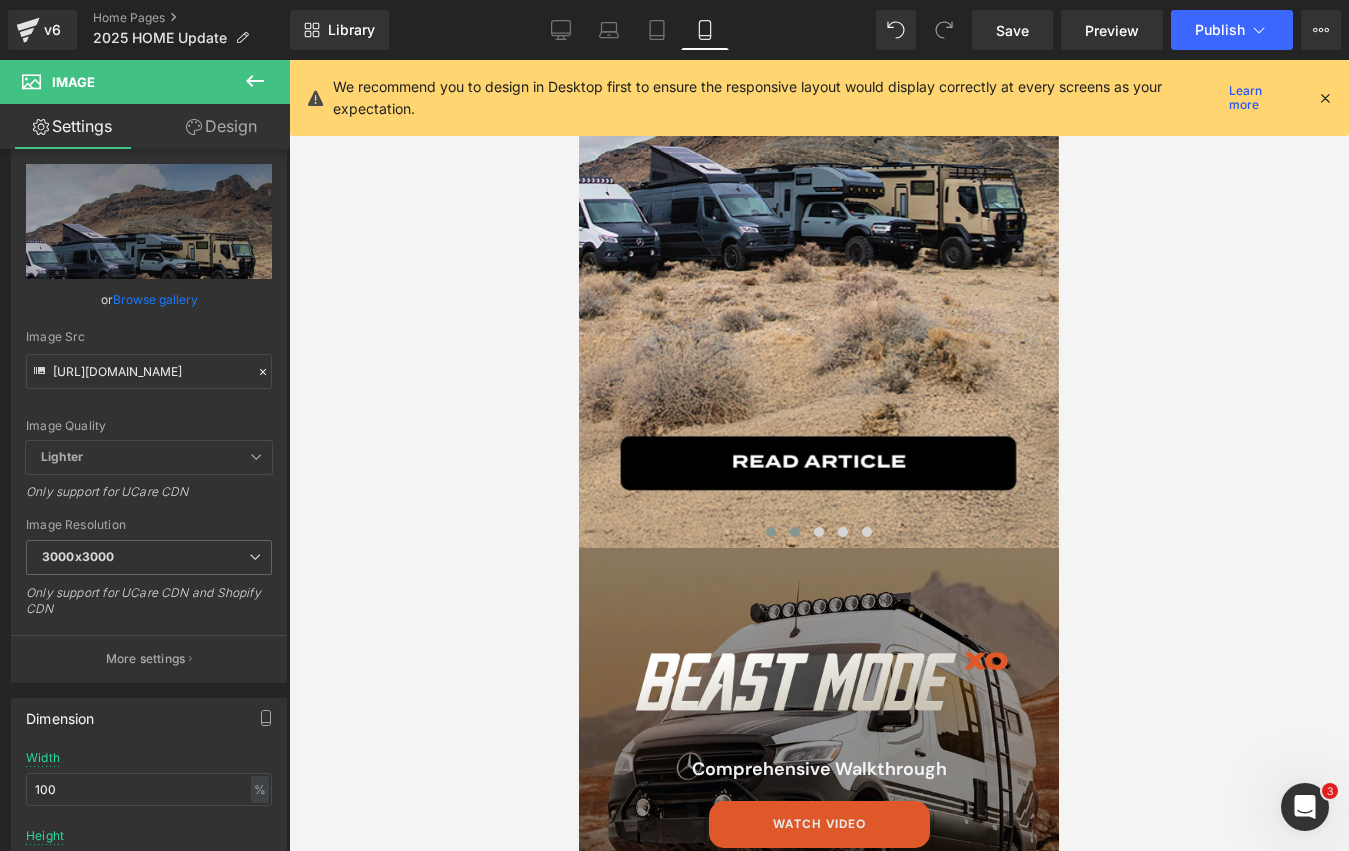 click at bounding box center (795, 532) 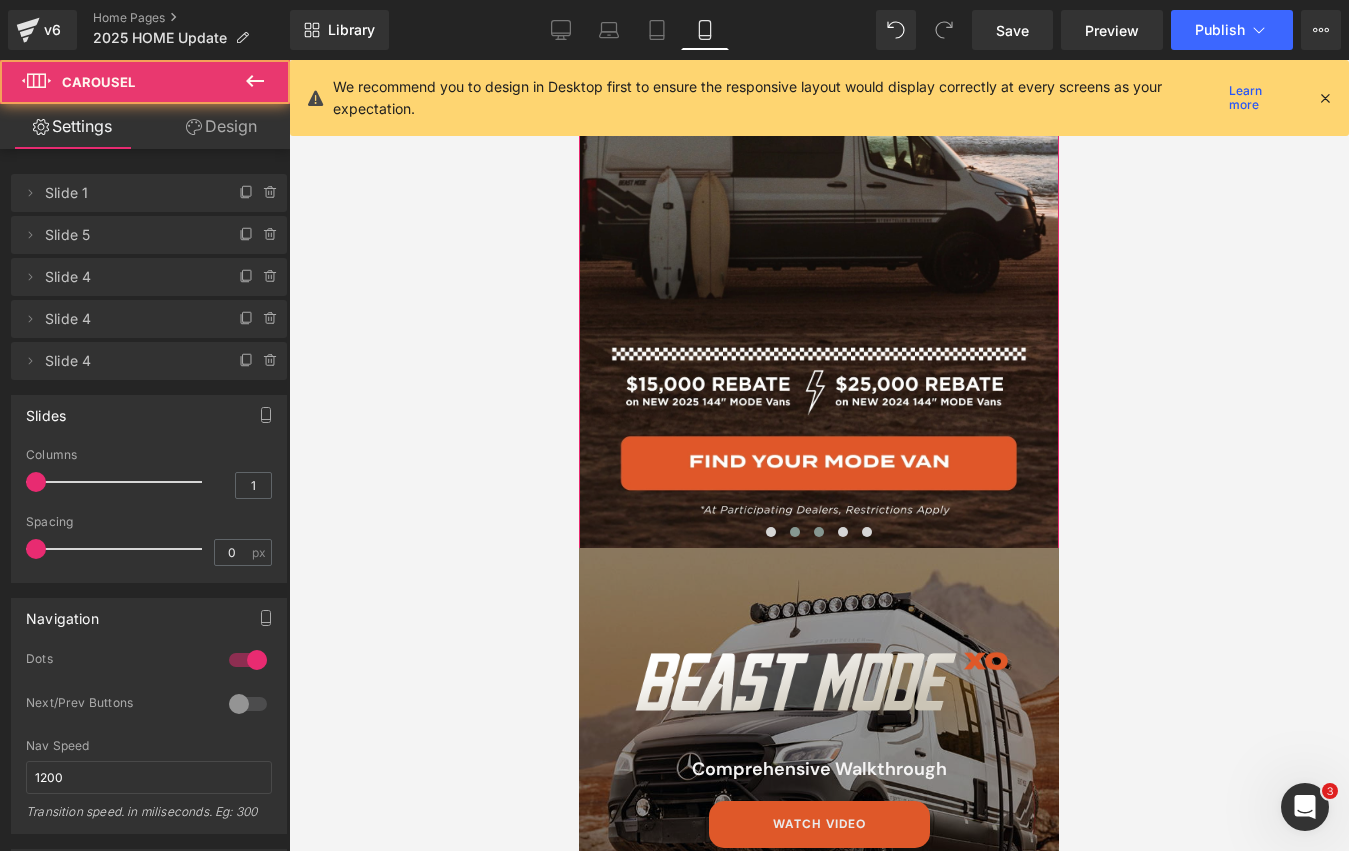 click at bounding box center [819, 532] 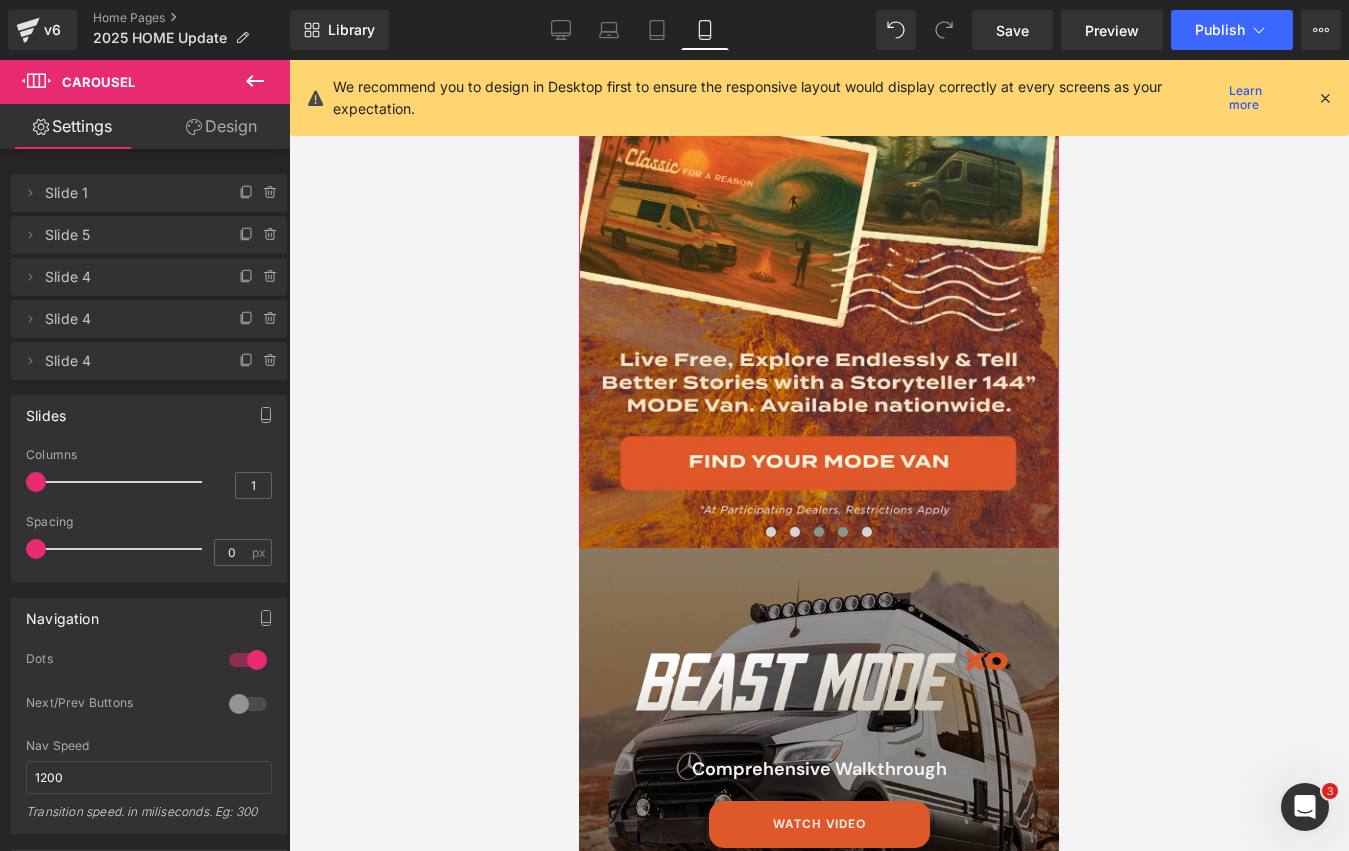 click at bounding box center [843, 532] 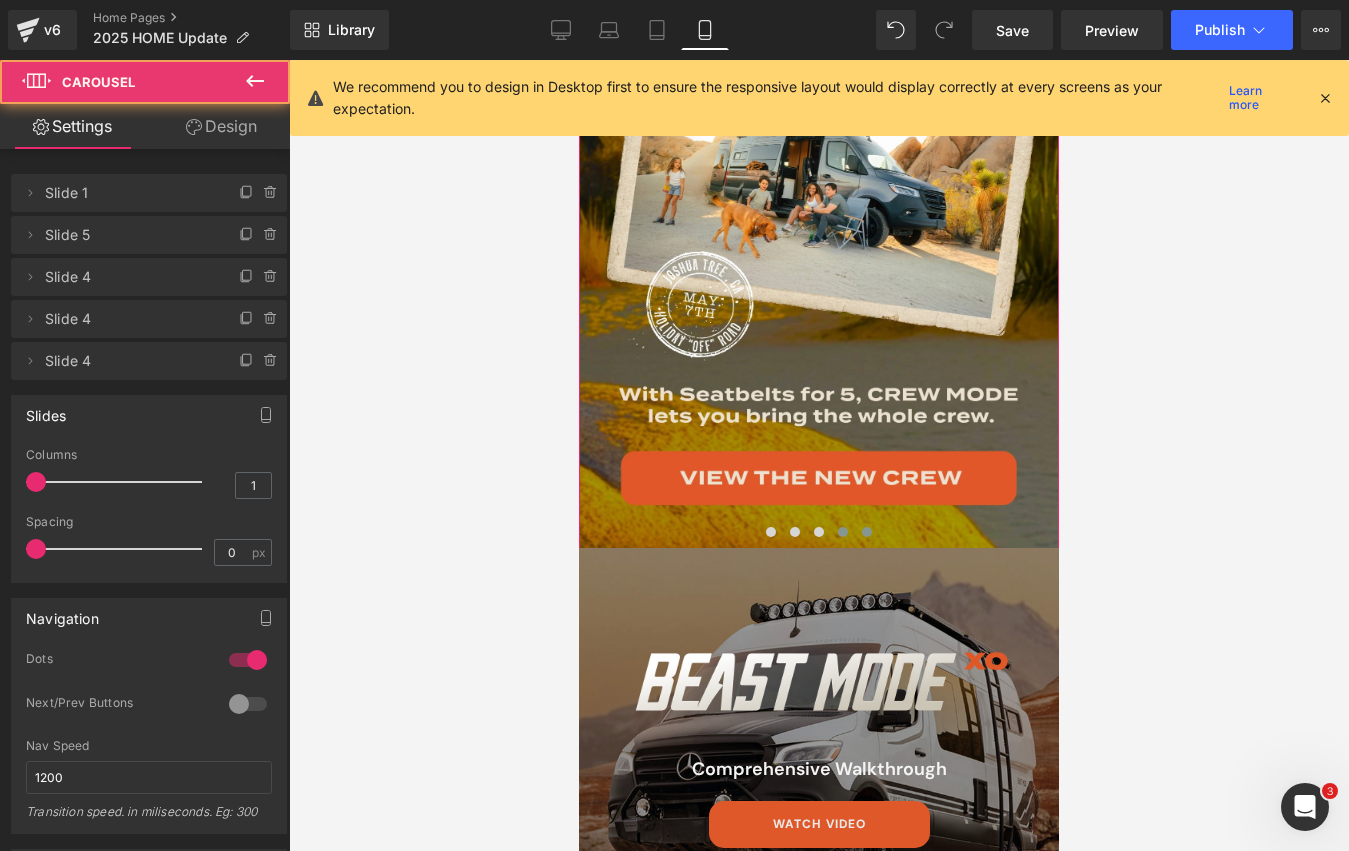 click at bounding box center [867, 532] 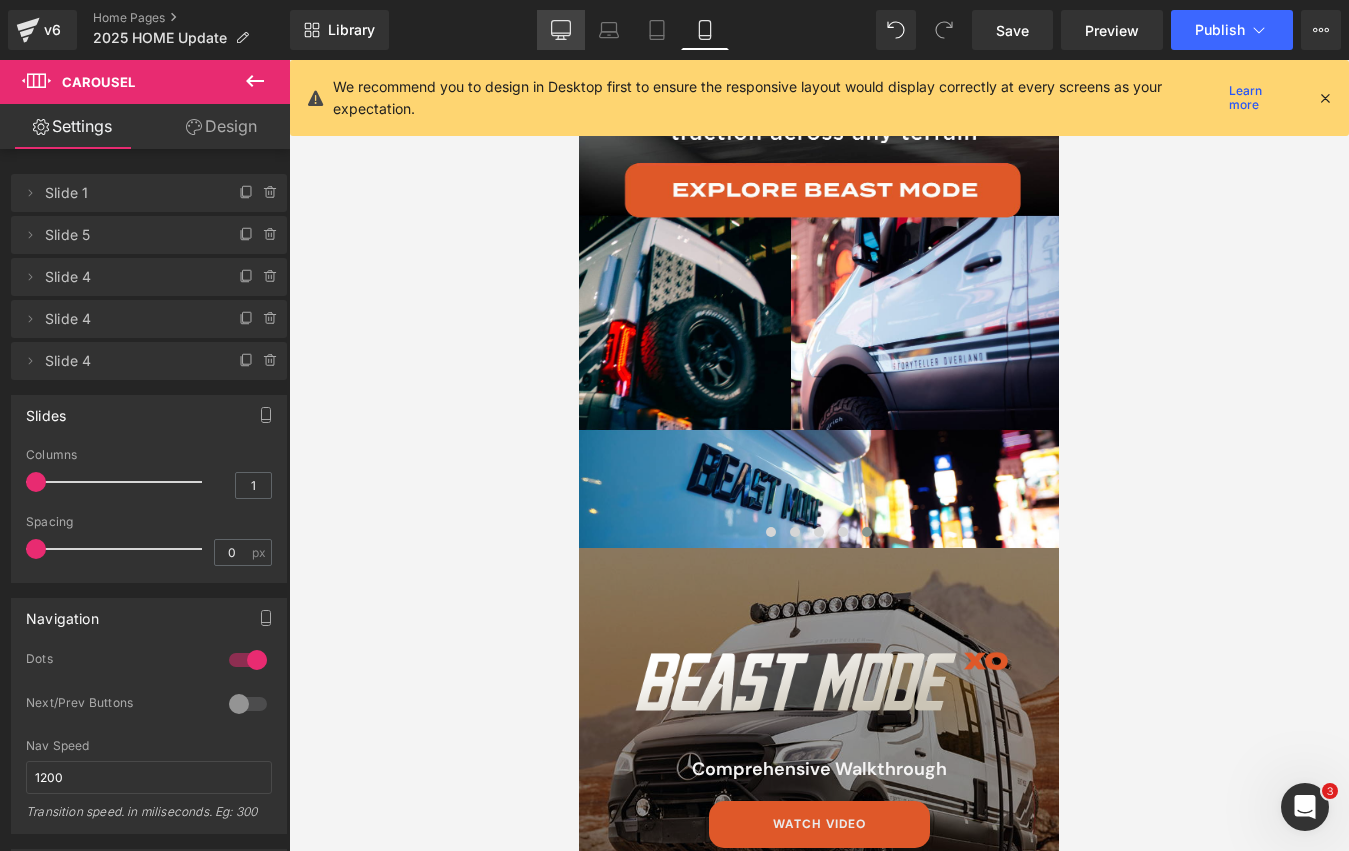 click 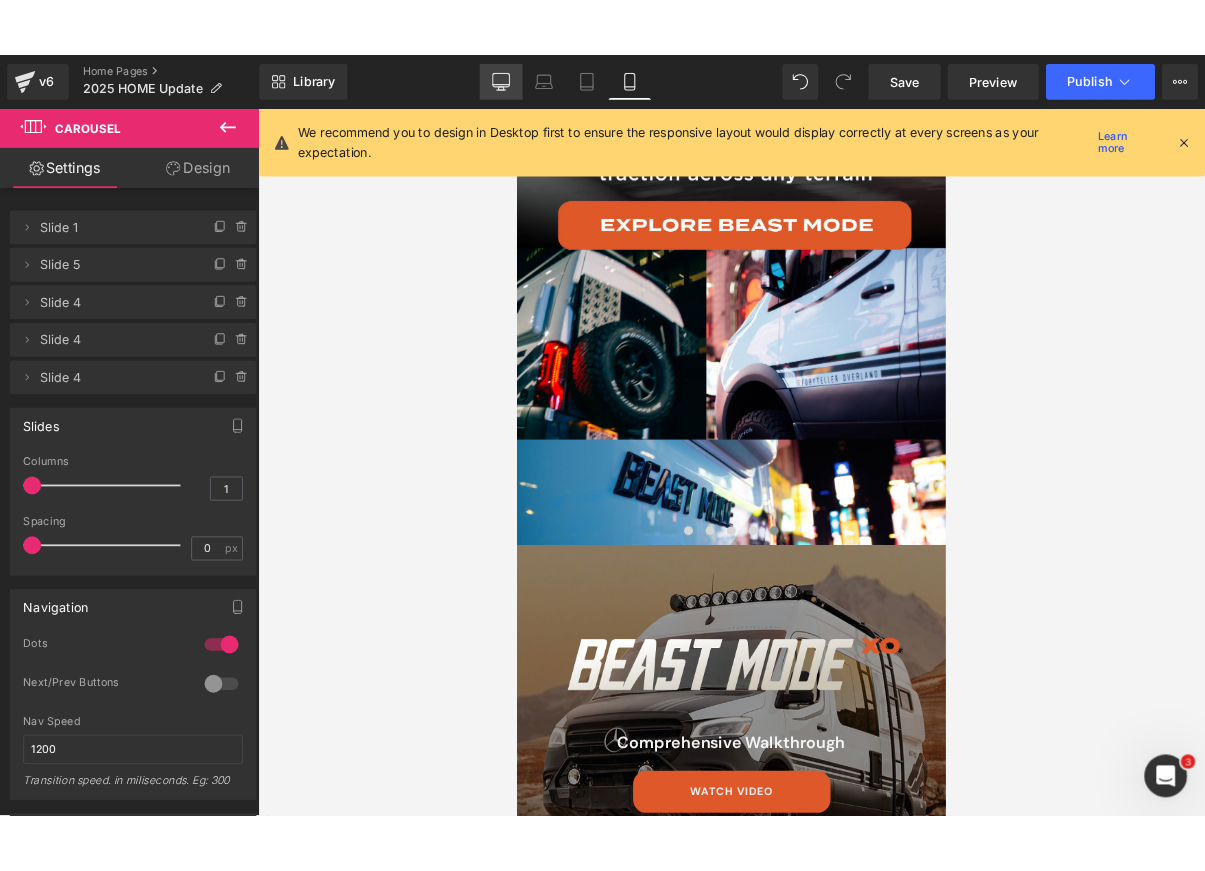 scroll, scrollTop: 0, scrollLeft: 0, axis: both 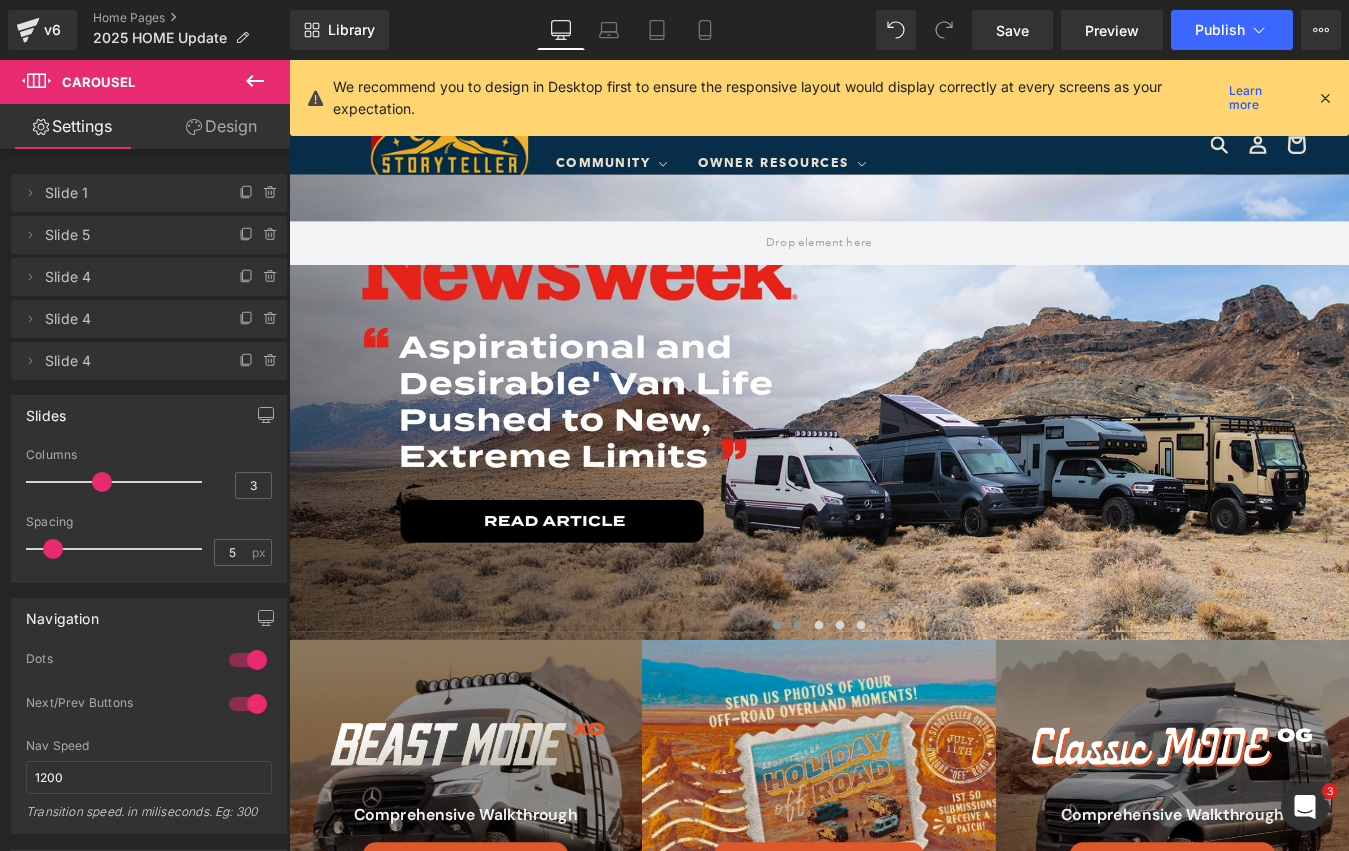 click at bounding box center (870, 705) 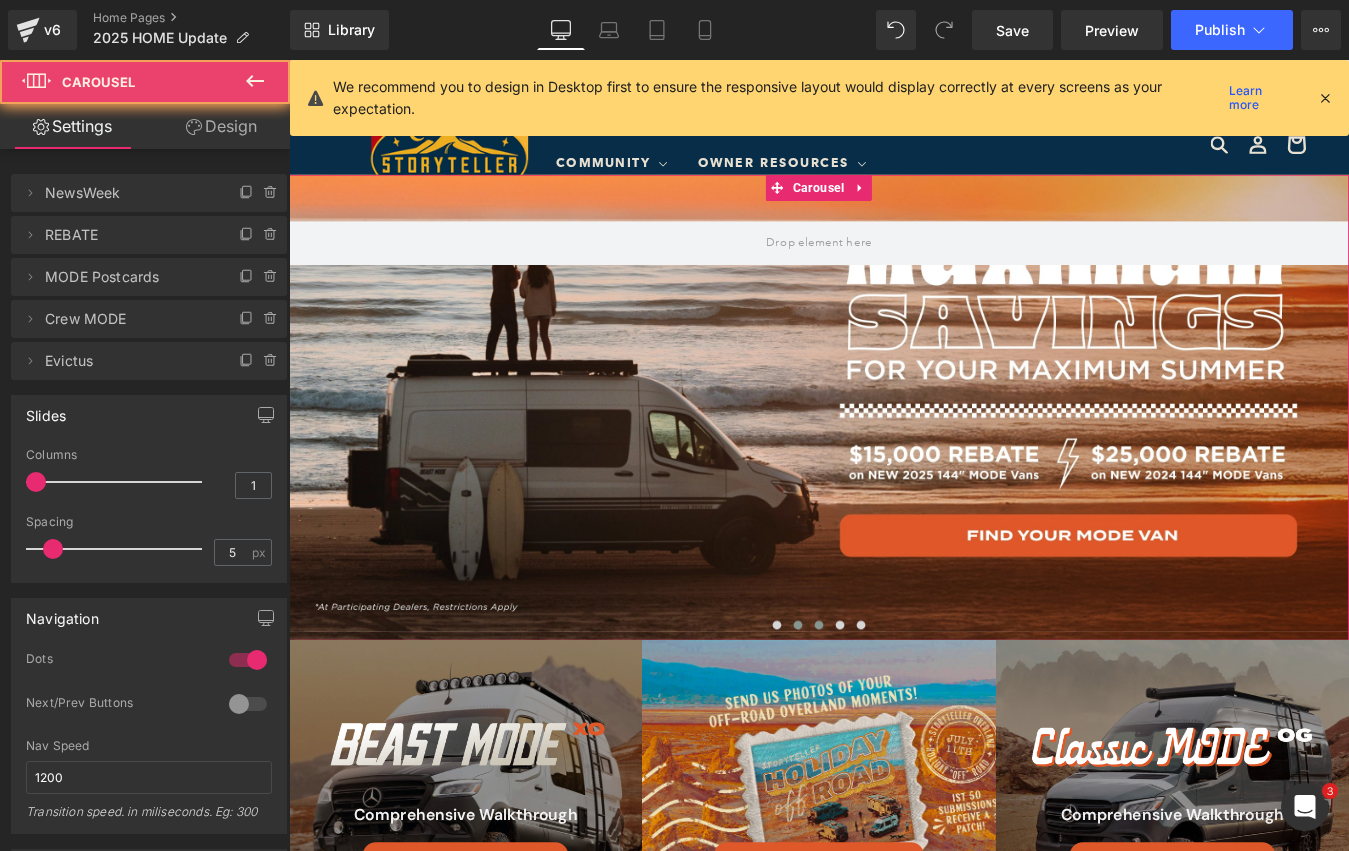 click at bounding box center (894, 705) 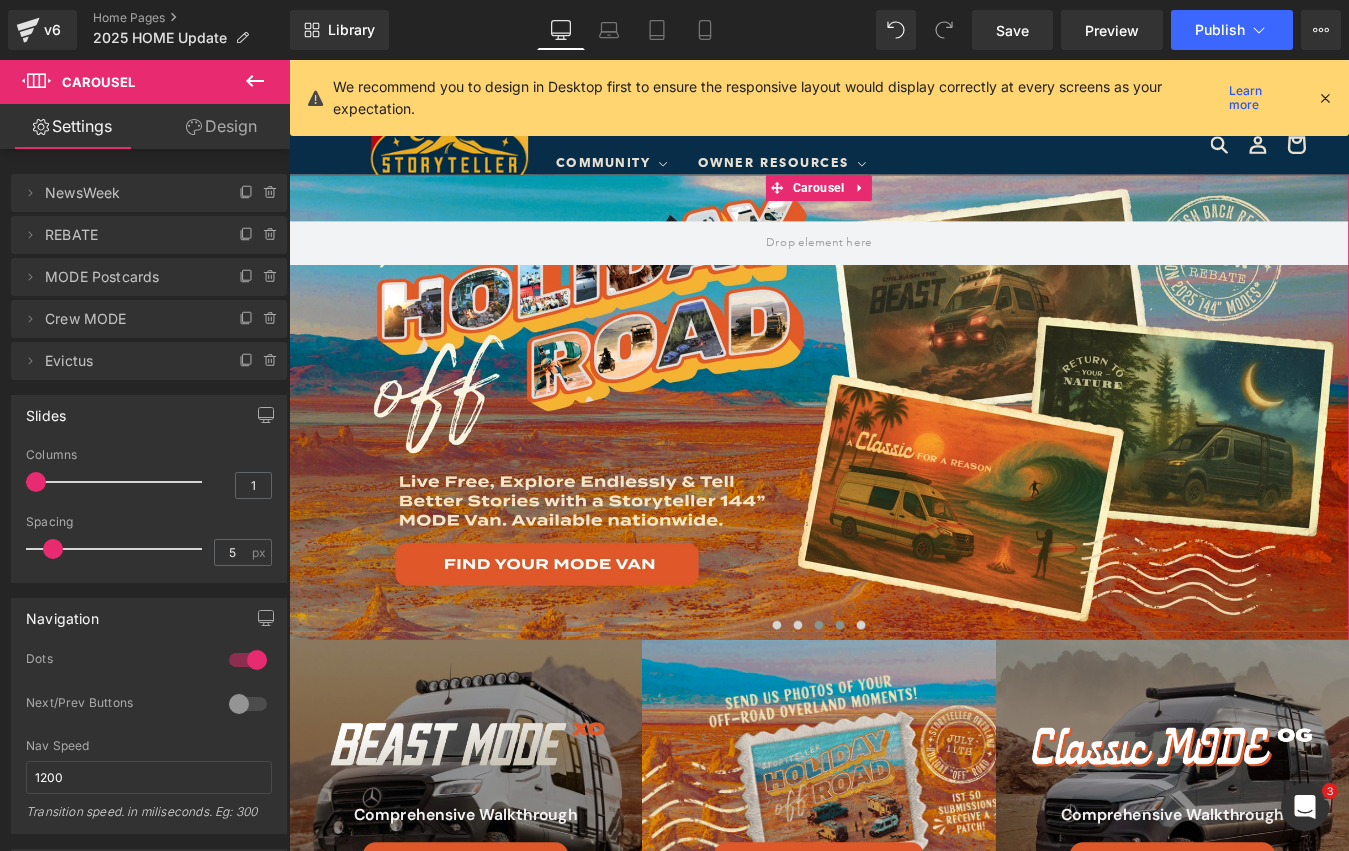 click at bounding box center (918, 705) 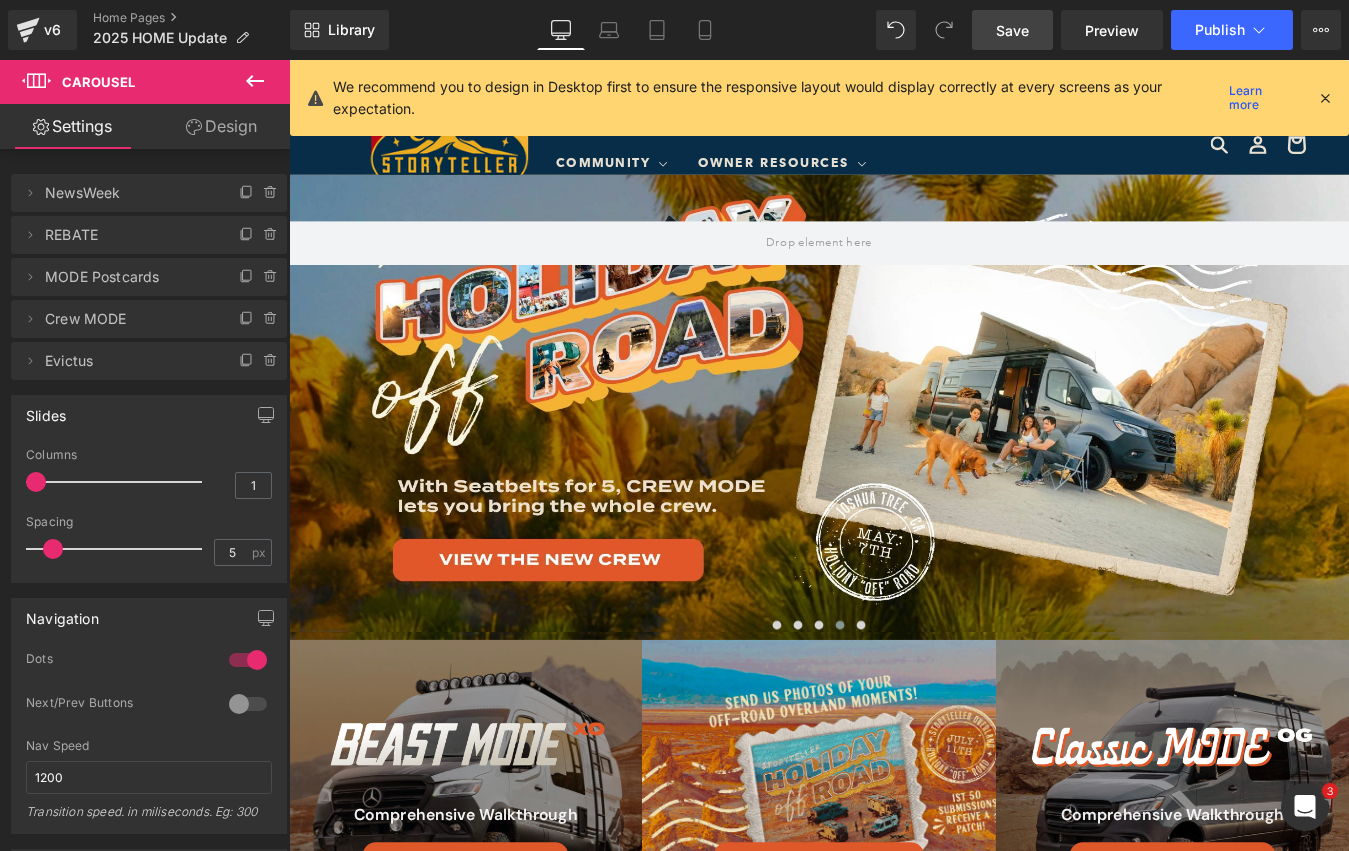 click on "Save" at bounding box center (1012, 30) 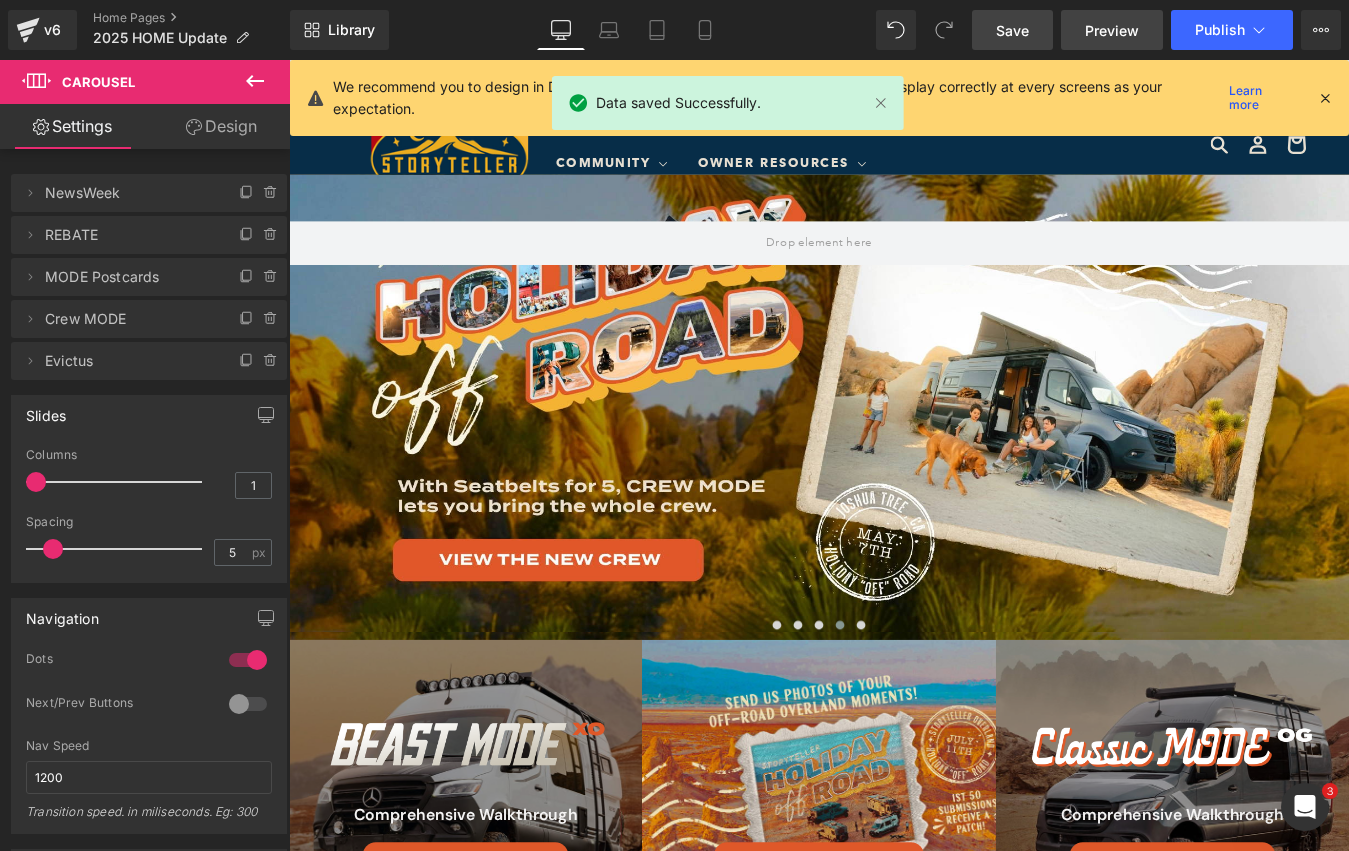 click on "Preview" at bounding box center [1112, 30] 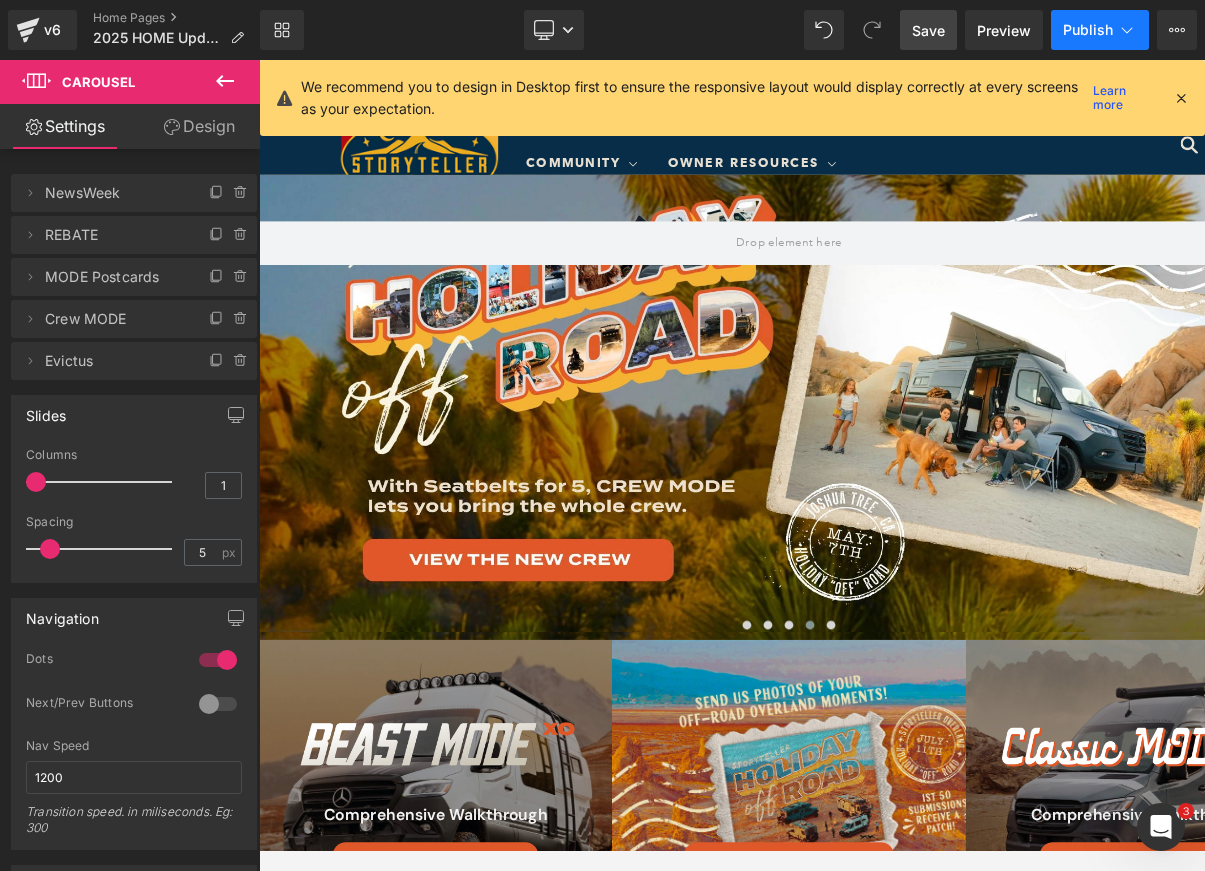 click on "Publish" at bounding box center [1088, 30] 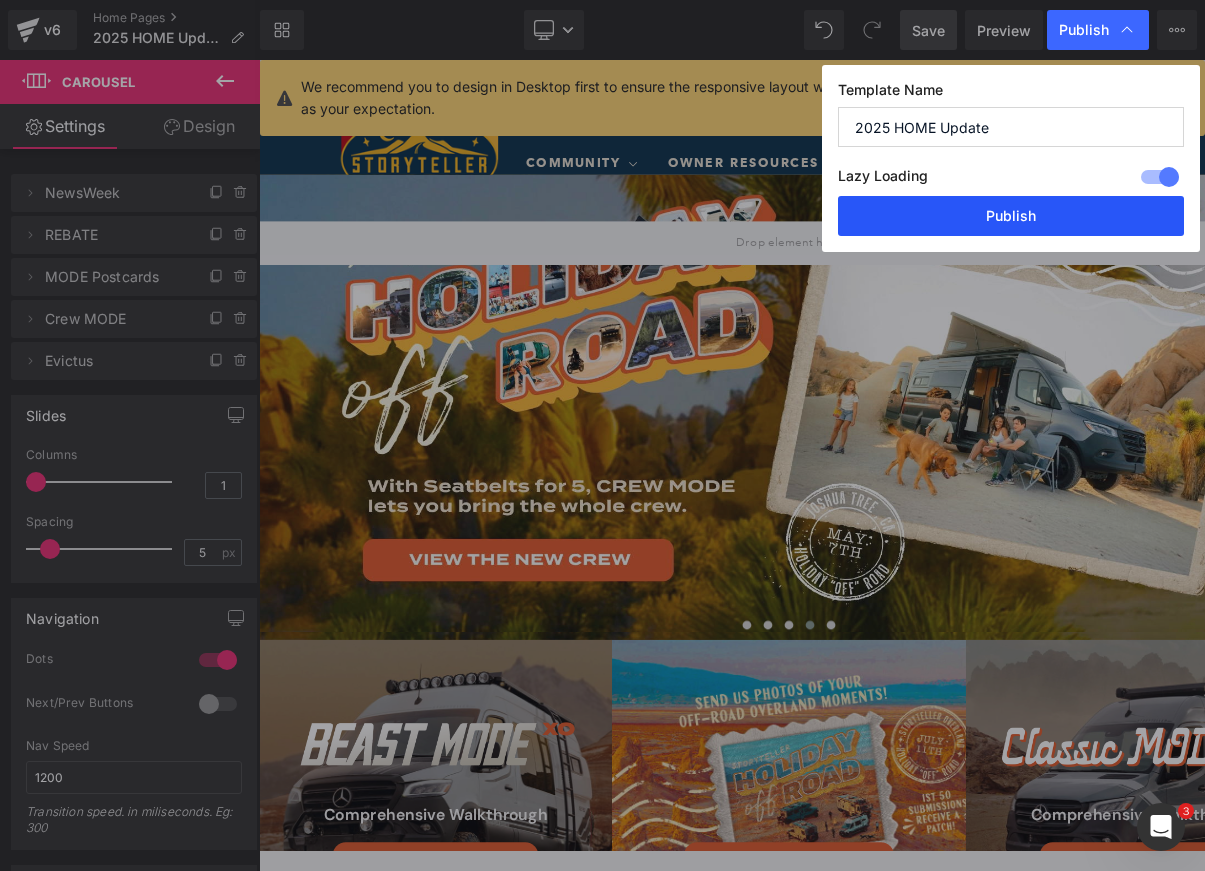 click on "Publish" at bounding box center [1011, 216] 